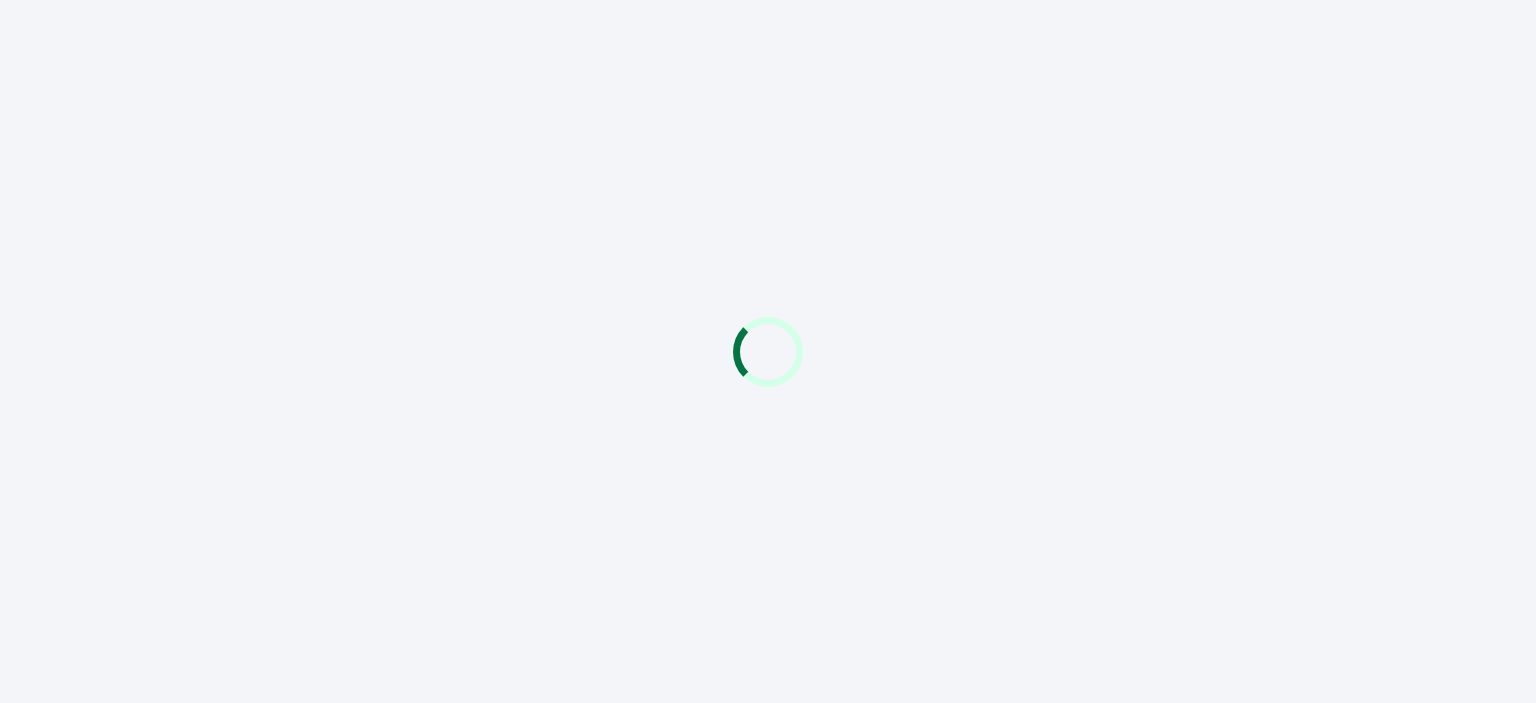 scroll, scrollTop: 0, scrollLeft: 0, axis: both 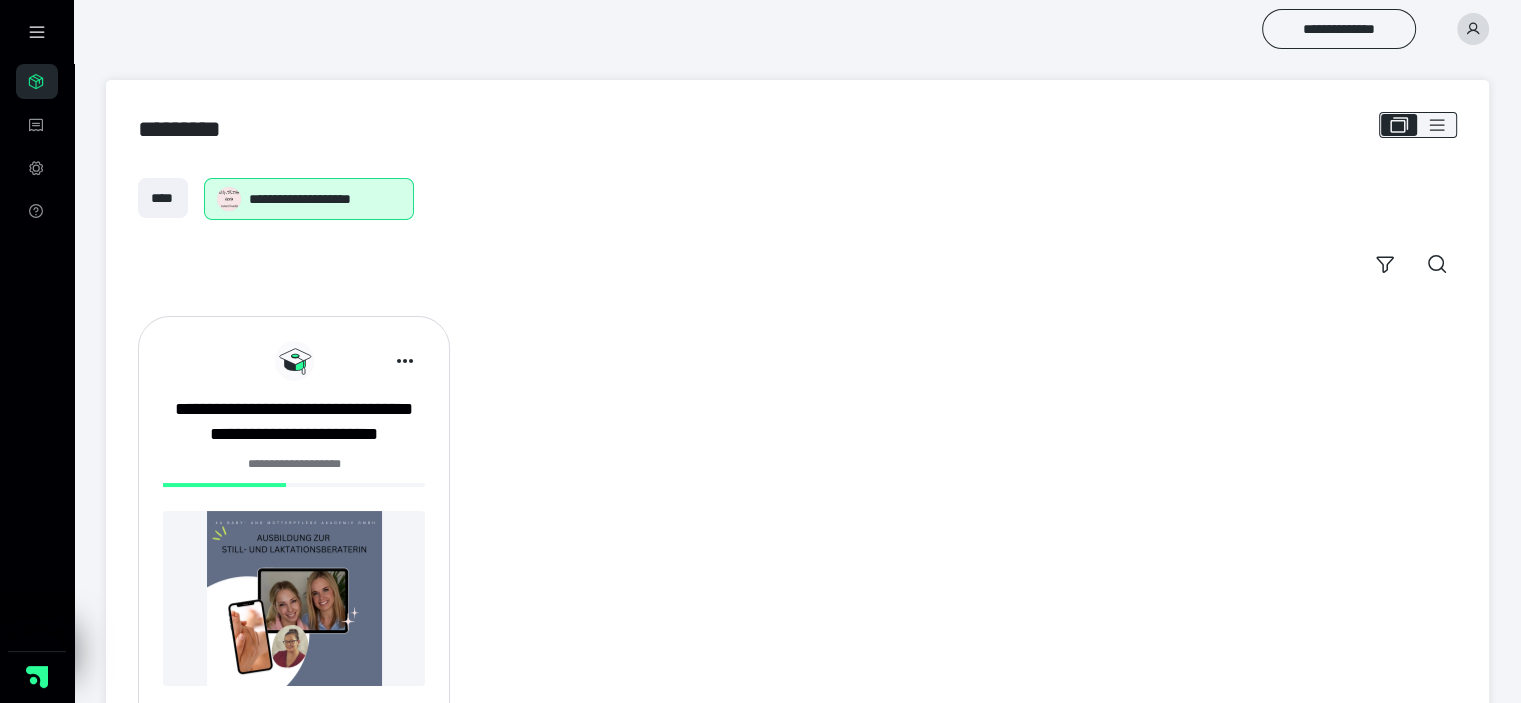 click at bounding box center (294, 485) 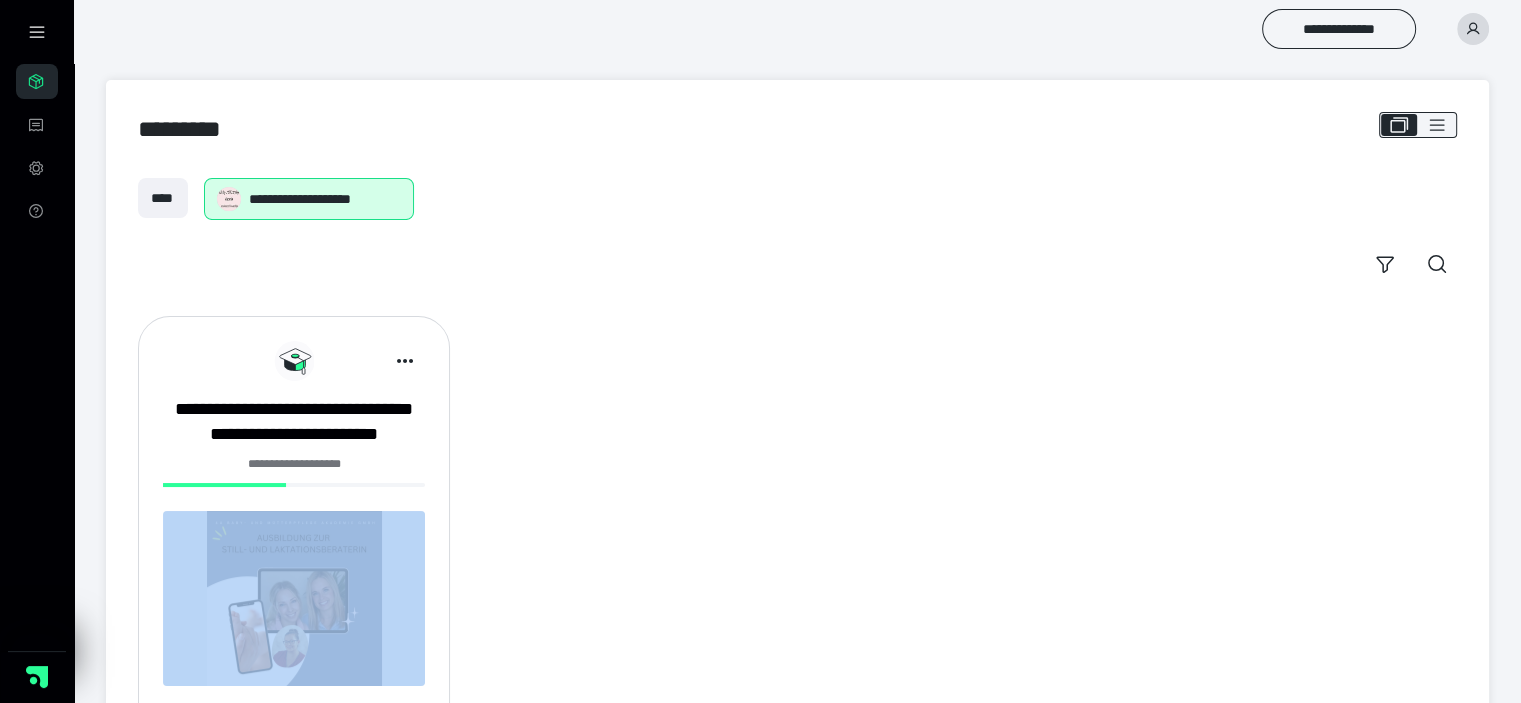 click at bounding box center (294, 485) 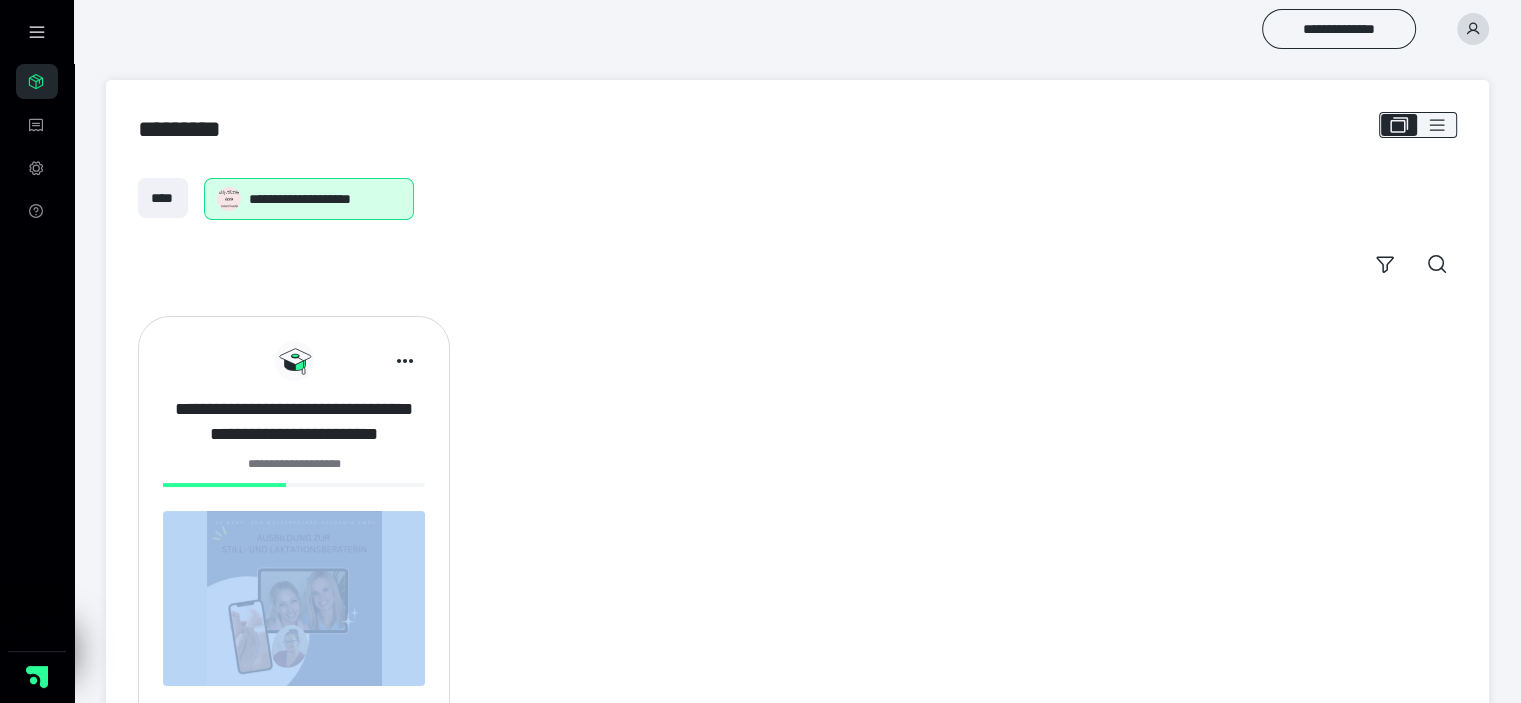 click on "**********" at bounding box center [294, 422] 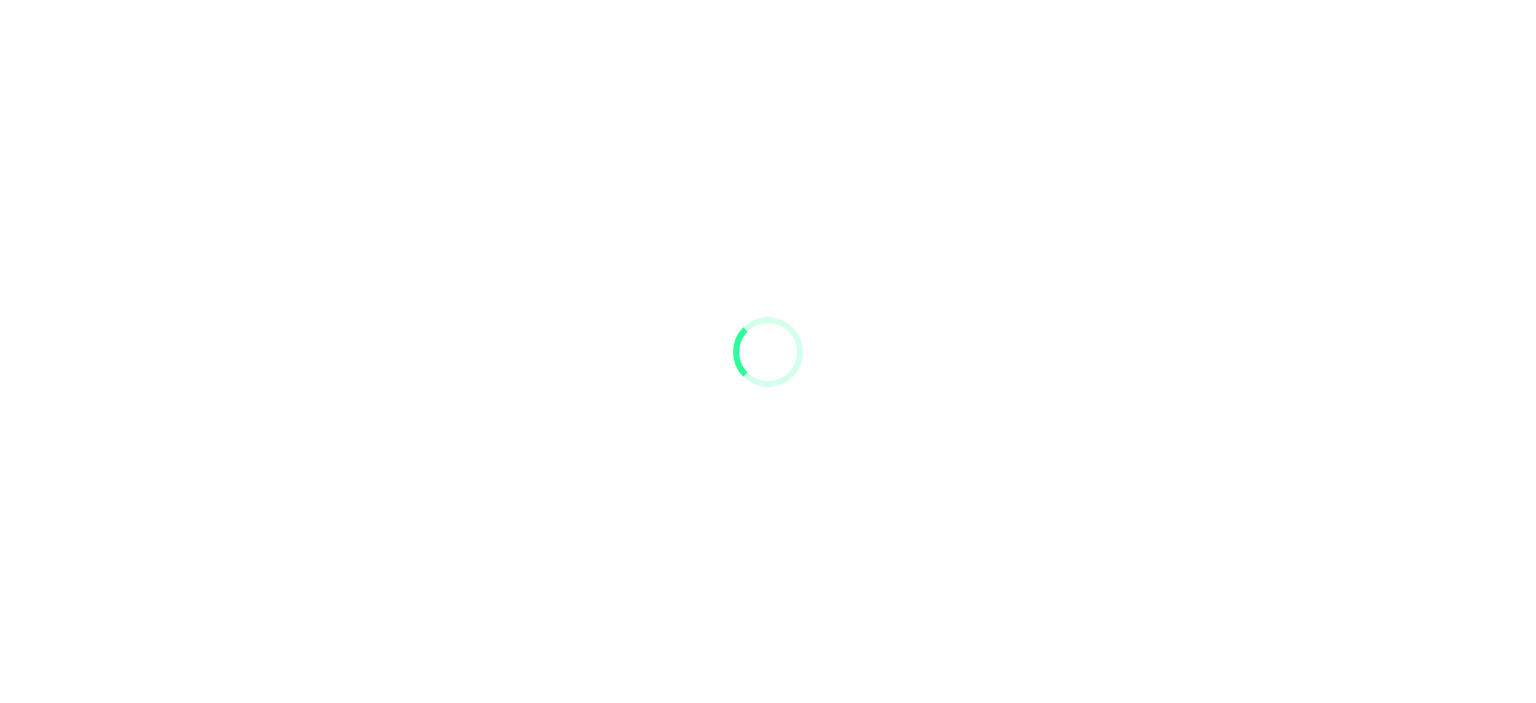 scroll, scrollTop: 0, scrollLeft: 0, axis: both 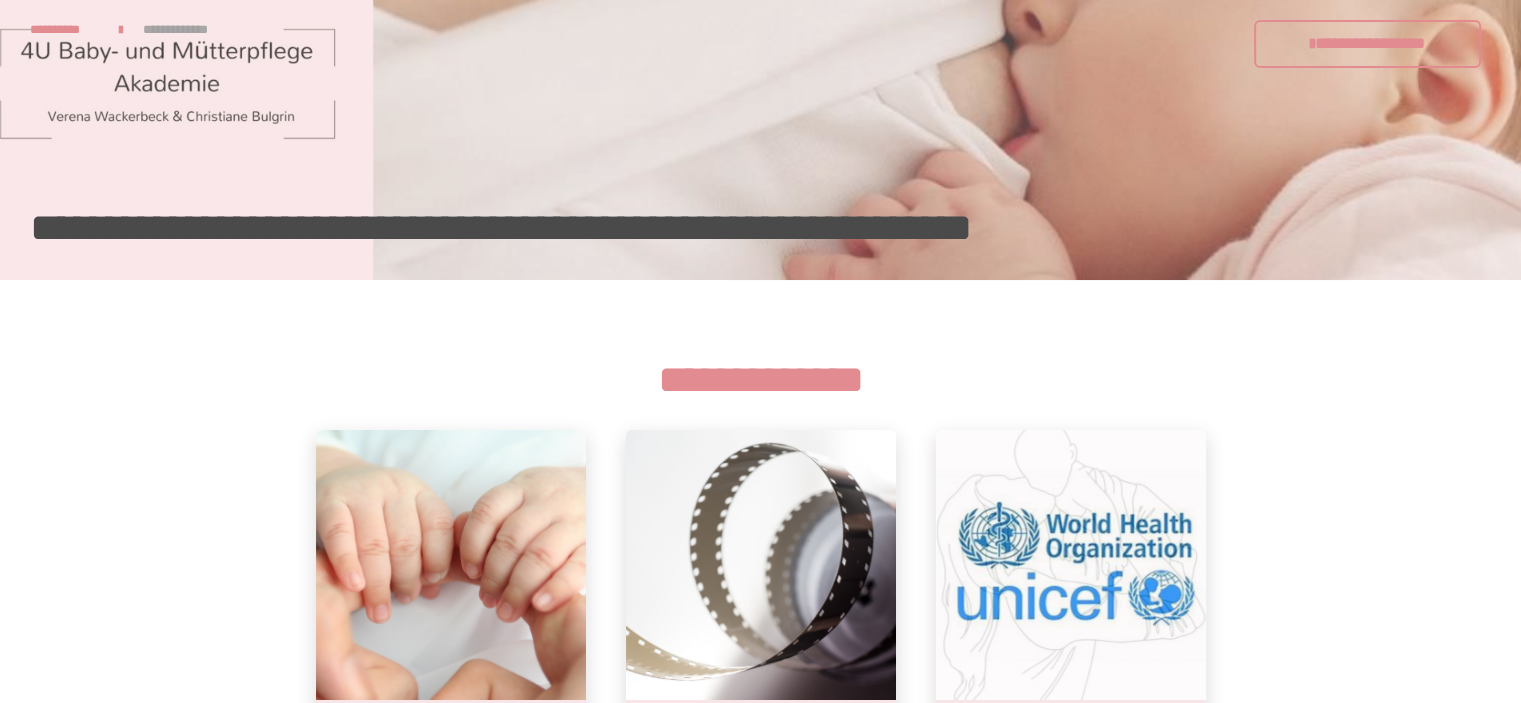 click on "**********" at bounding box center [760, 1755] 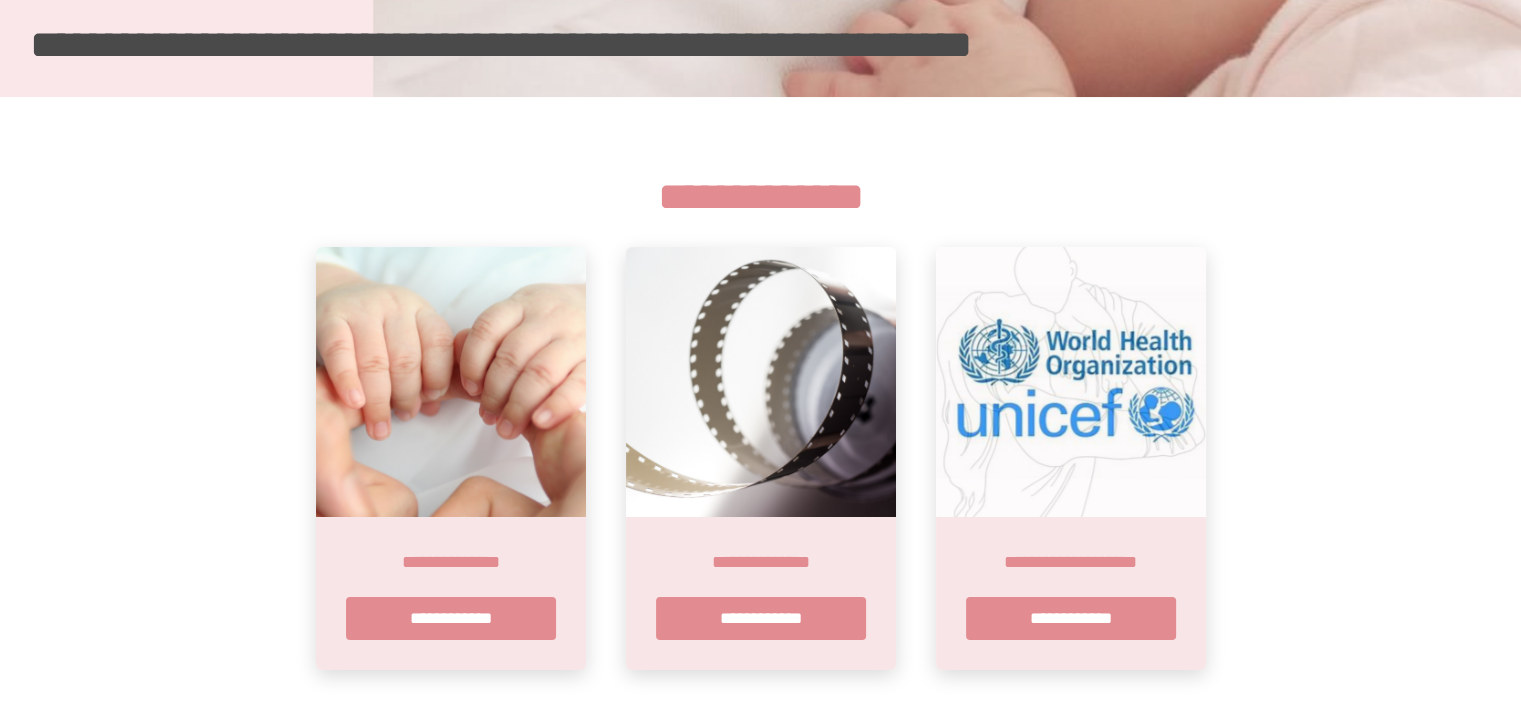scroll, scrollTop: 200, scrollLeft: 0, axis: vertical 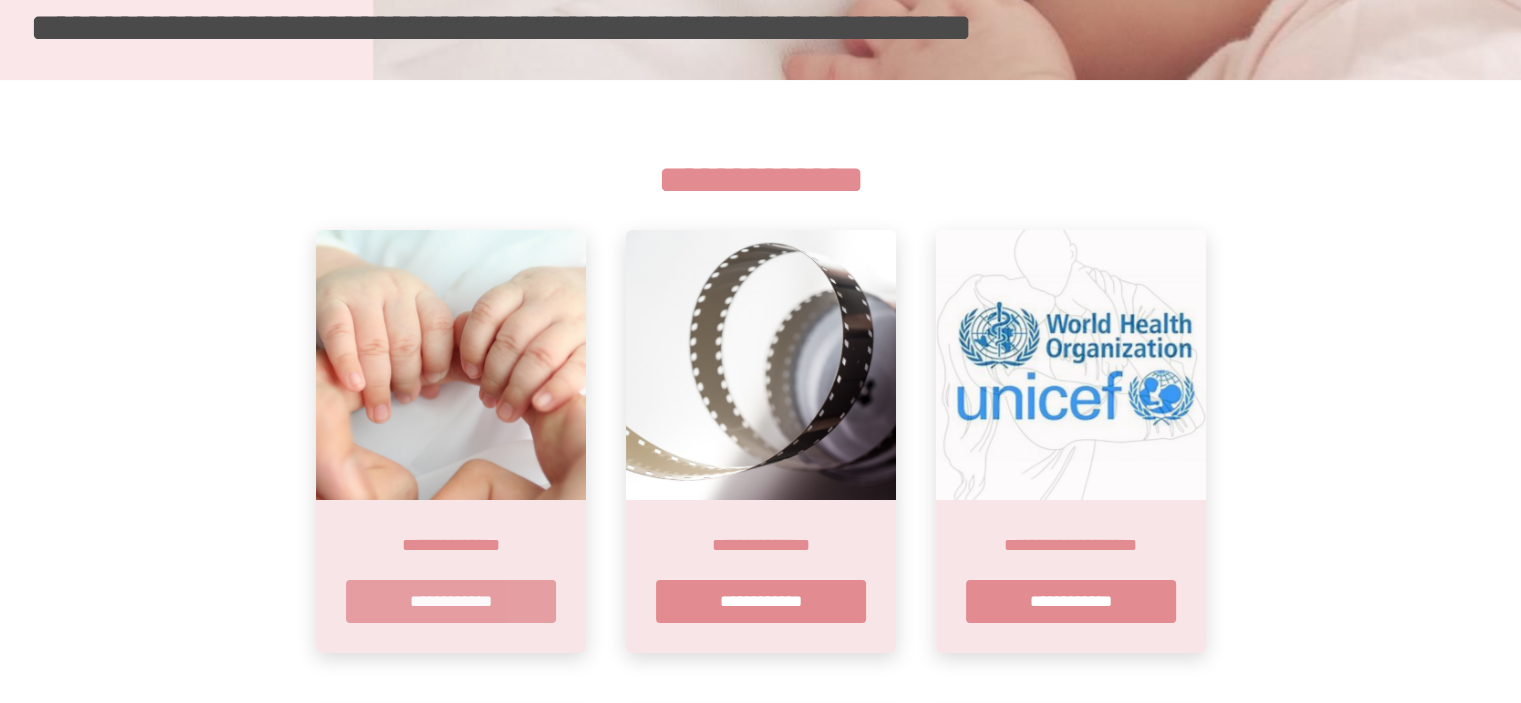 click on "**********" at bounding box center (451, 601) 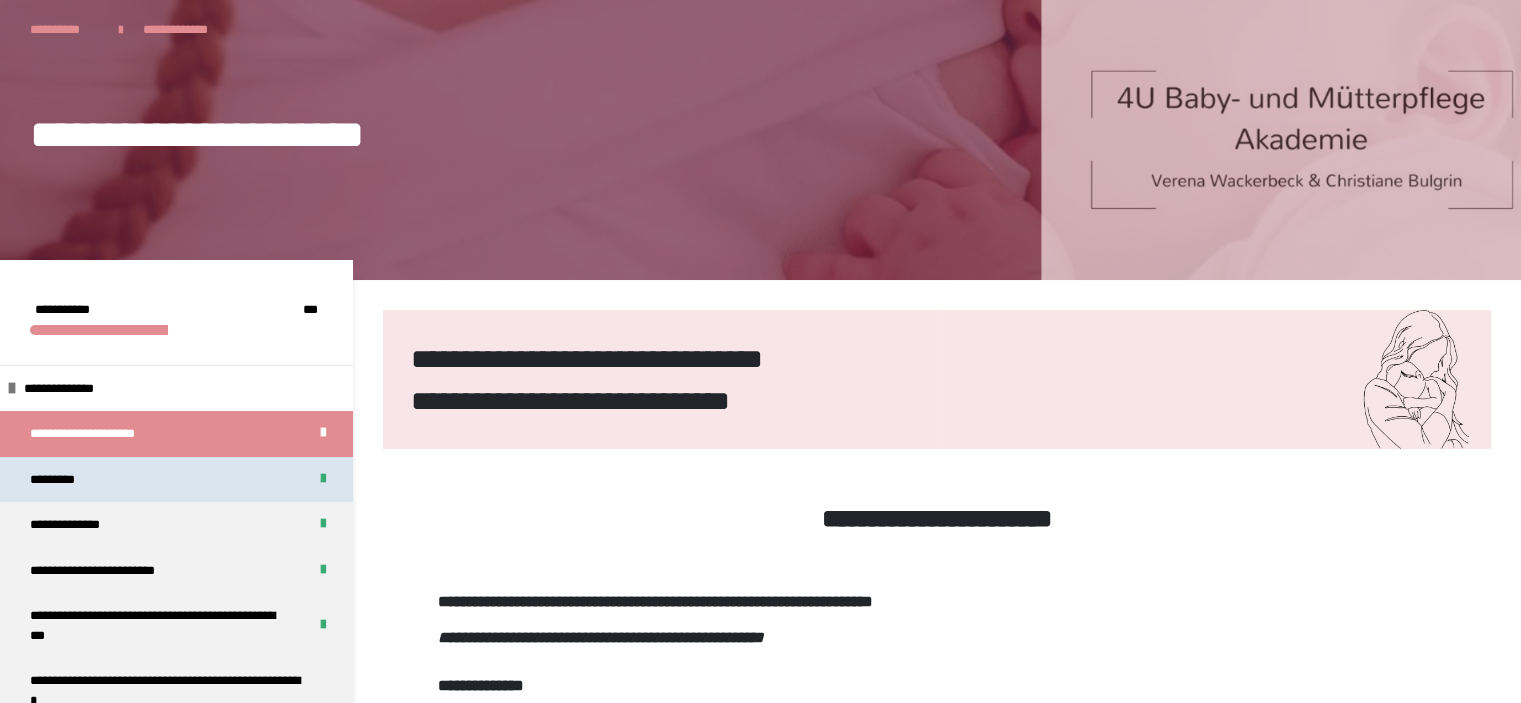 click on "*********" at bounding box center (176, 480) 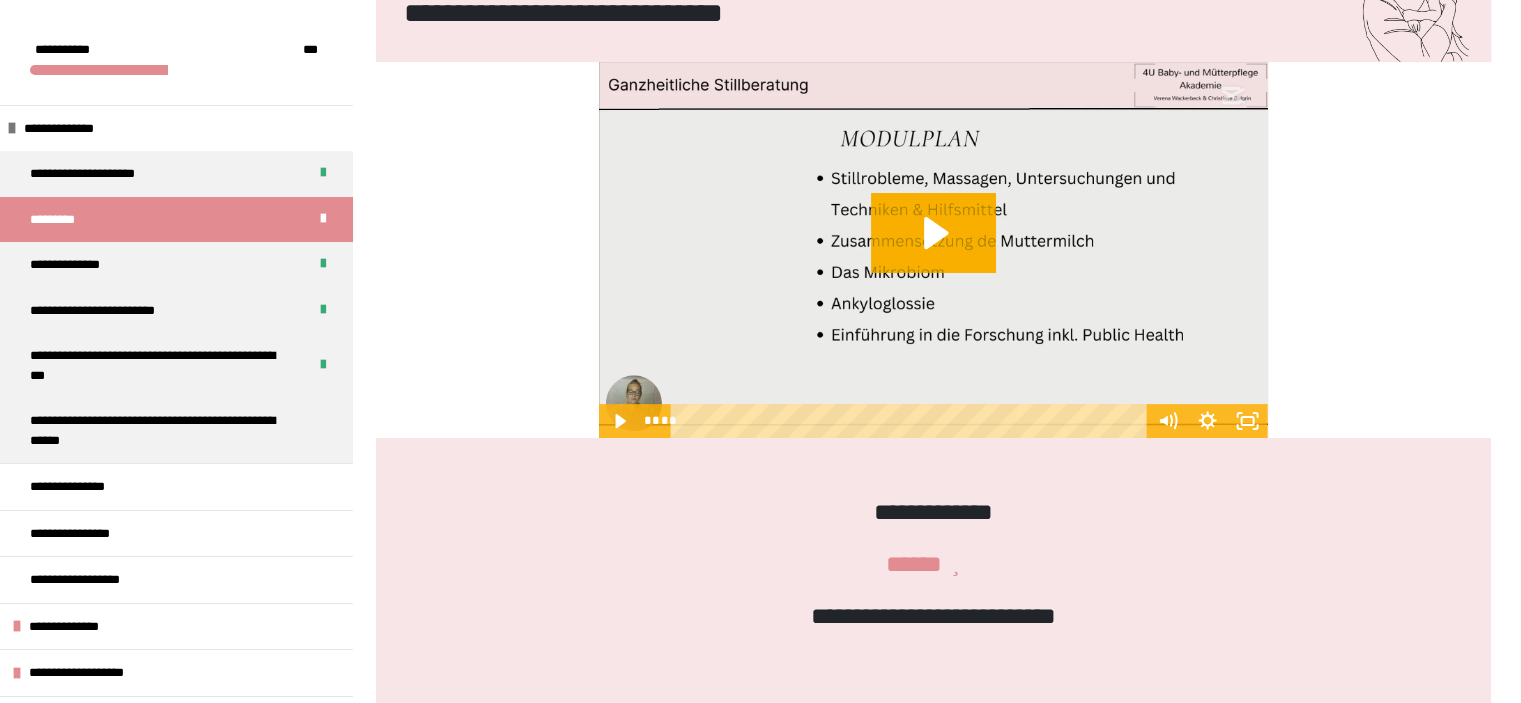 scroll, scrollTop: 500, scrollLeft: 0, axis: vertical 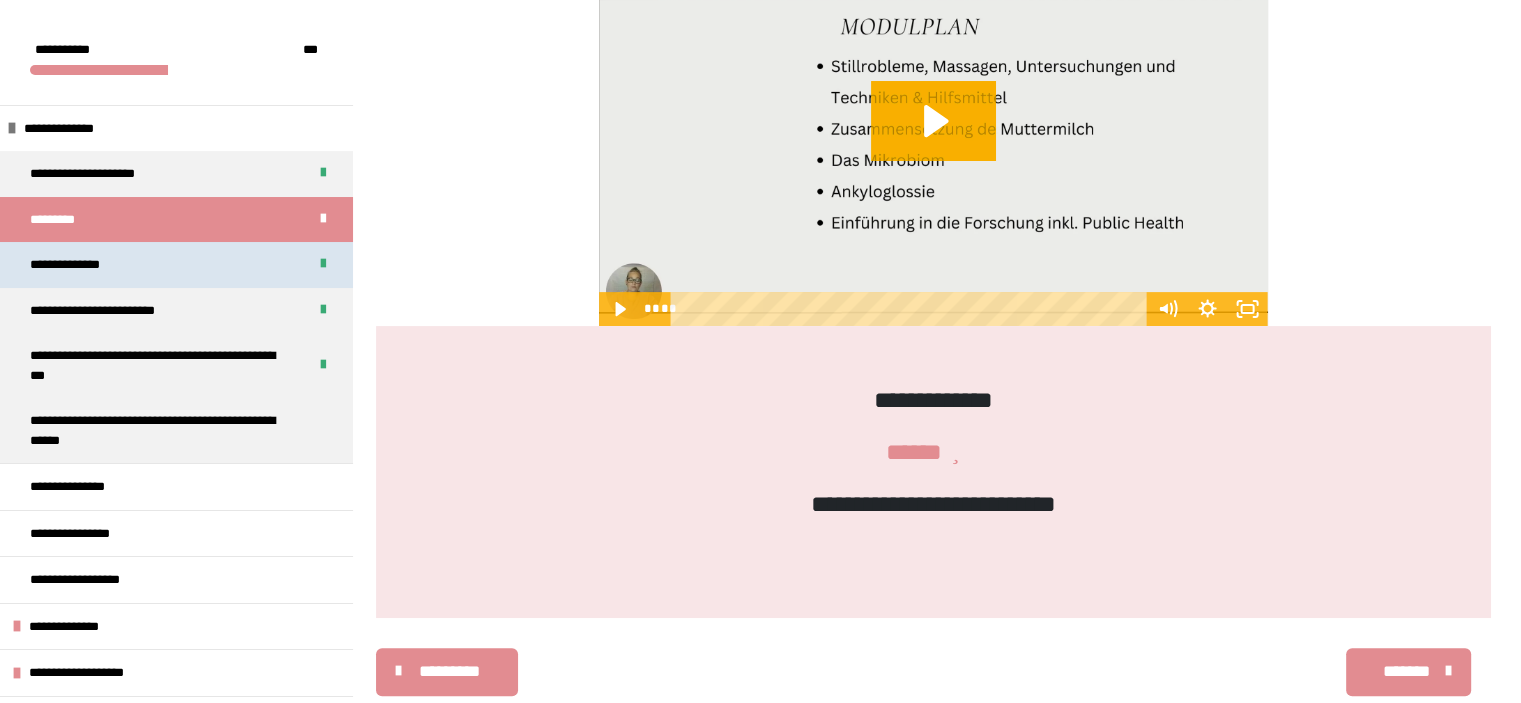 click on "**********" at bounding box center (176, 265) 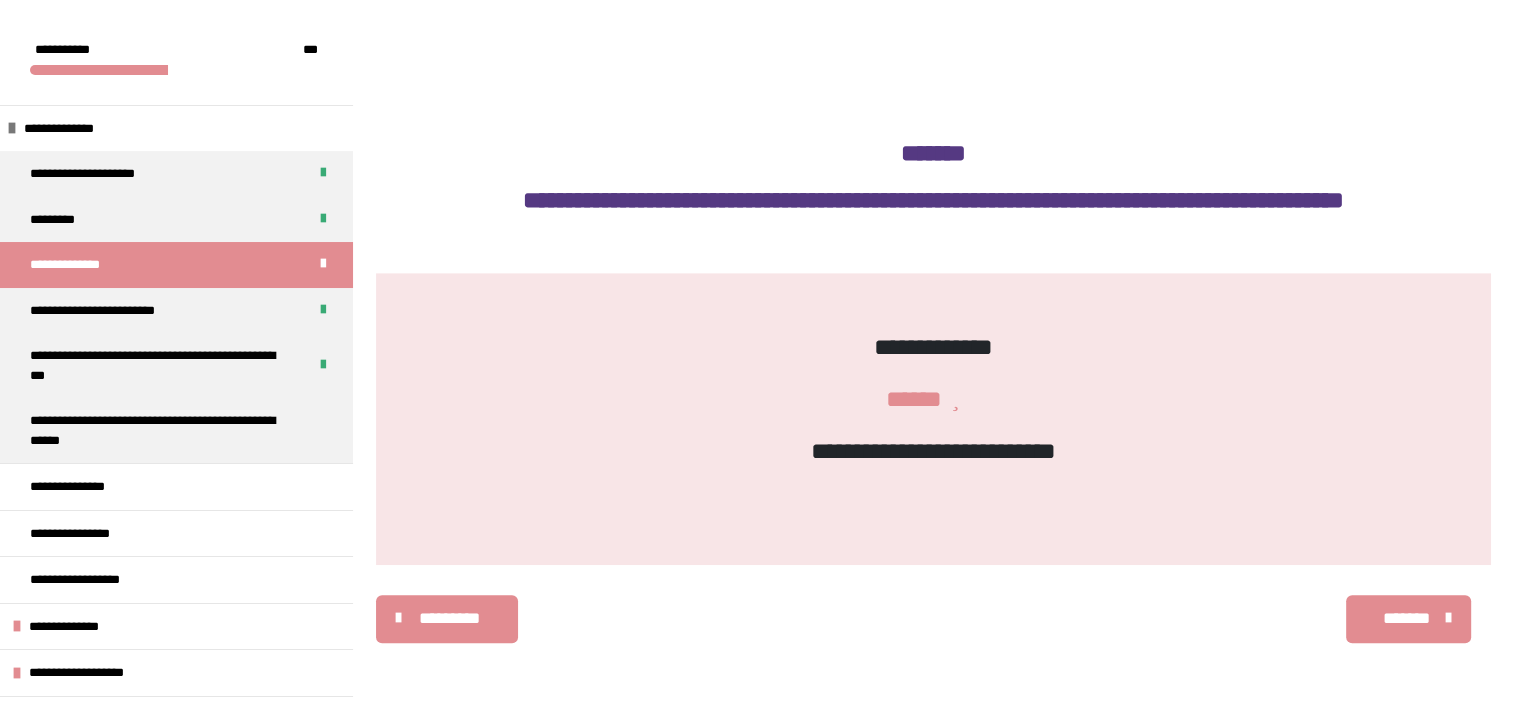 scroll, scrollTop: 1144, scrollLeft: 0, axis: vertical 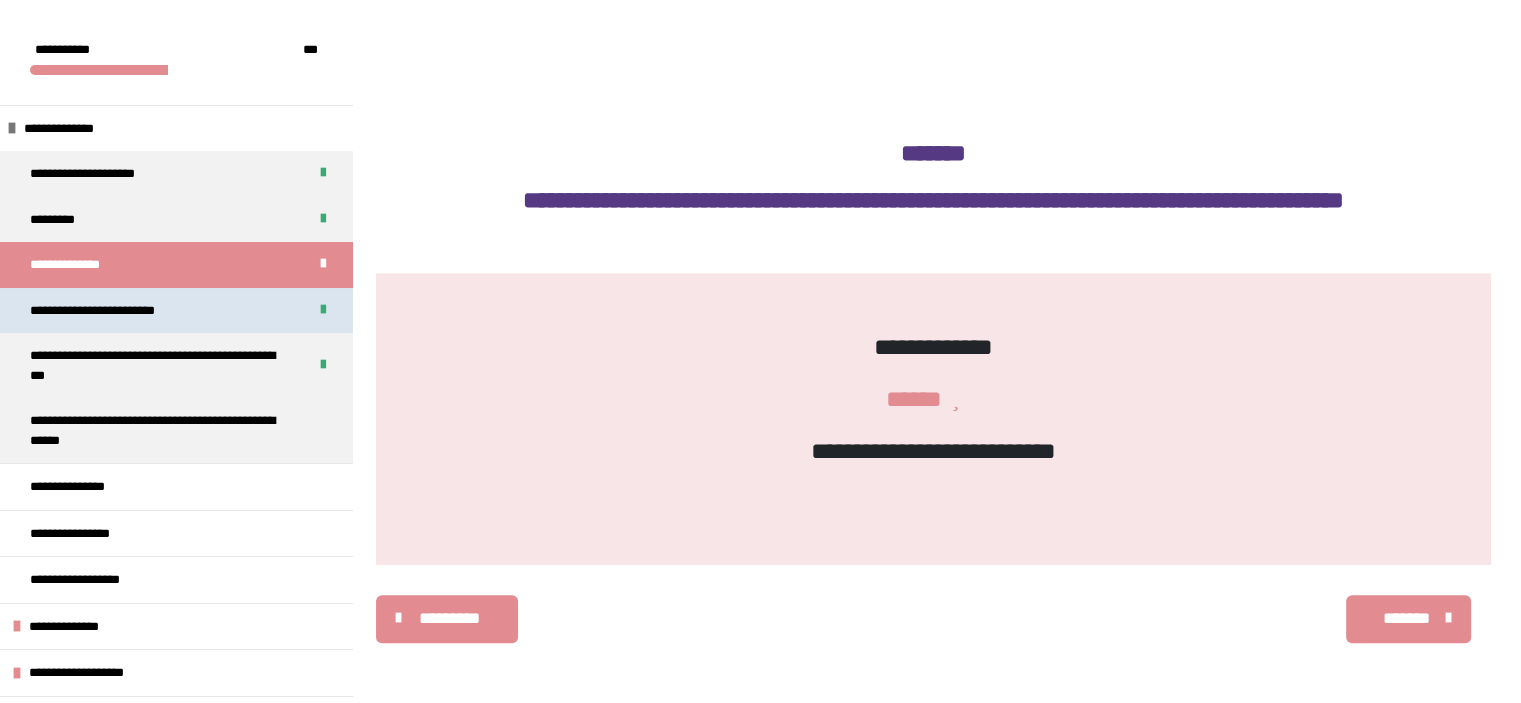 click on "**********" at bounding box center [116, 311] 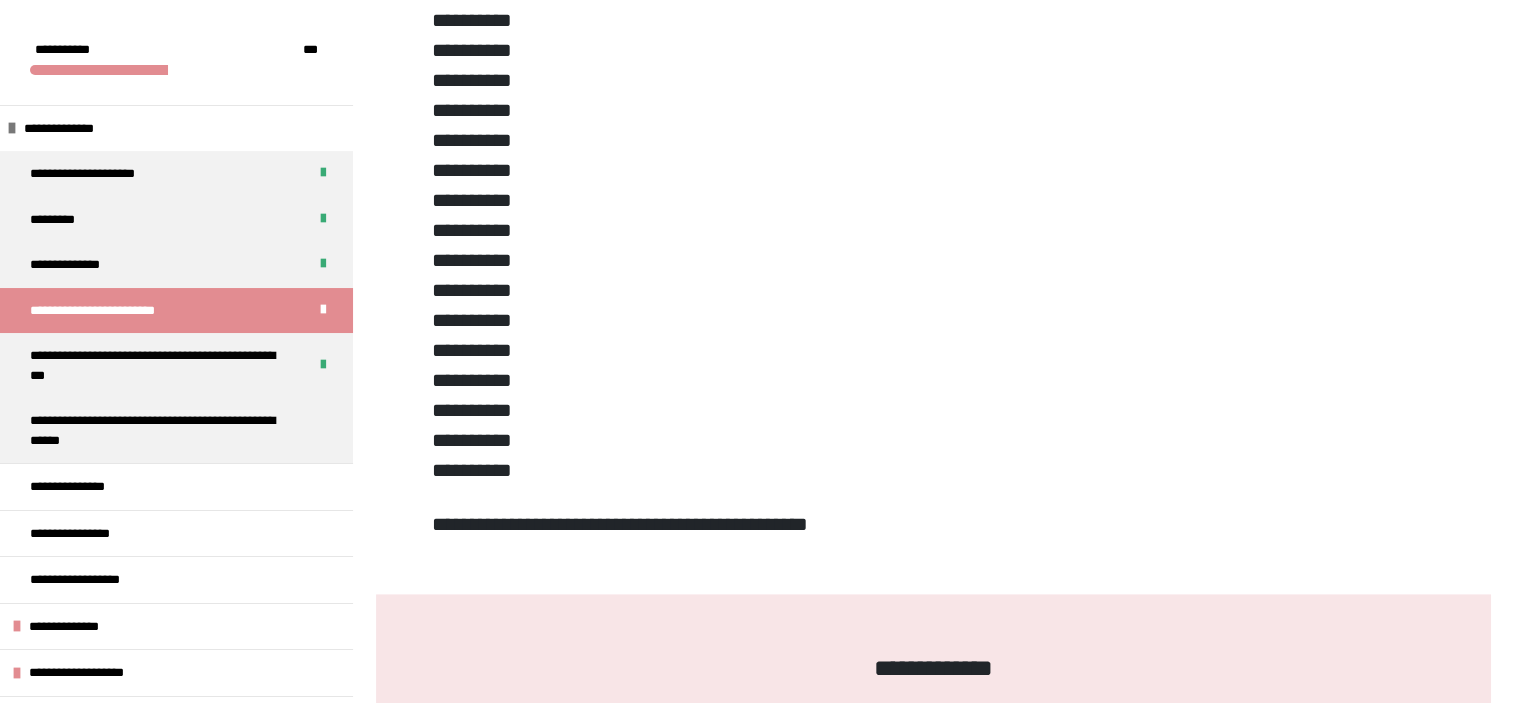 scroll, scrollTop: 970, scrollLeft: 0, axis: vertical 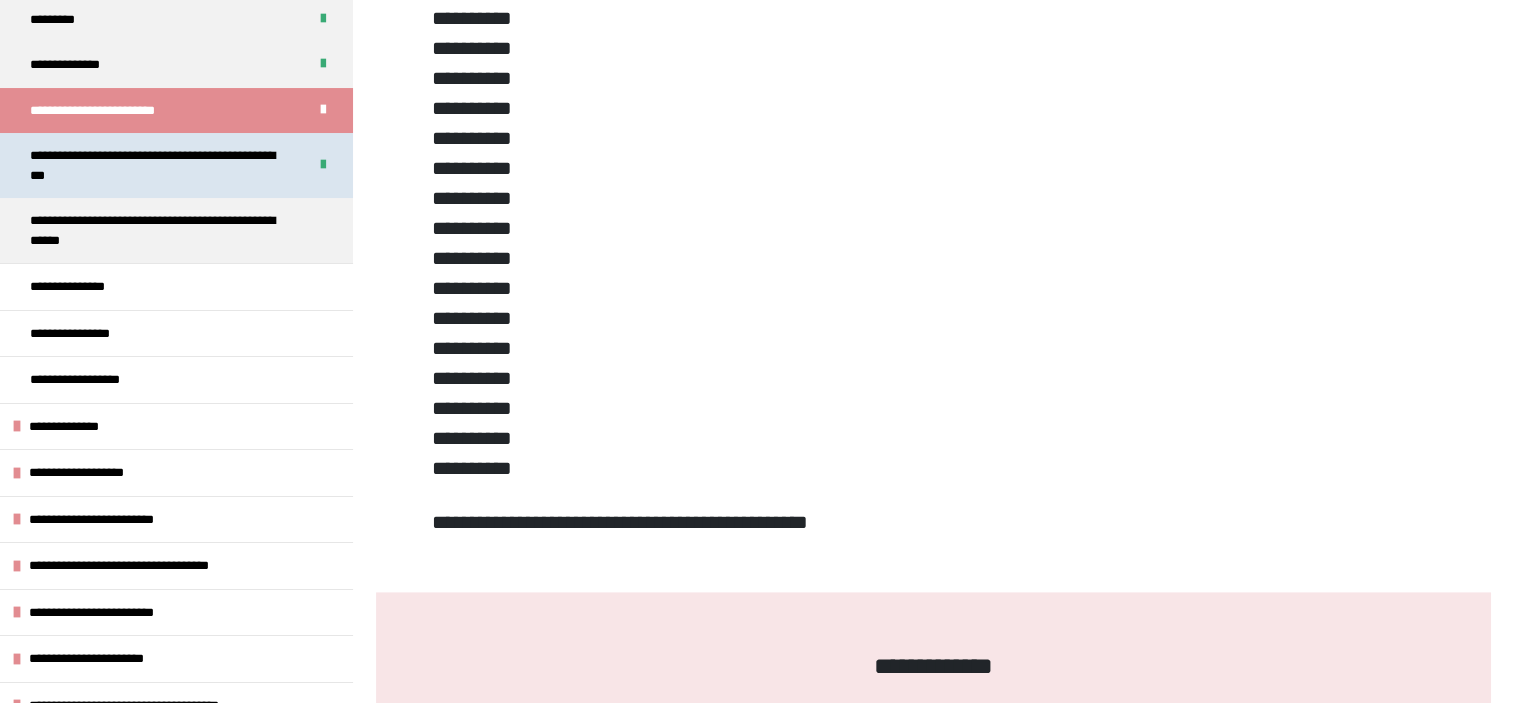click on "**********" at bounding box center (153, 165) 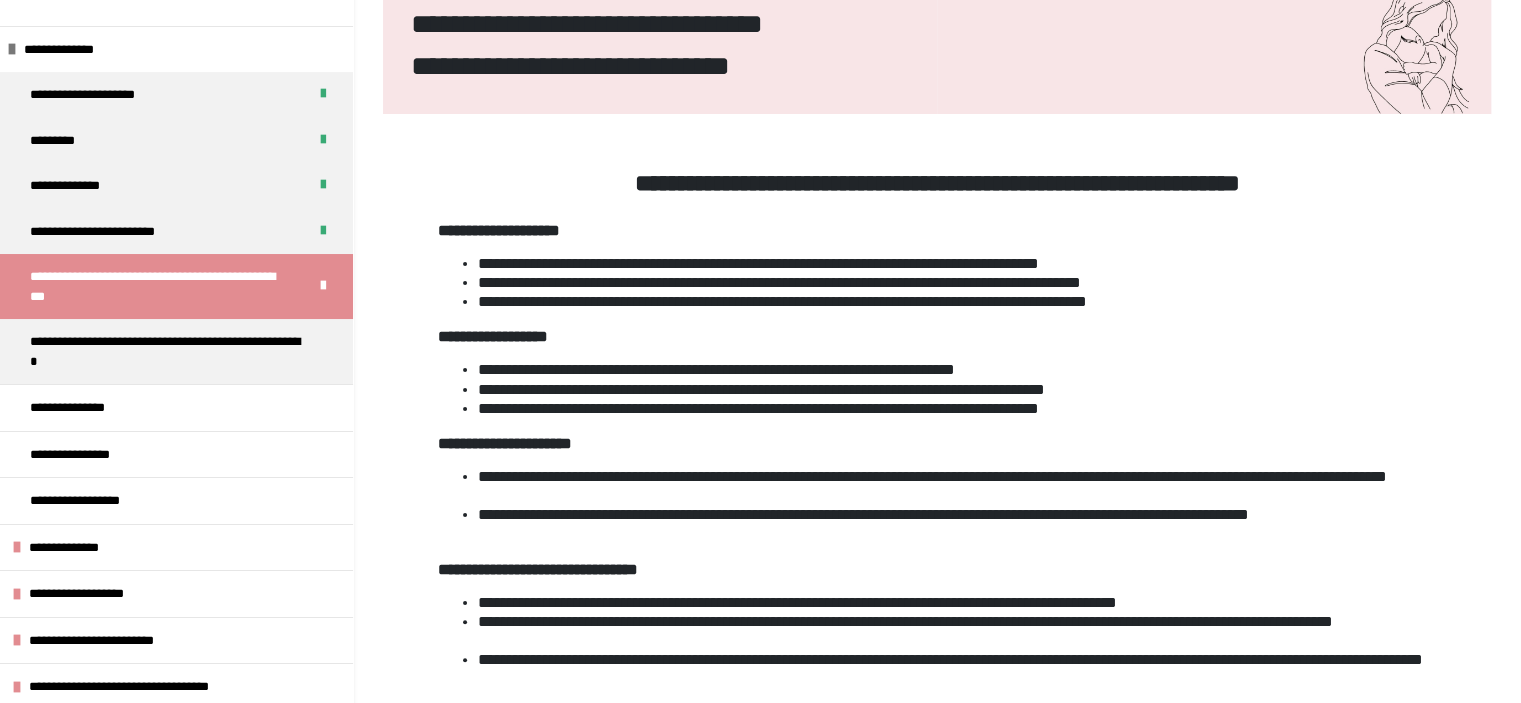 scroll, scrollTop: 40, scrollLeft: 0, axis: vertical 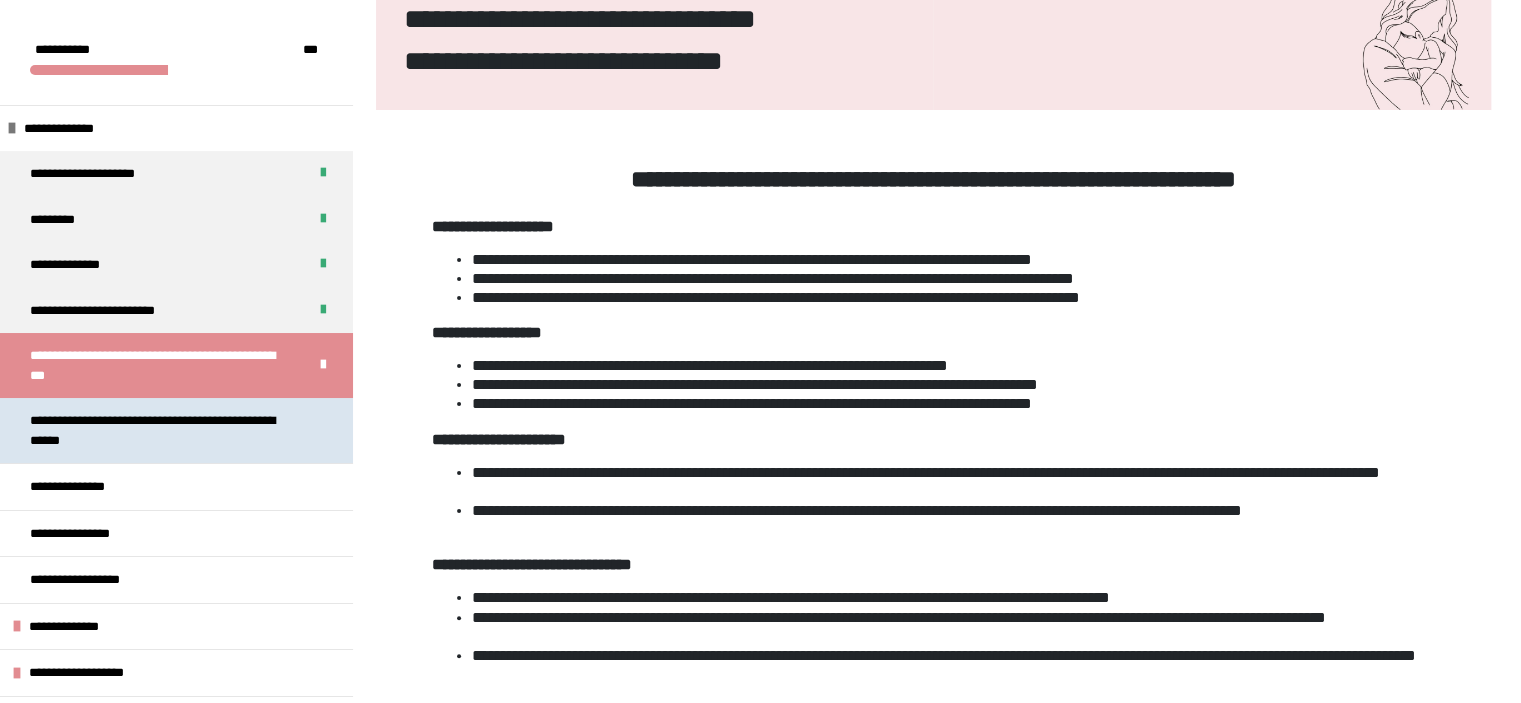 click on "**********" at bounding box center (161, 430) 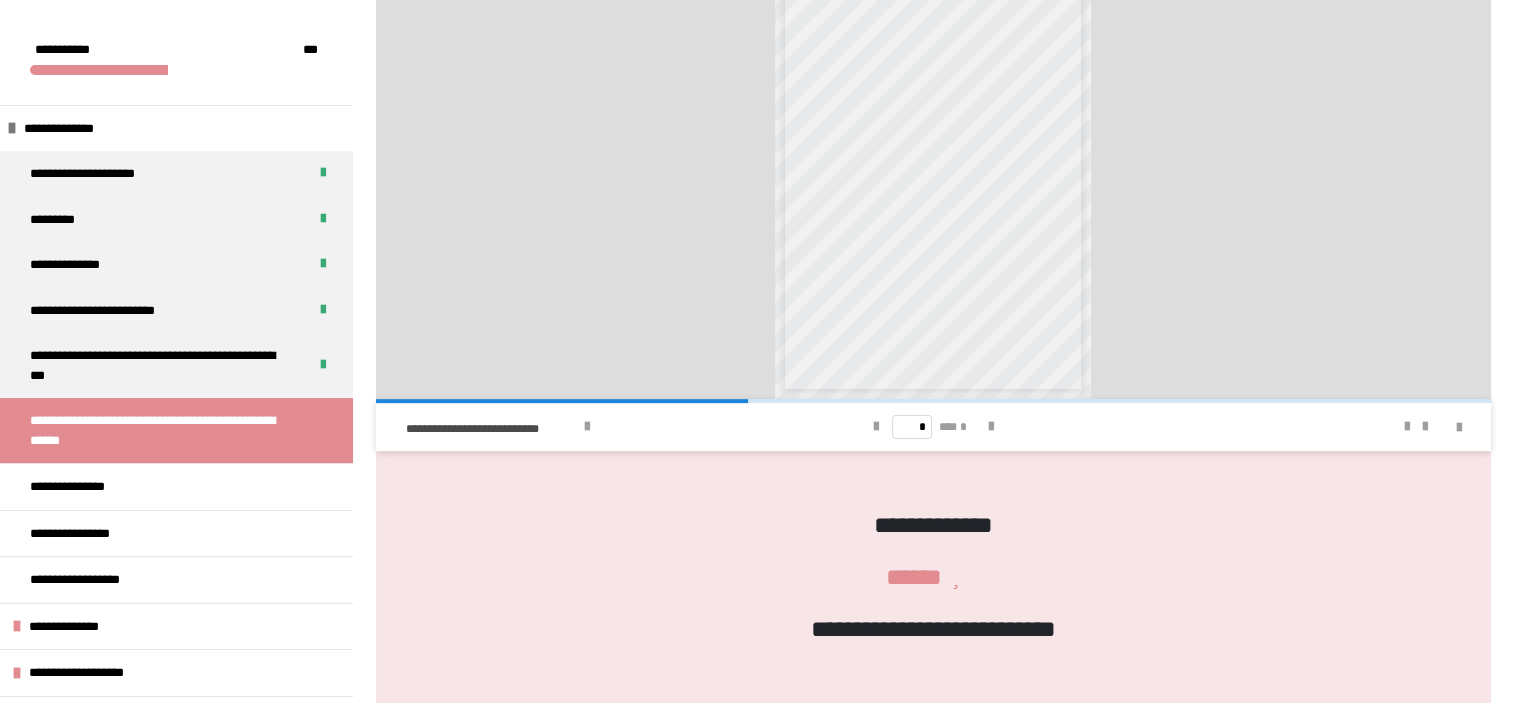 scroll, scrollTop: 570, scrollLeft: 0, axis: vertical 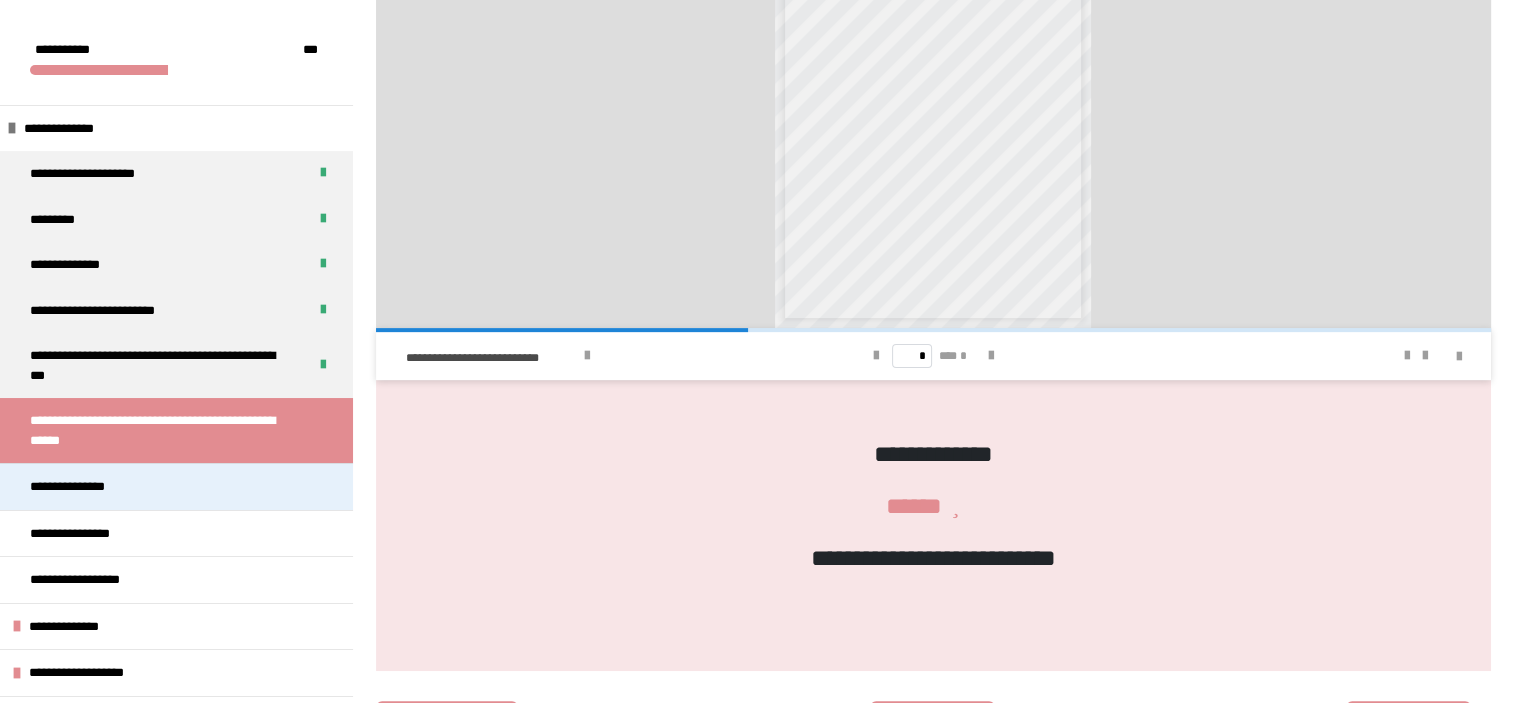 click on "**********" at bounding box center [176, 486] 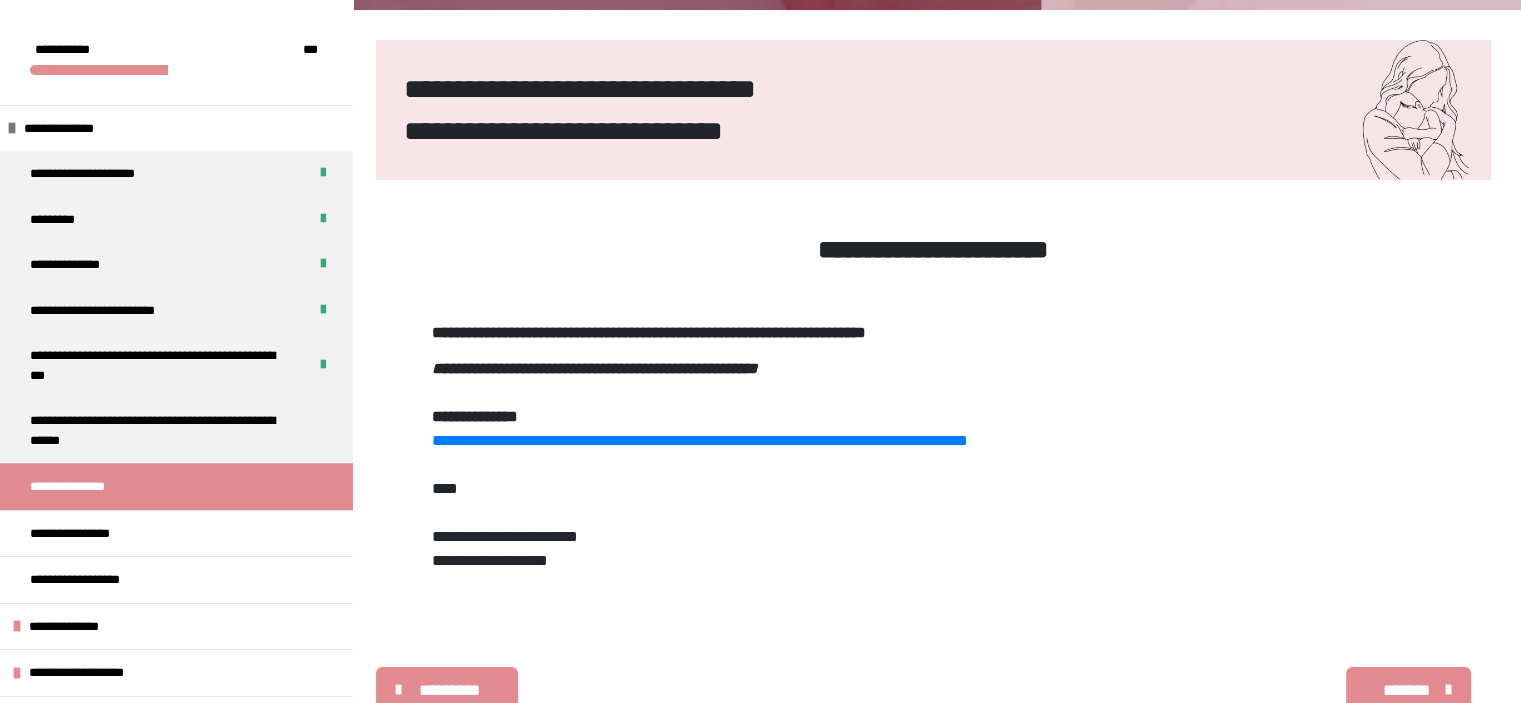 scroll, scrollTop: 300, scrollLeft: 0, axis: vertical 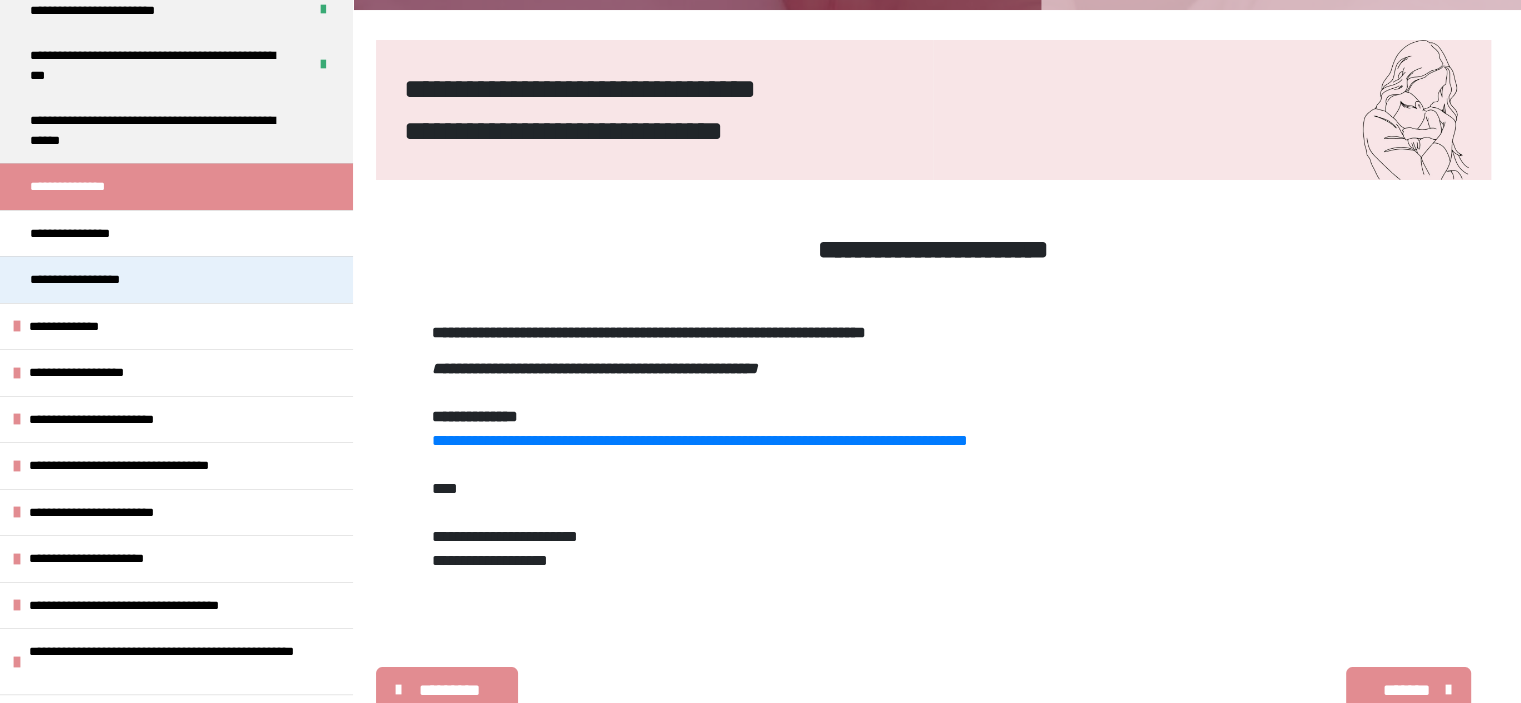 click on "**********" at bounding box center [176, 279] 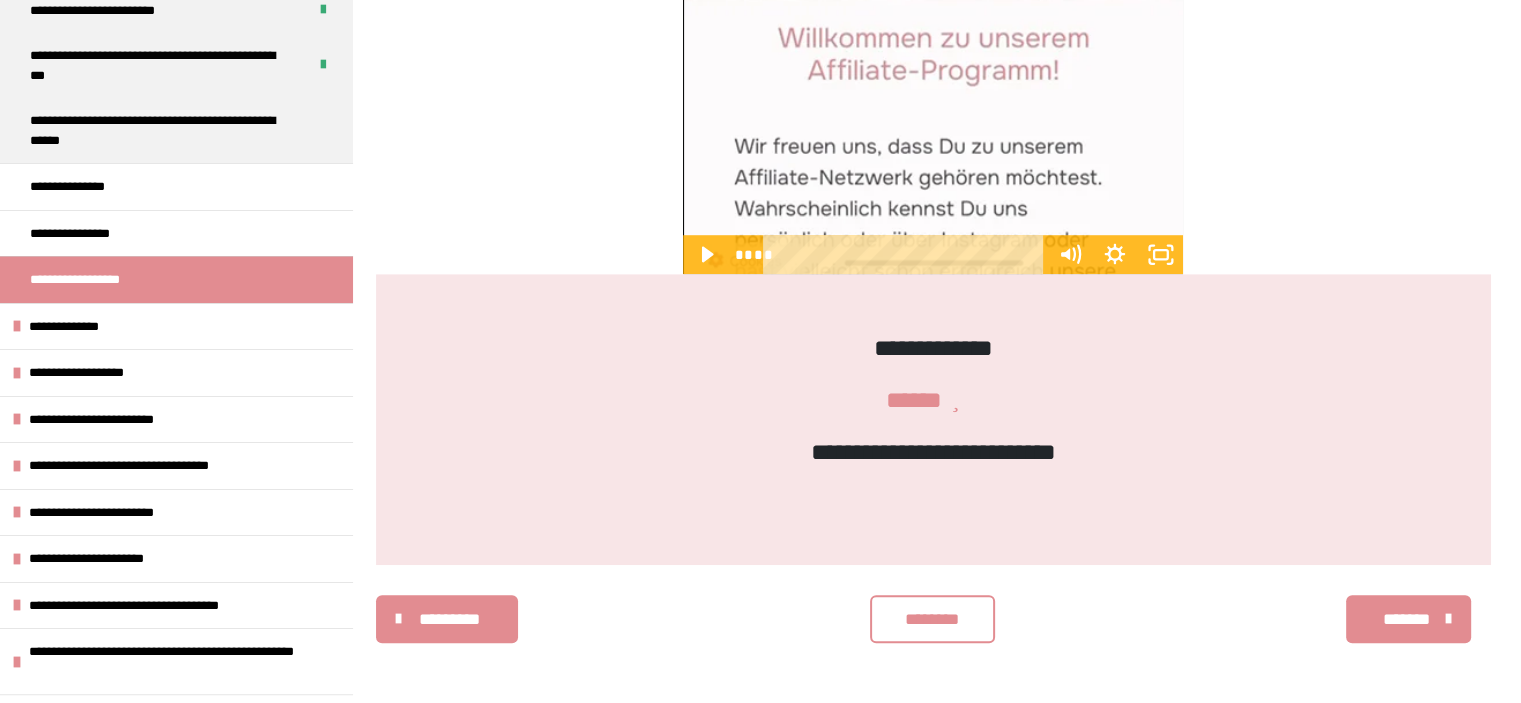 scroll, scrollTop: 1364, scrollLeft: 0, axis: vertical 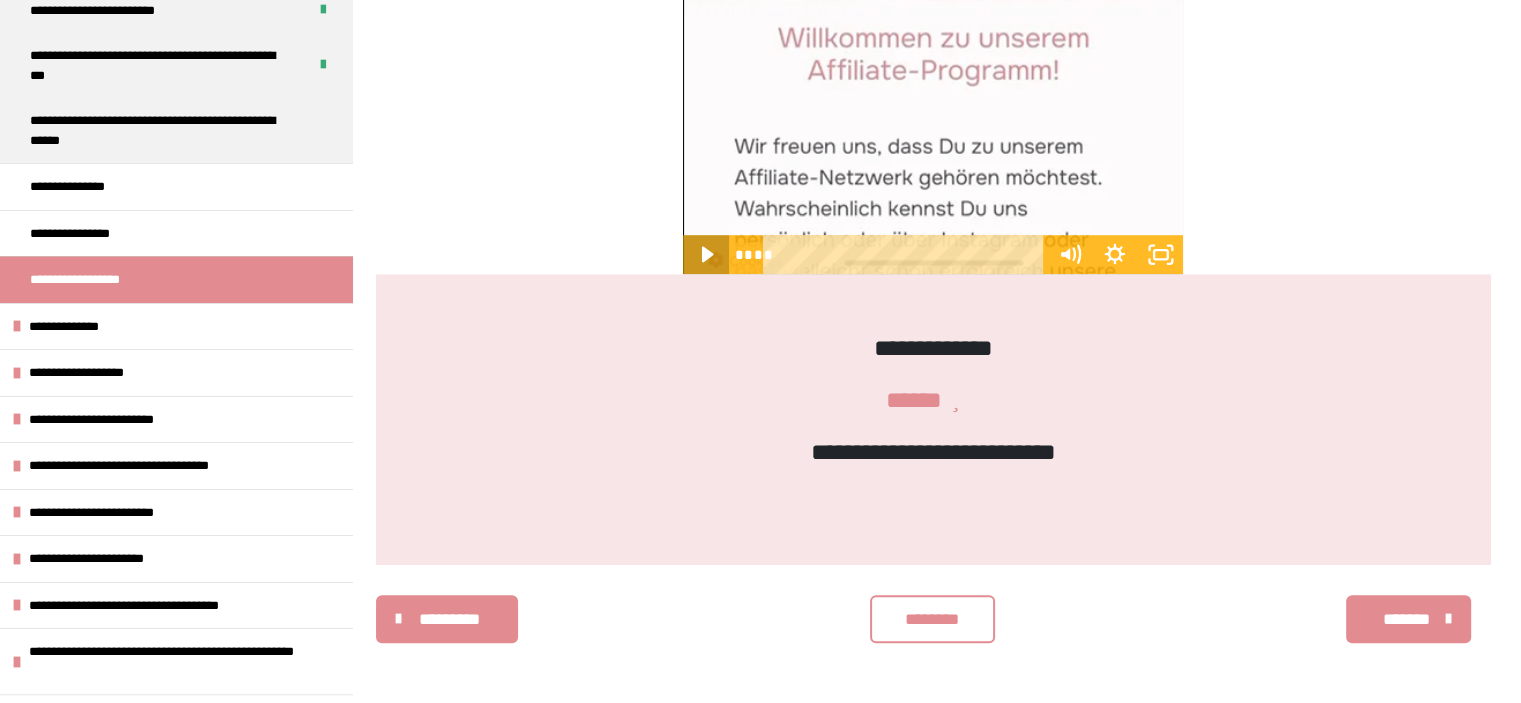 click 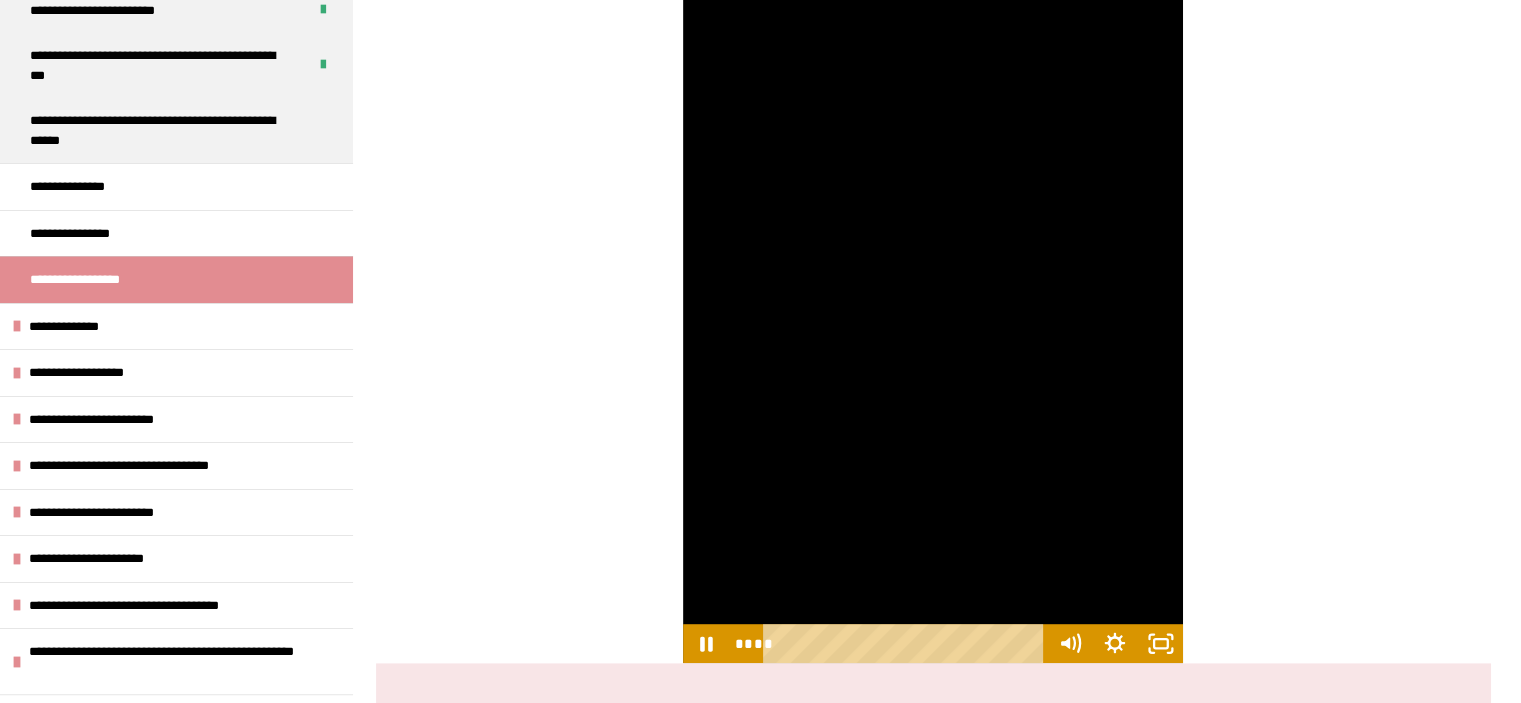 scroll, scrollTop: 964, scrollLeft: 0, axis: vertical 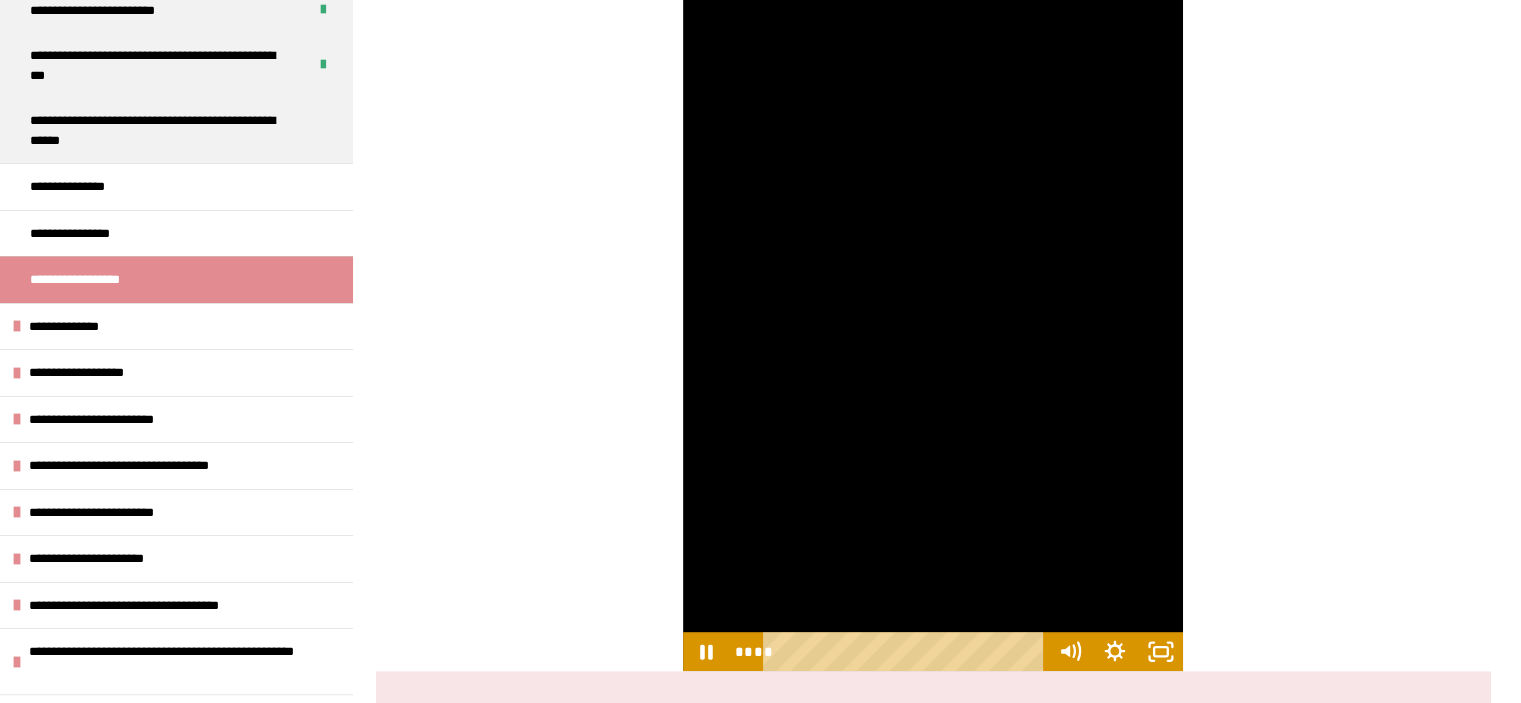 type 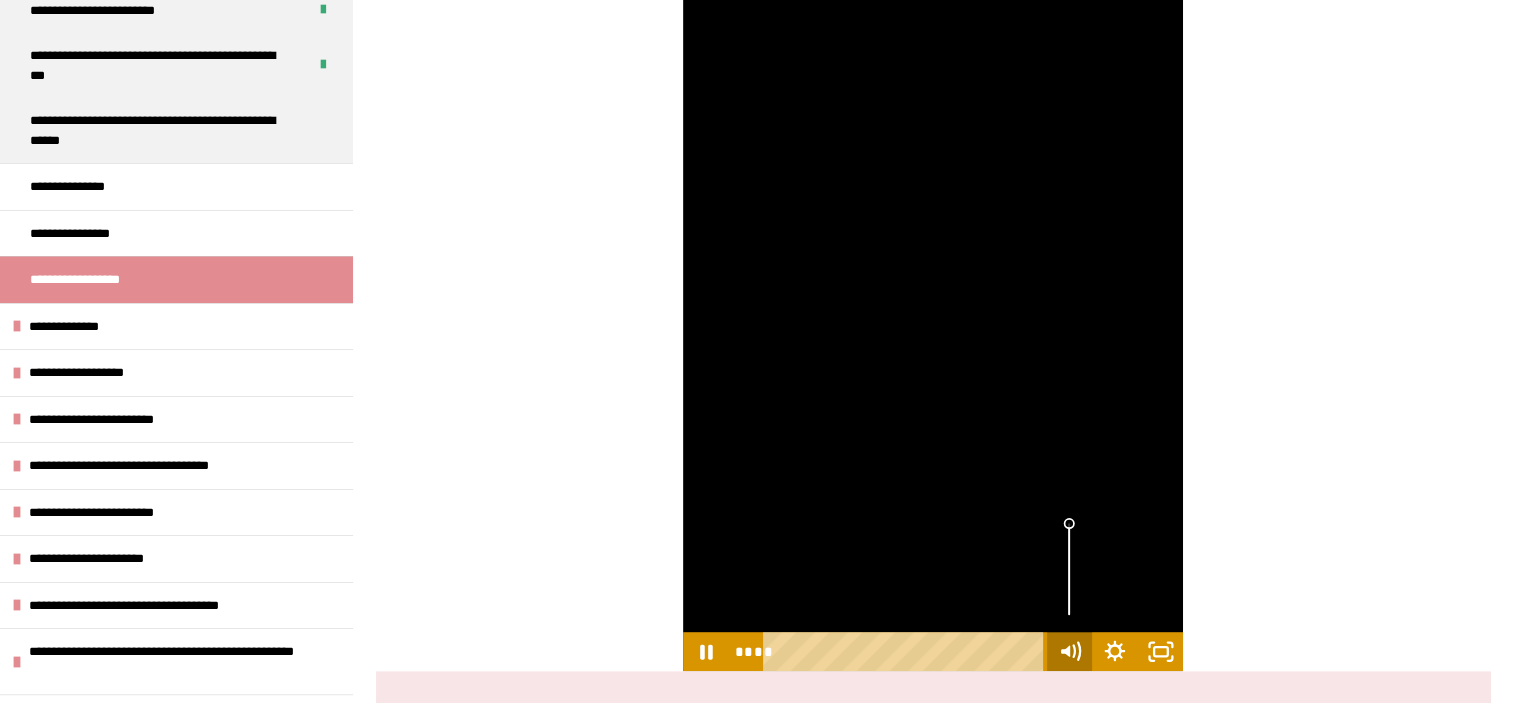 click 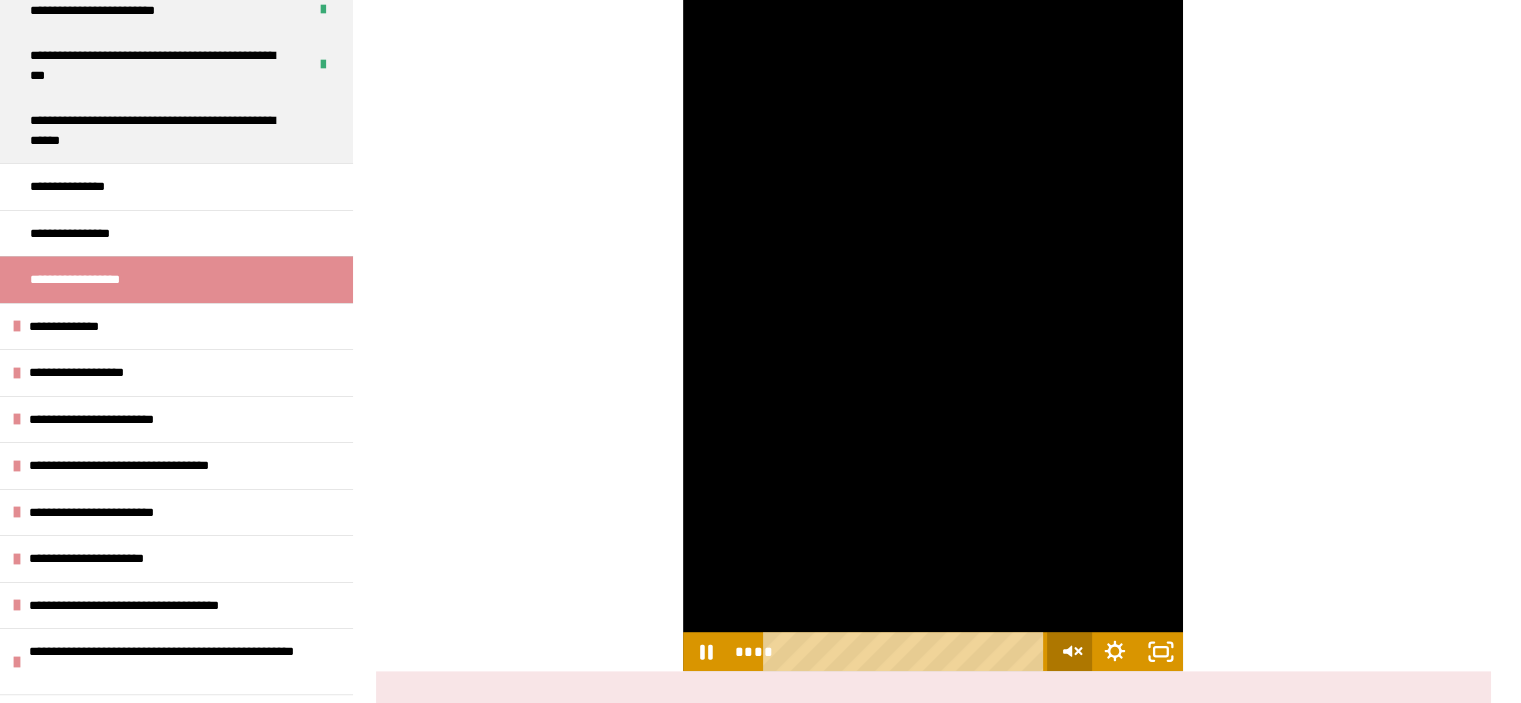 click 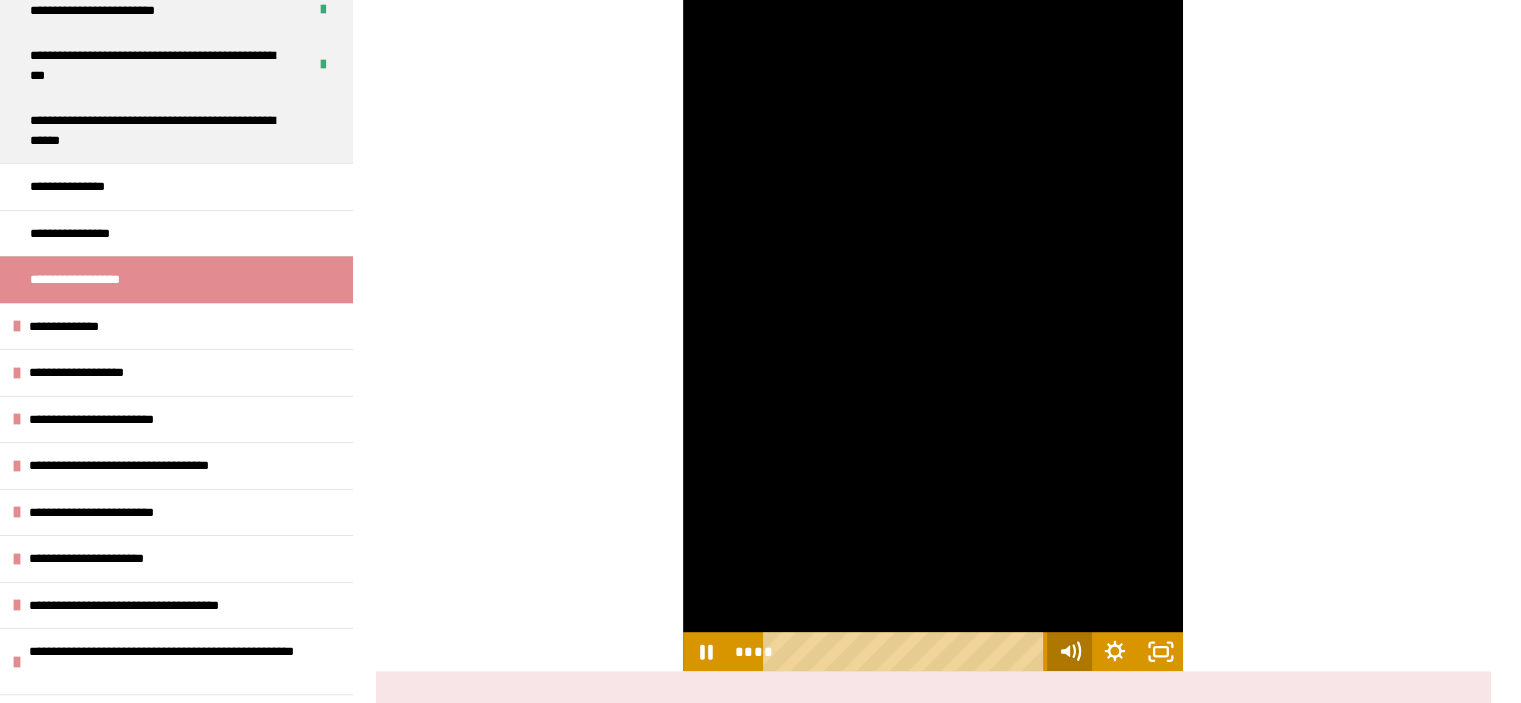 click 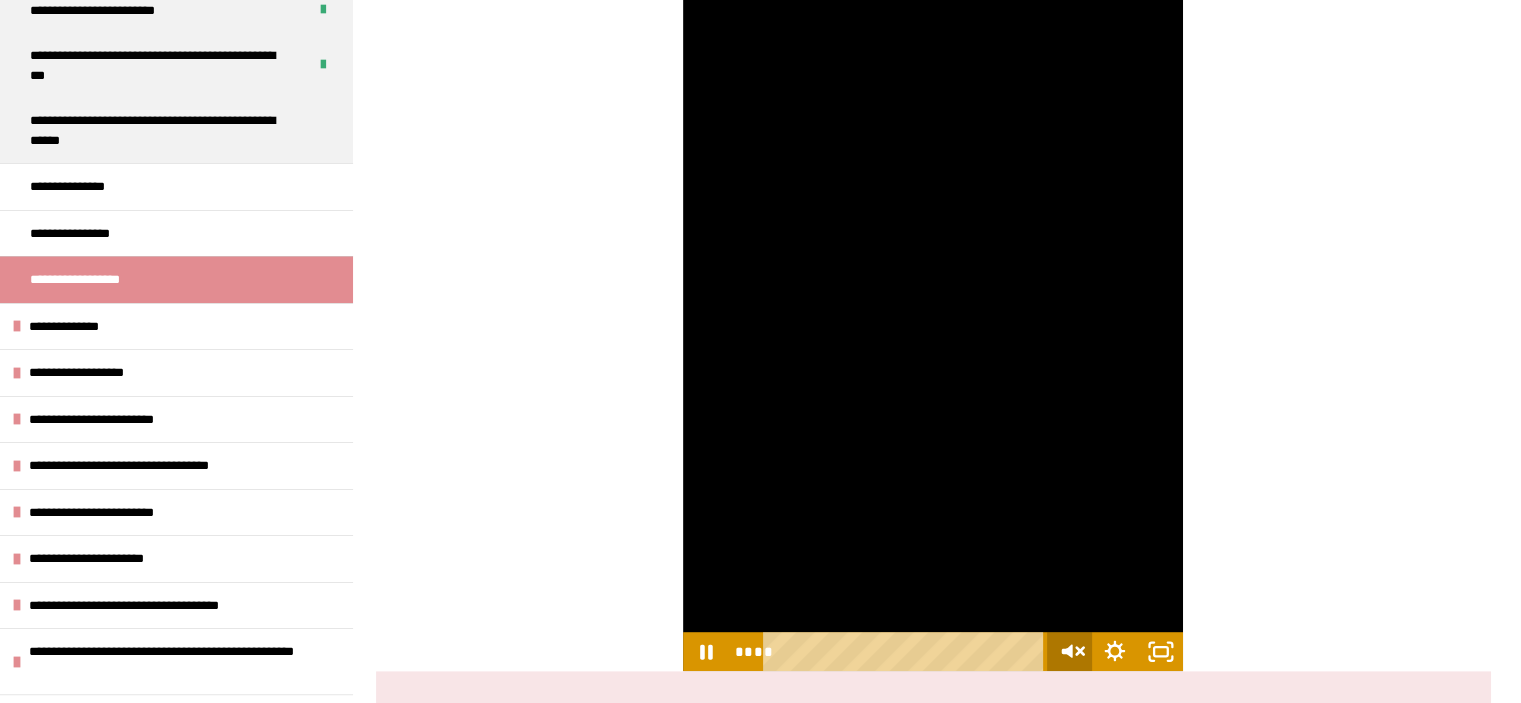 click 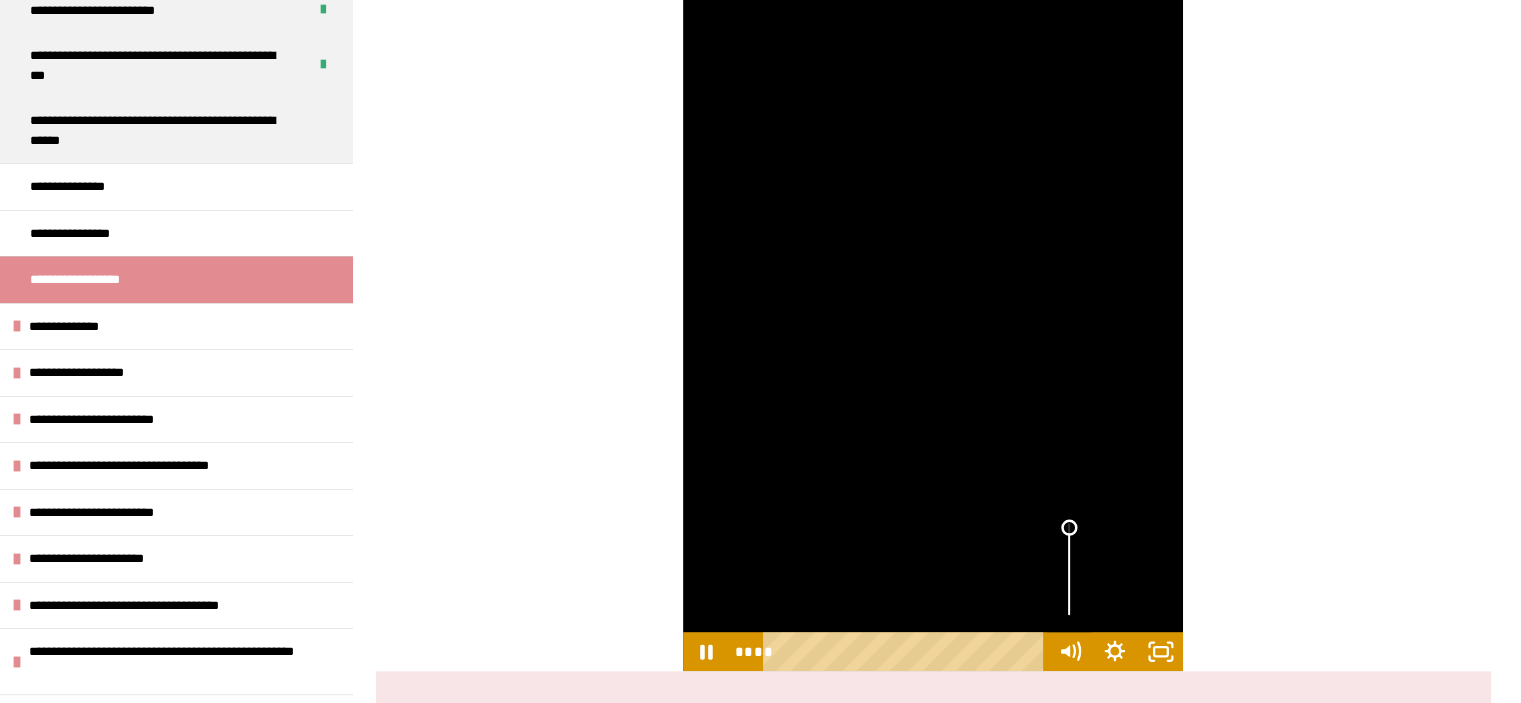 drag, startPoint x: 1070, startPoint y: 611, endPoint x: 1077, endPoint y: 527, distance: 84.29116 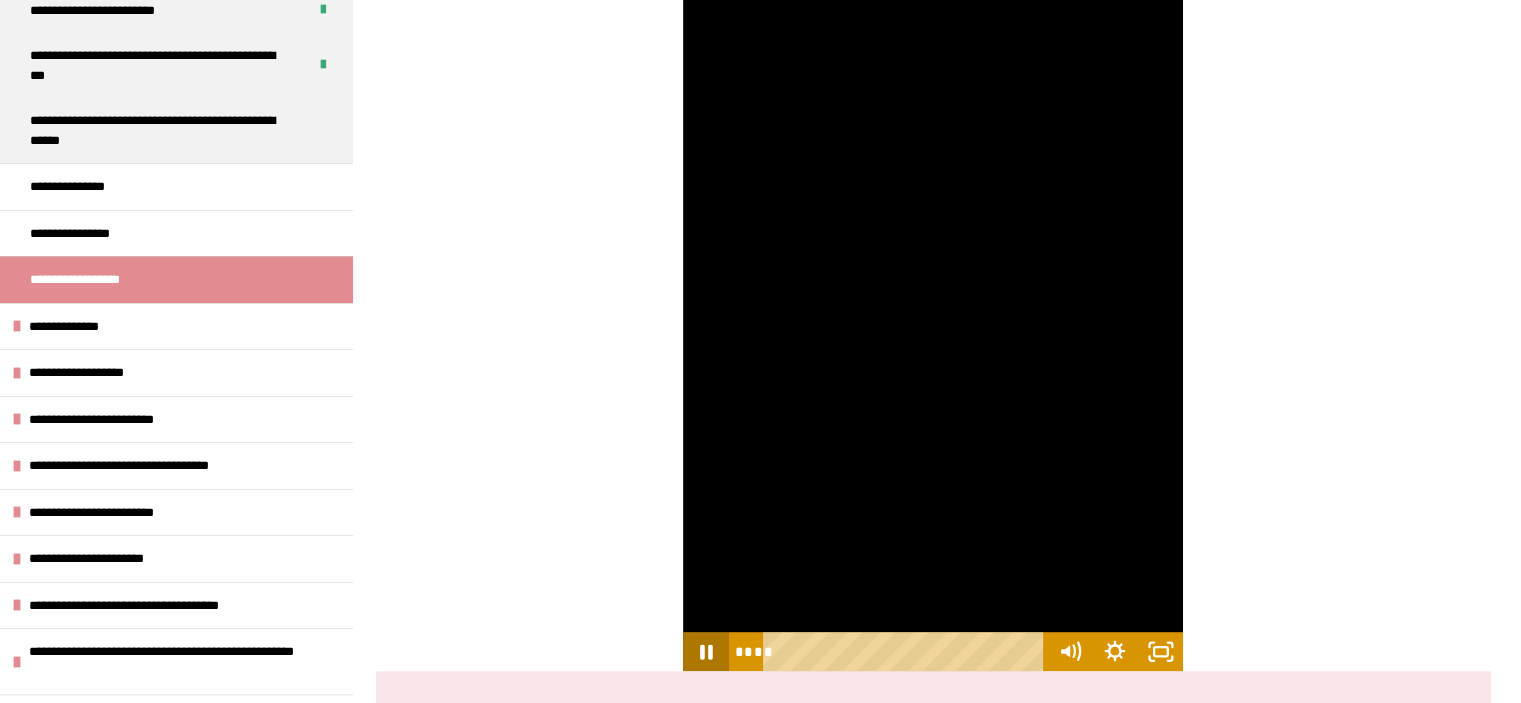 click 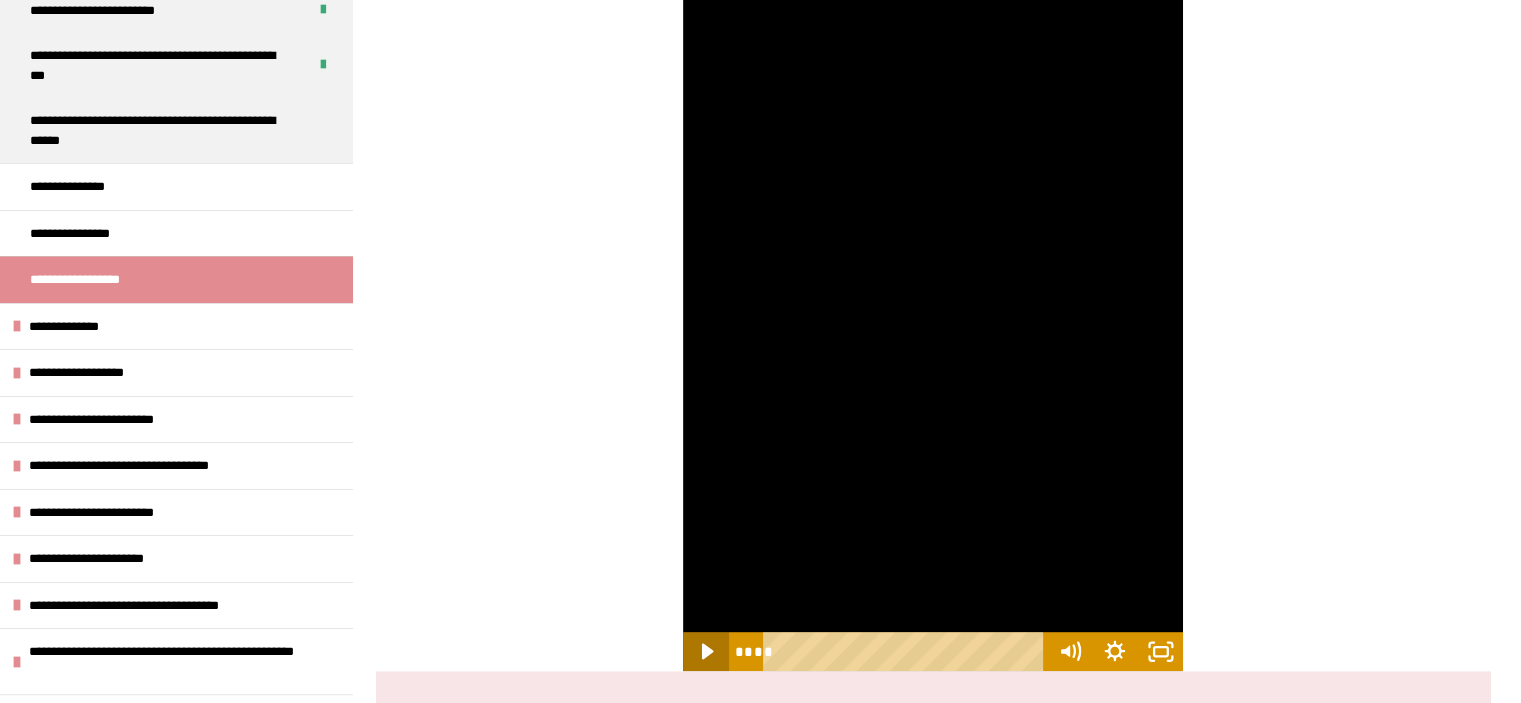 click 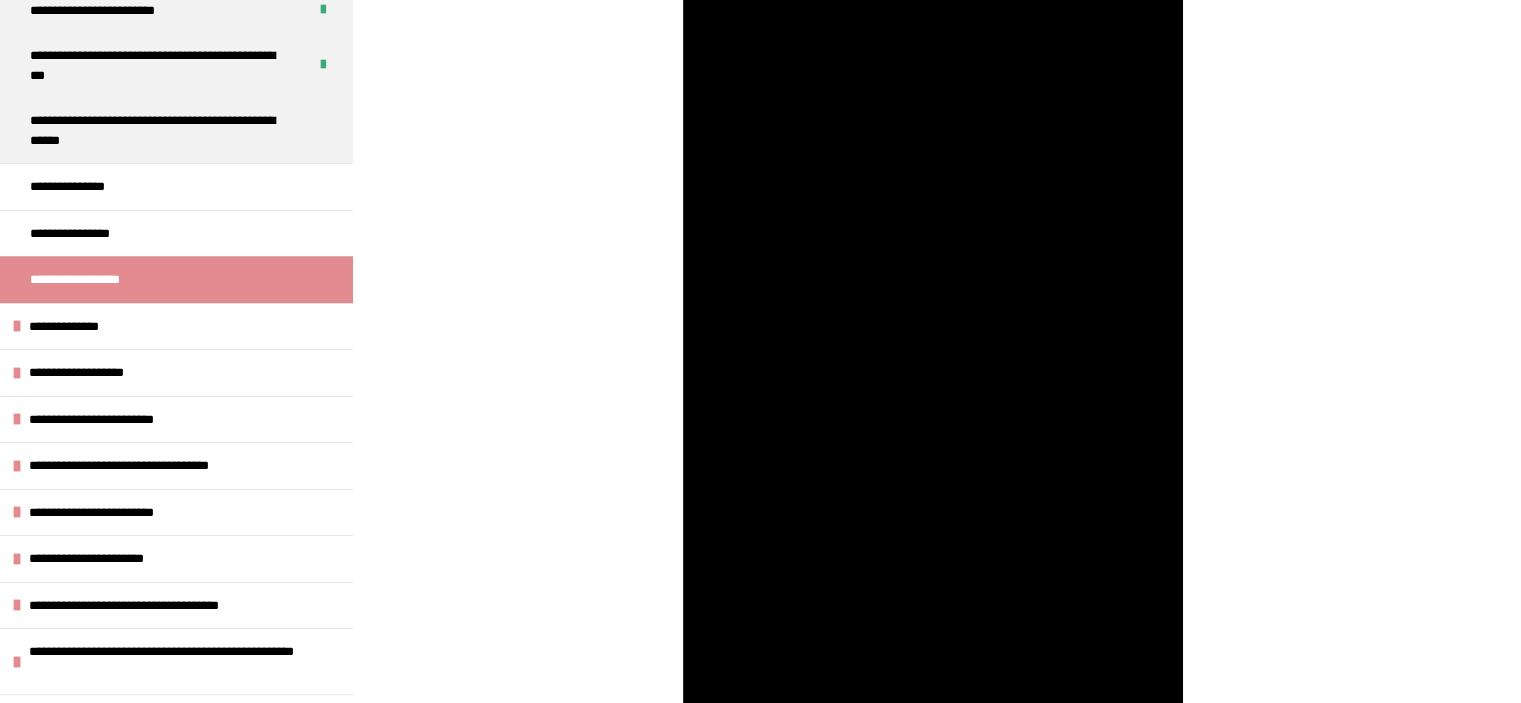 scroll, scrollTop: 664, scrollLeft: 0, axis: vertical 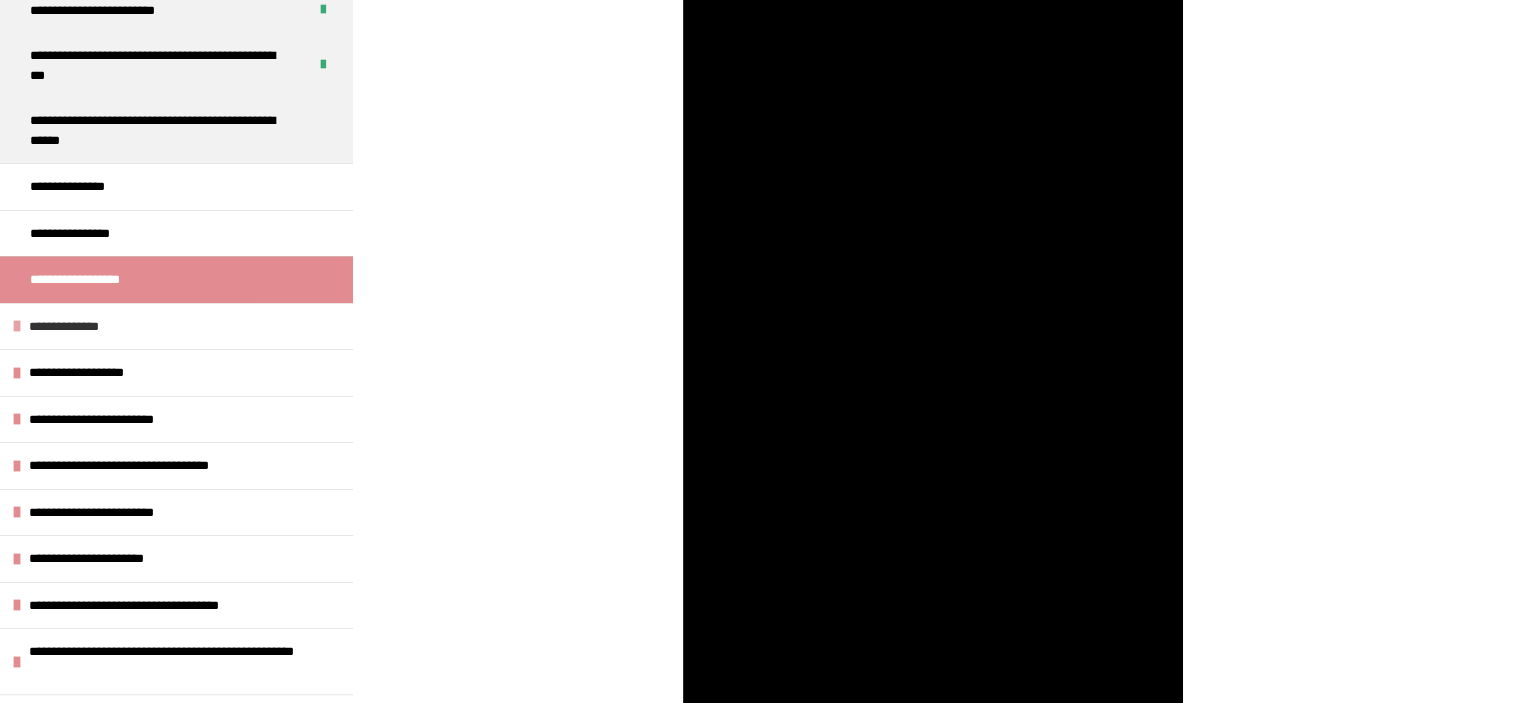 click on "**********" at bounding box center [78, 327] 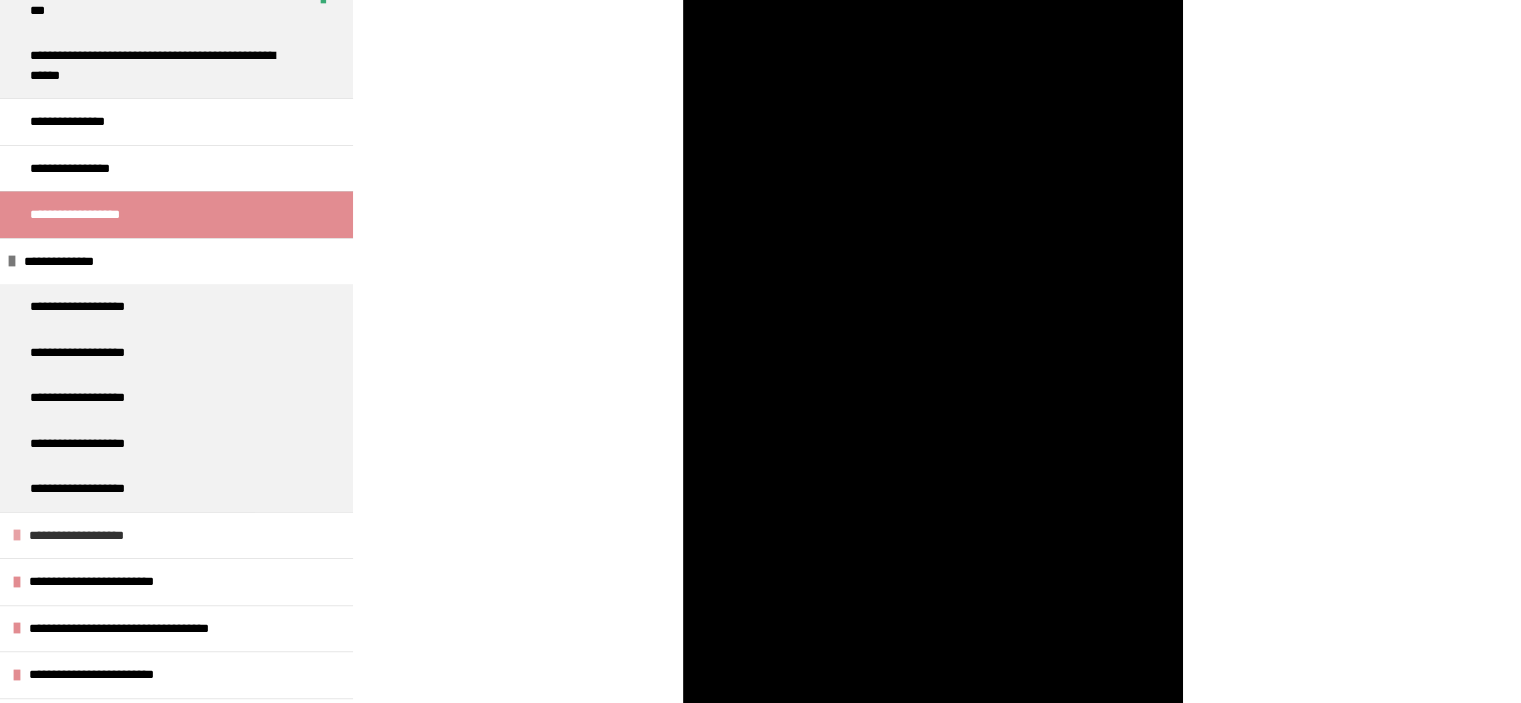 scroll, scrollTop: 400, scrollLeft: 0, axis: vertical 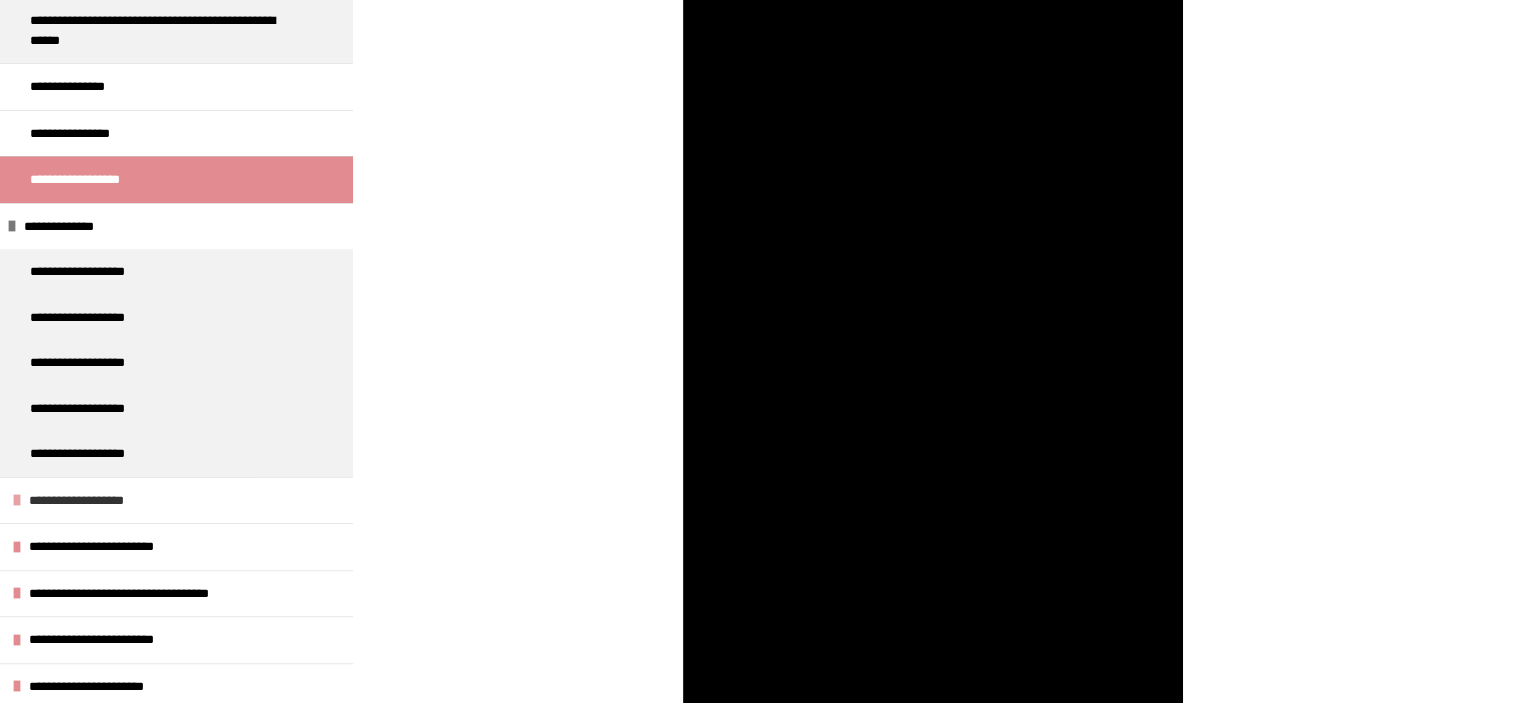 click on "**********" at bounding box center (176, 500) 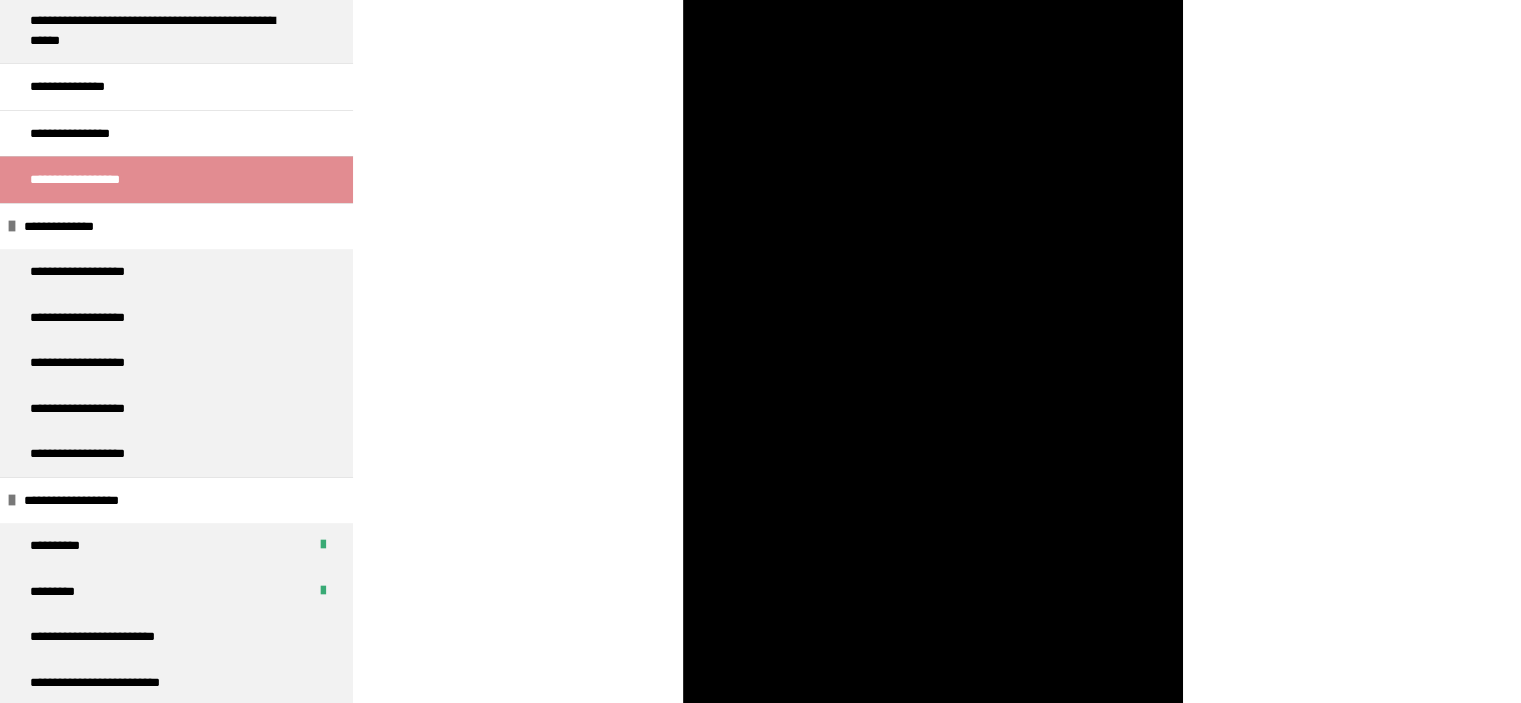 scroll, scrollTop: 964, scrollLeft: 0, axis: vertical 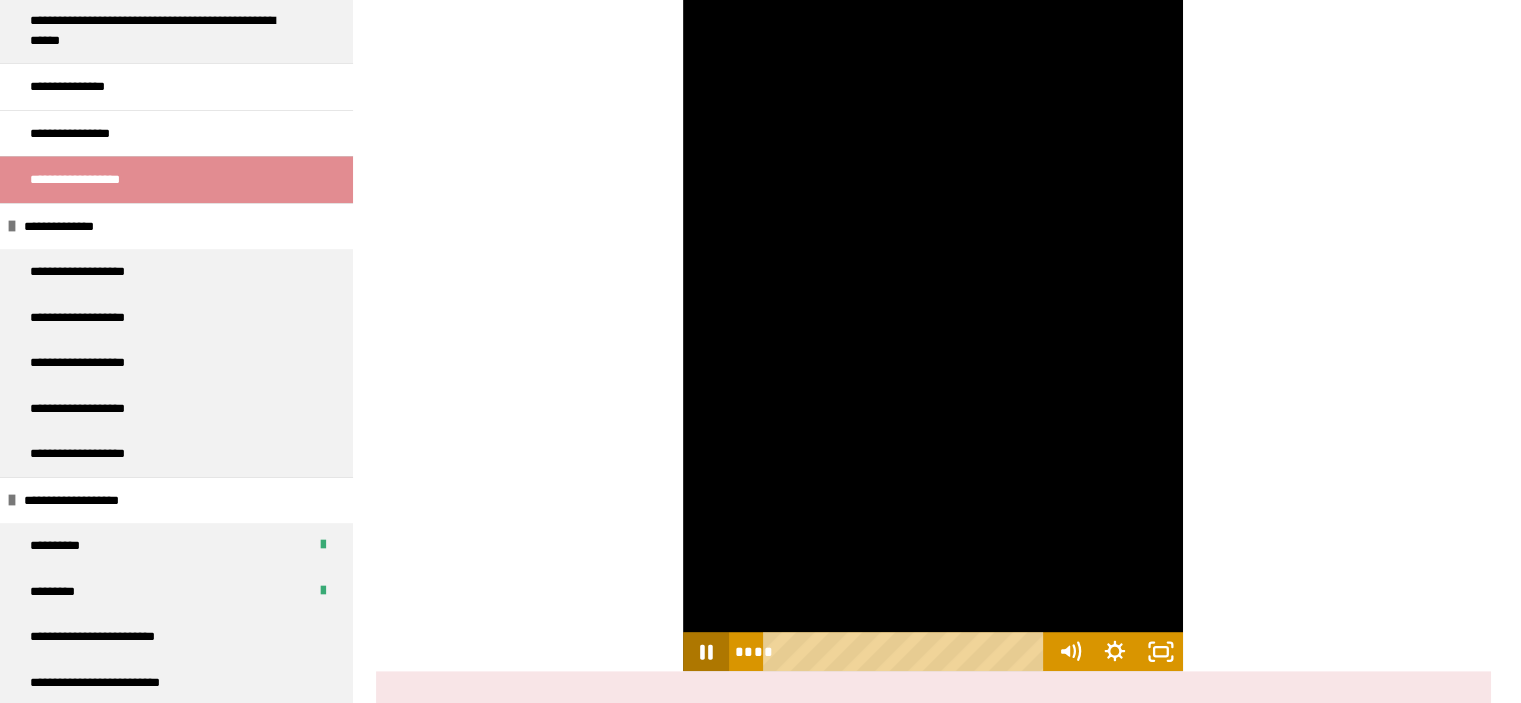 click 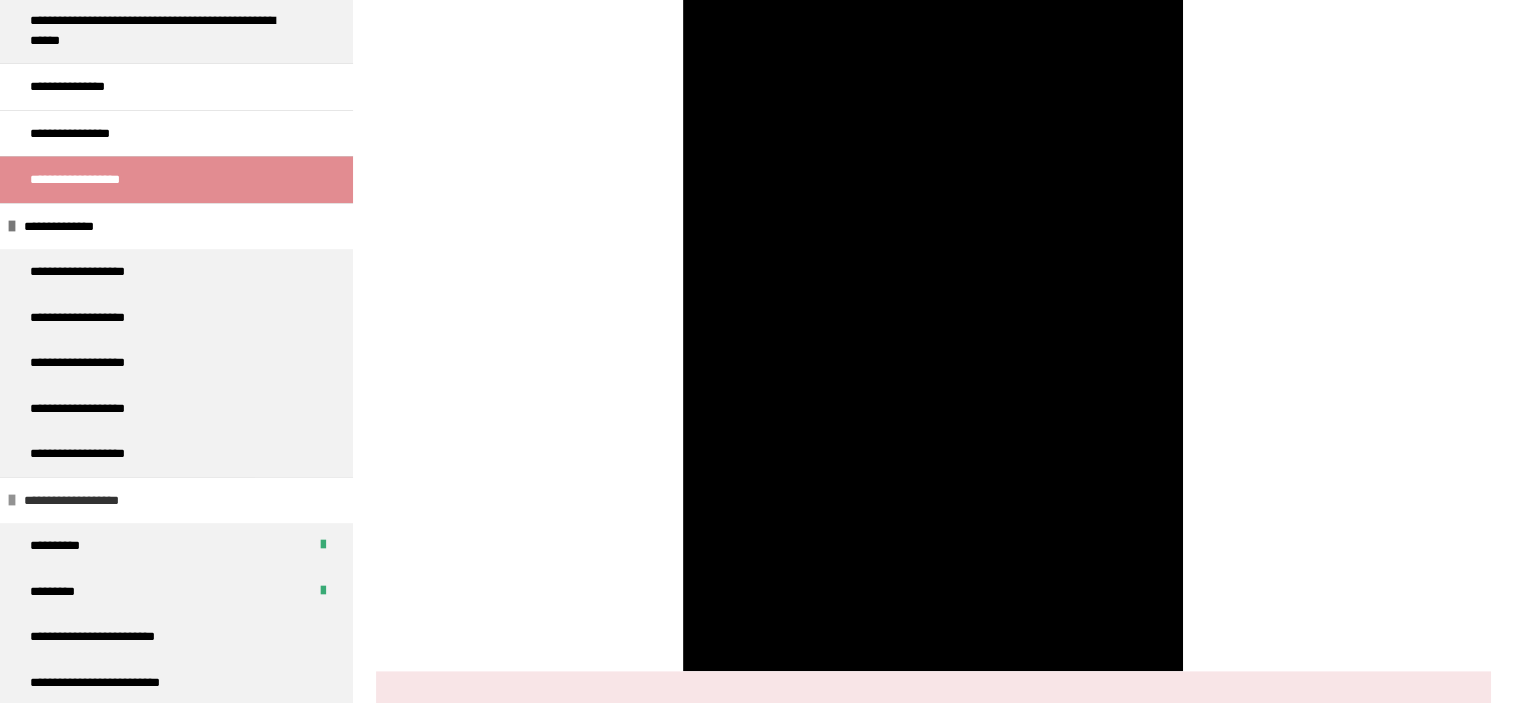 click on "**********" at bounding box center [176, 500] 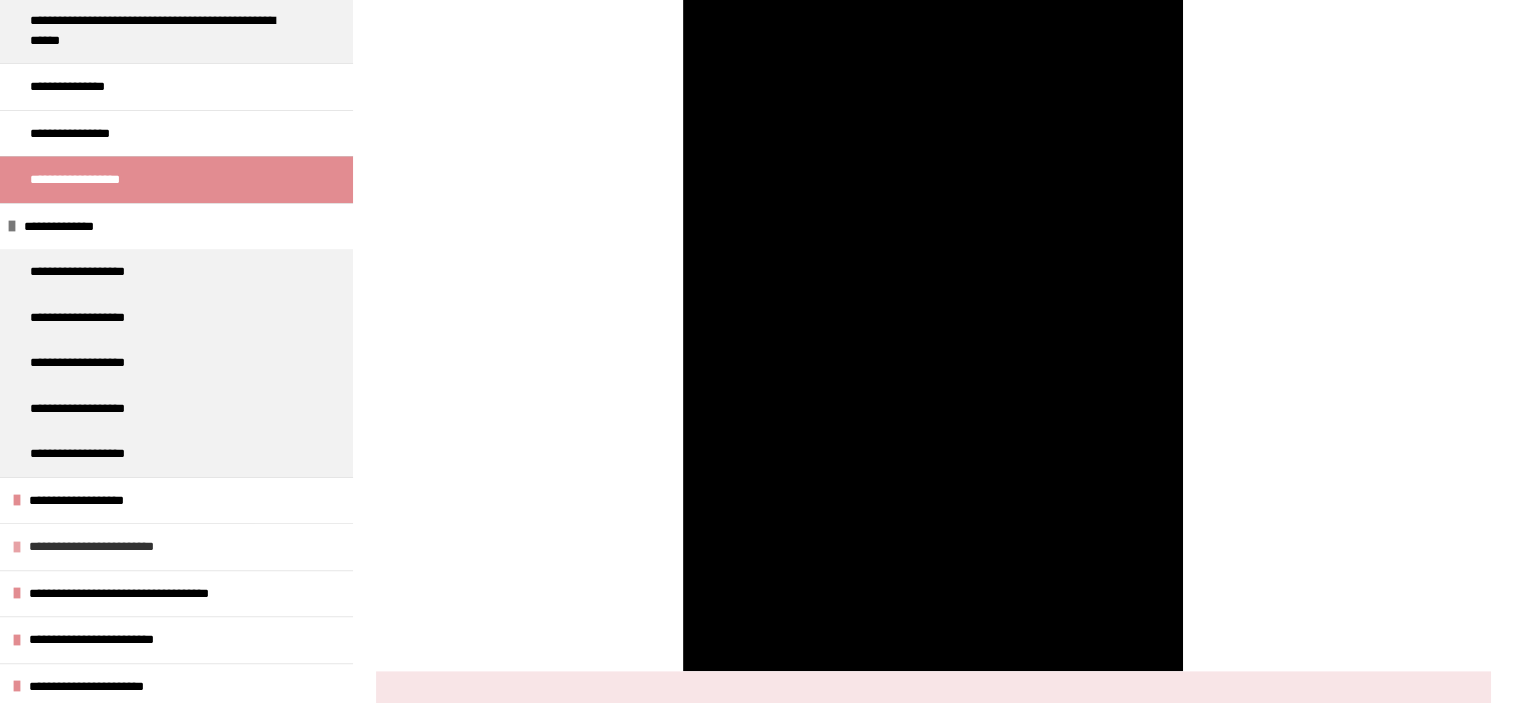 click on "**********" at bounding box center [176, 546] 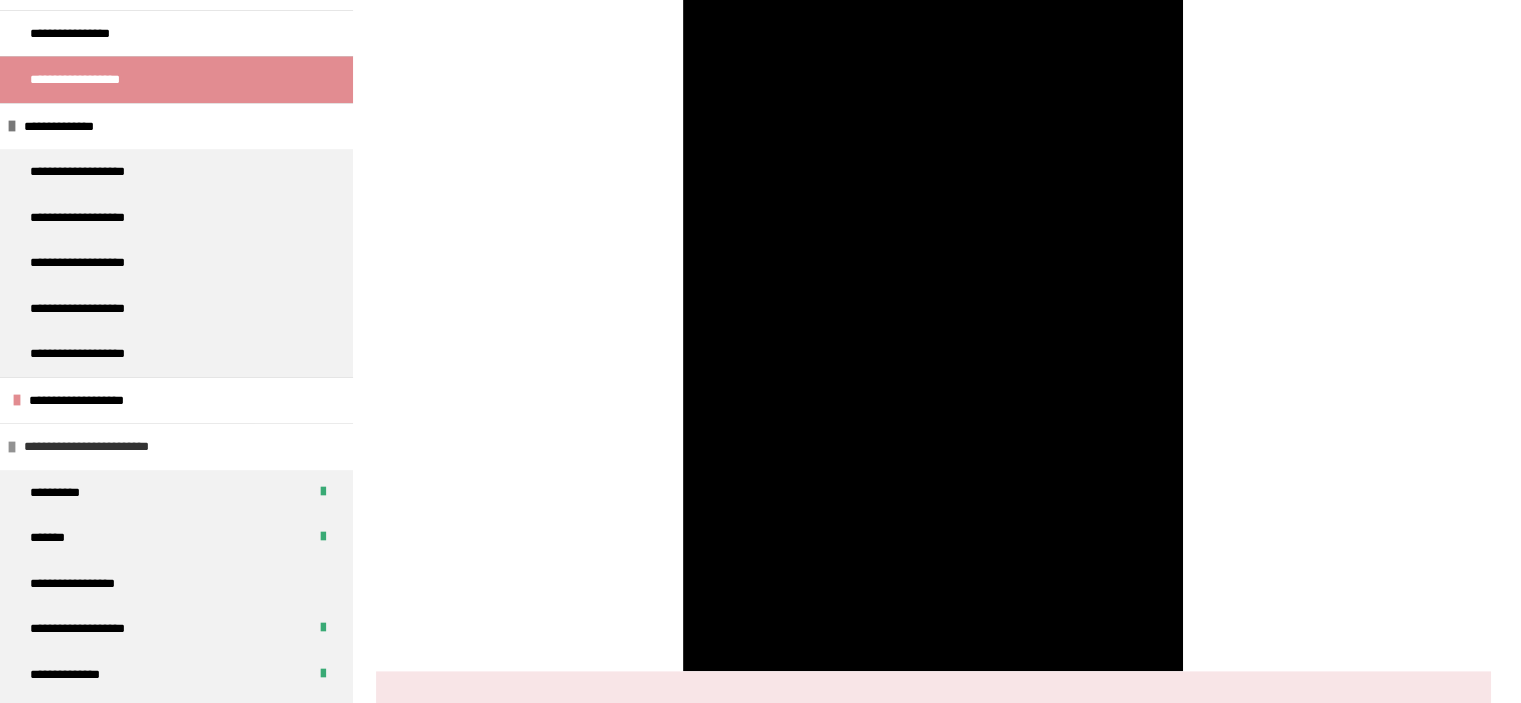 scroll, scrollTop: 600, scrollLeft: 0, axis: vertical 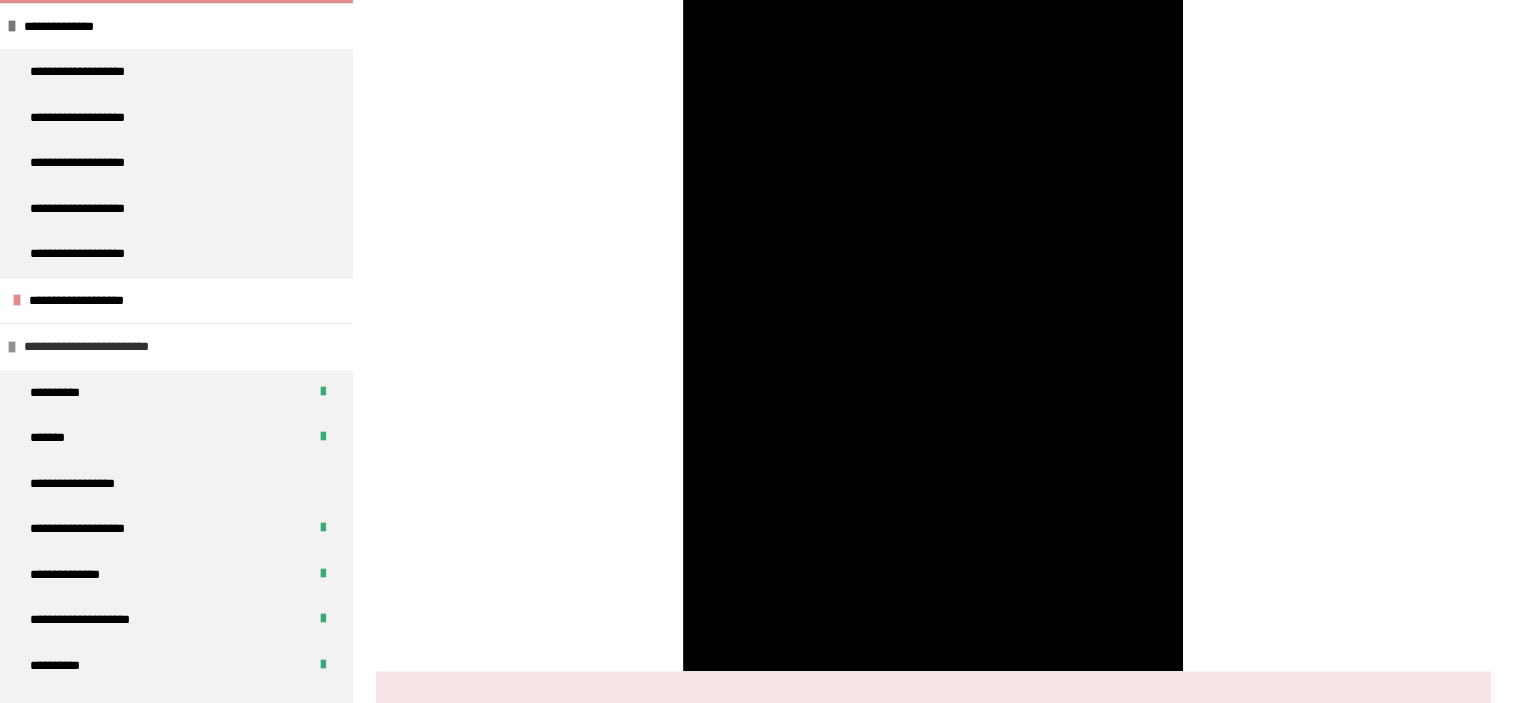 click on "**********" at bounding box center (103, 347) 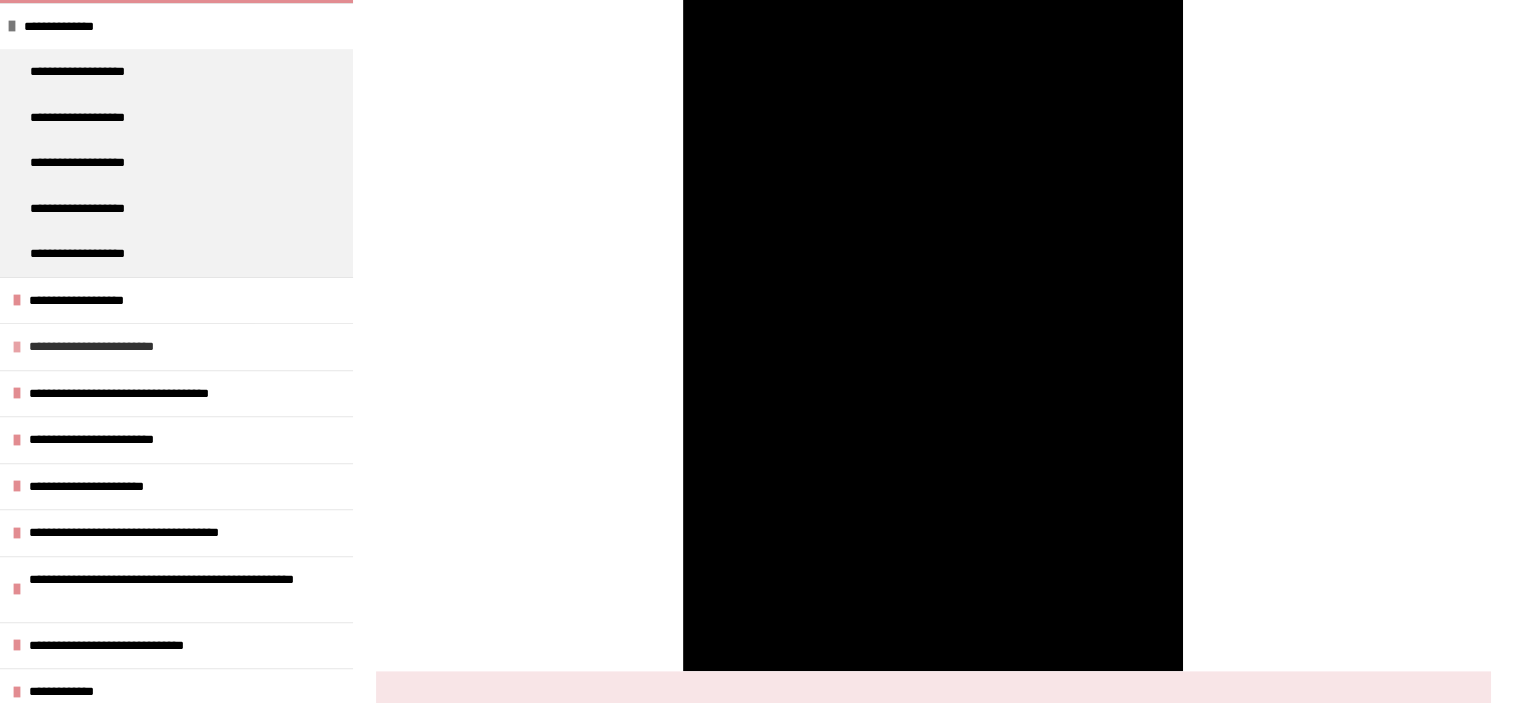 click on "**********" at bounding box center [176, 346] 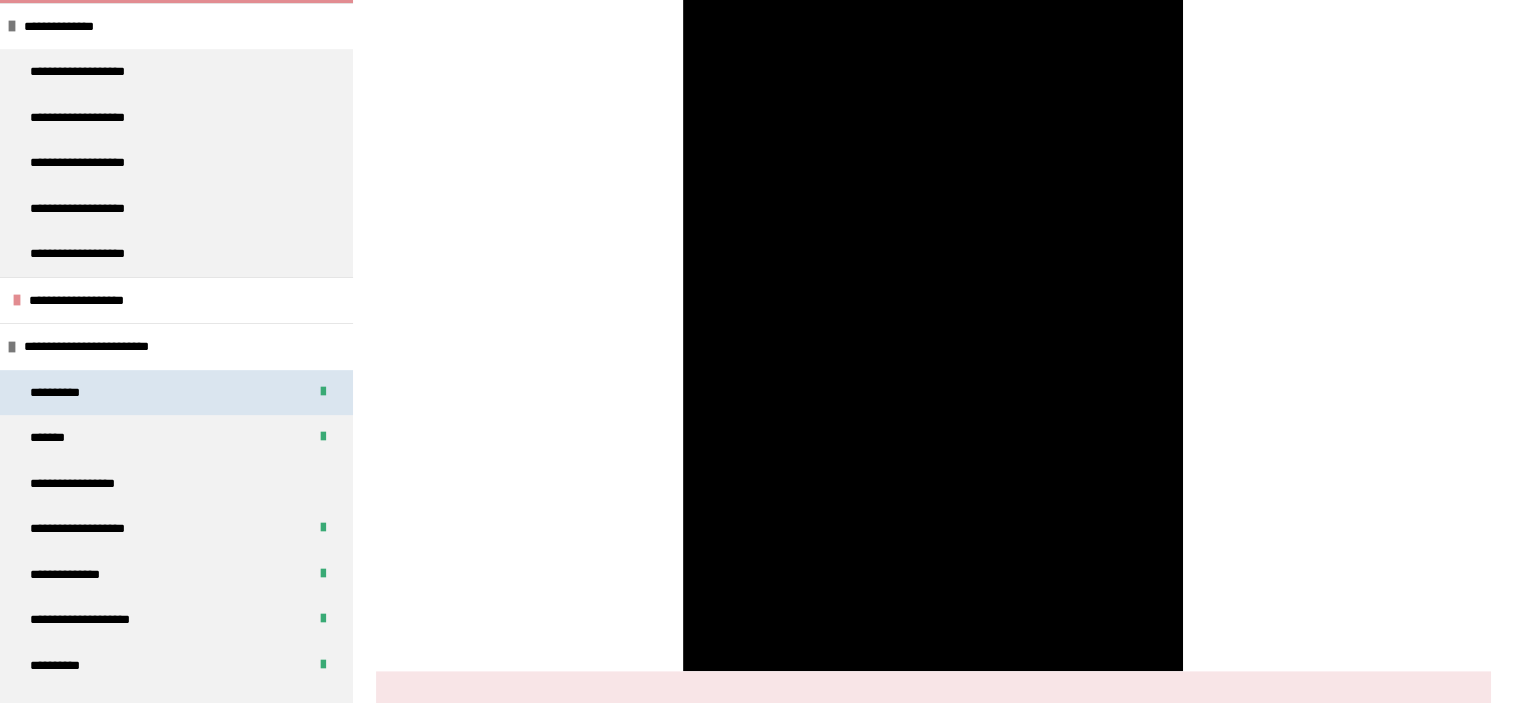 click on "**********" at bounding box center (176, 393) 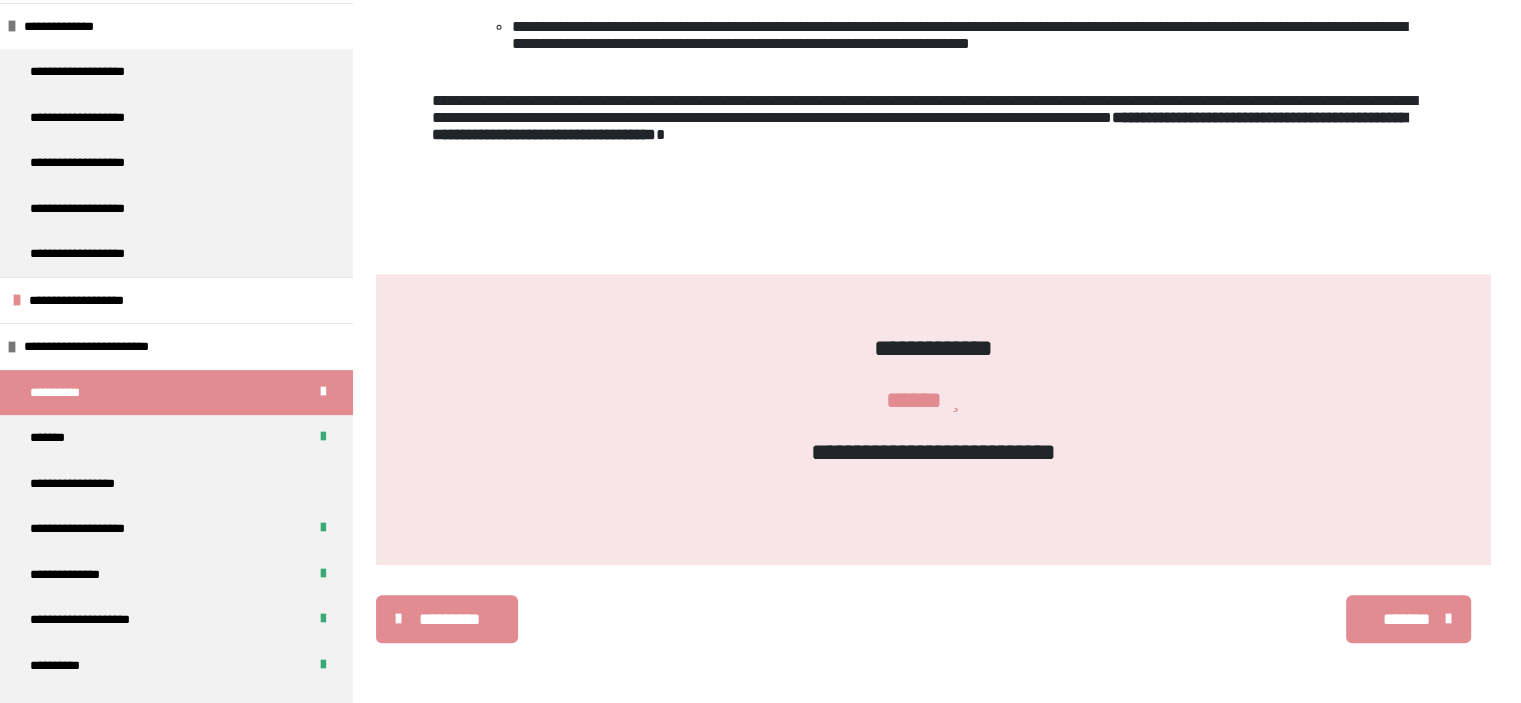 scroll, scrollTop: 1764, scrollLeft: 0, axis: vertical 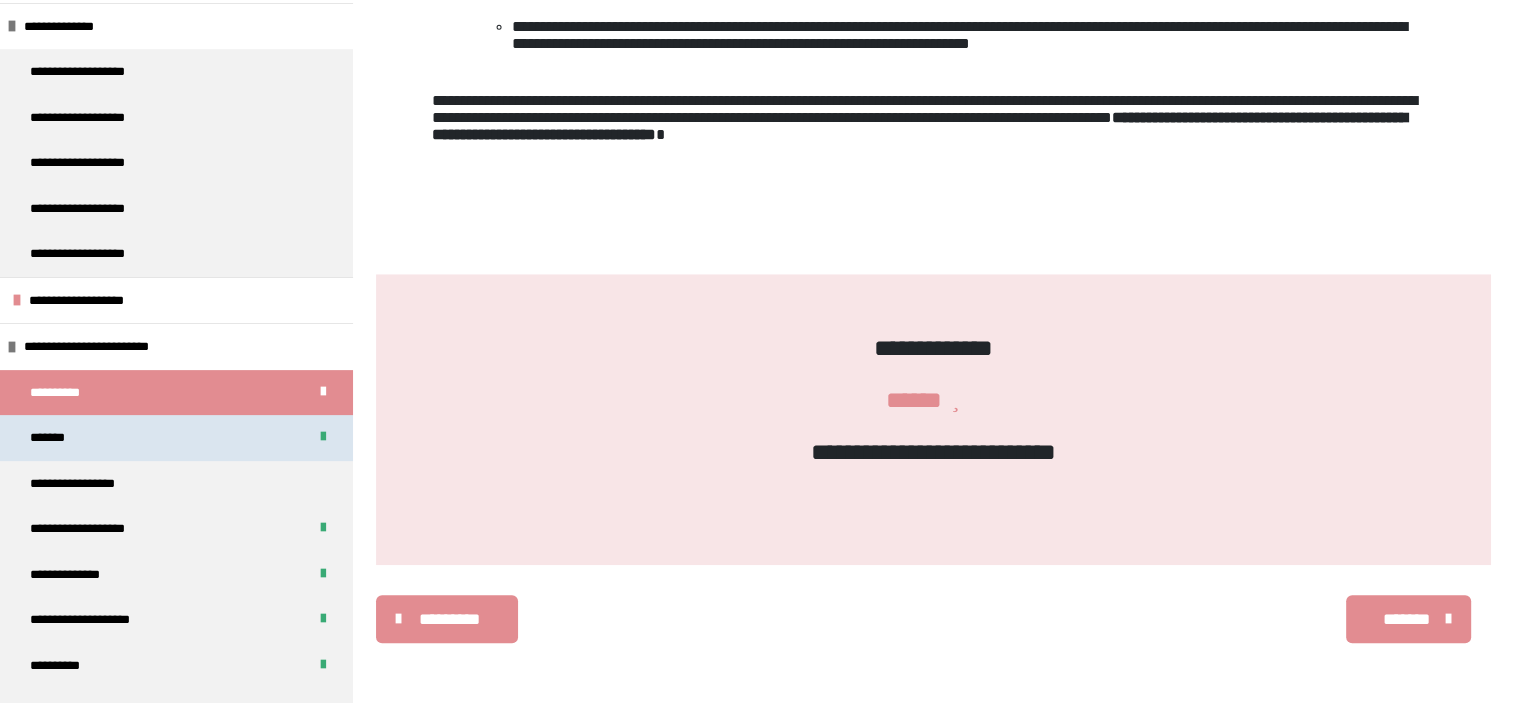 click on "*******" at bounding box center (176, 438) 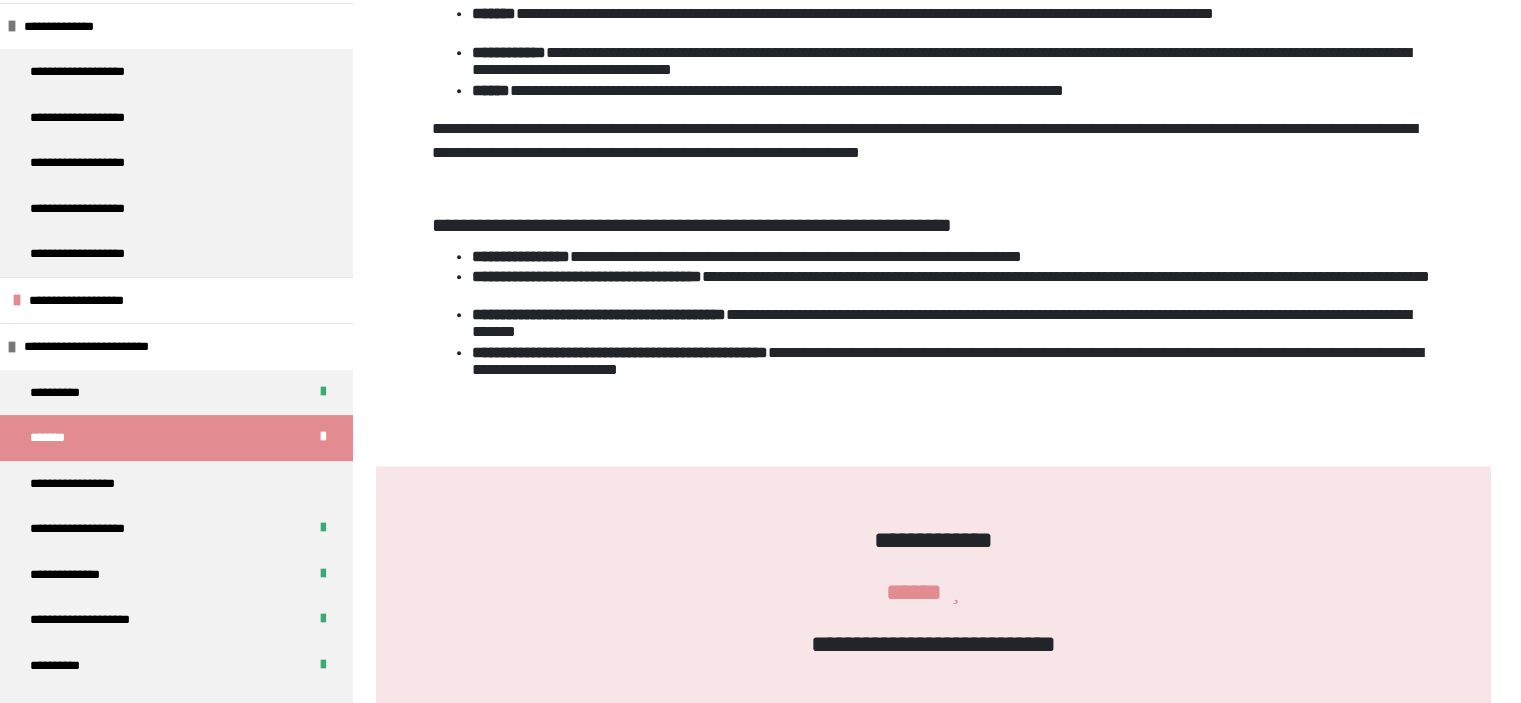 scroll, scrollTop: 1070, scrollLeft: 0, axis: vertical 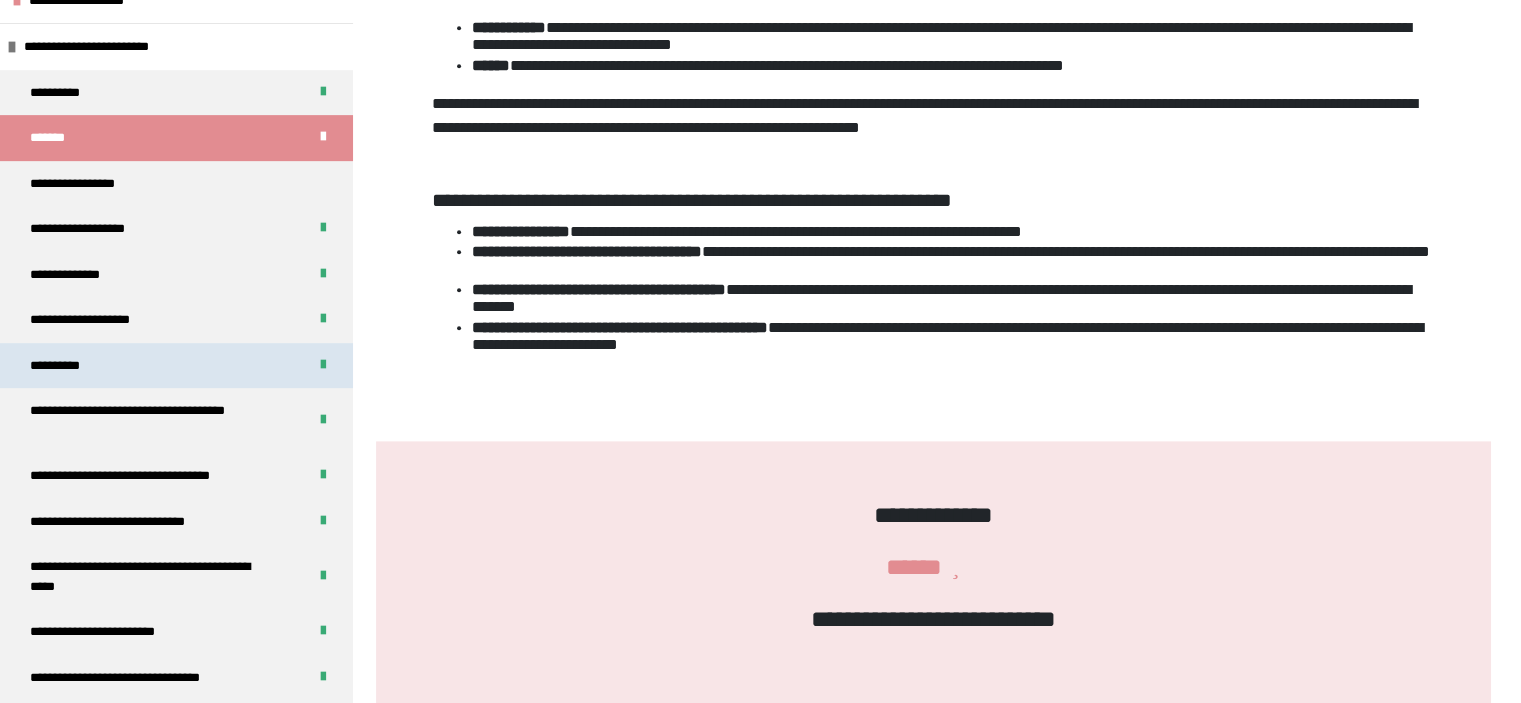 click on "**********" at bounding box center (176, 366) 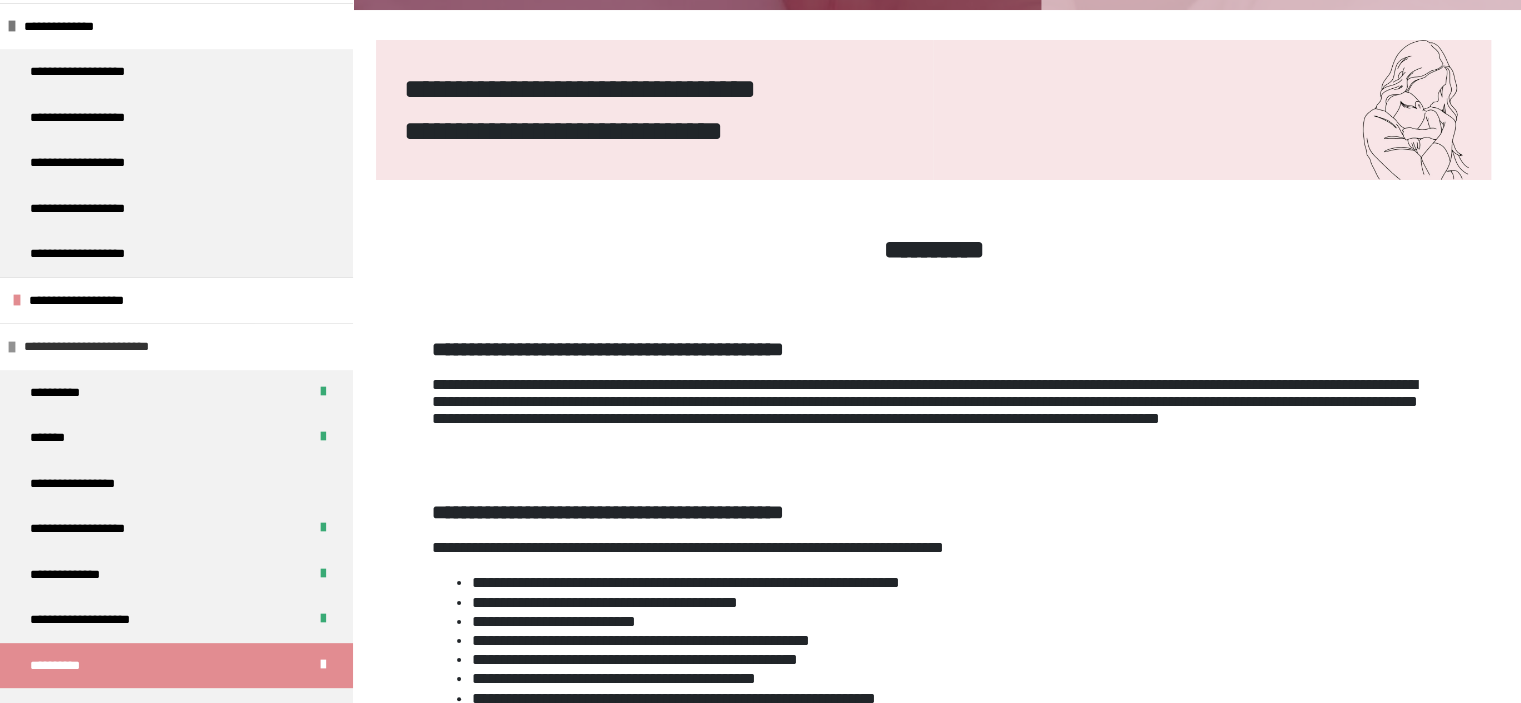 scroll, scrollTop: 500, scrollLeft: 0, axis: vertical 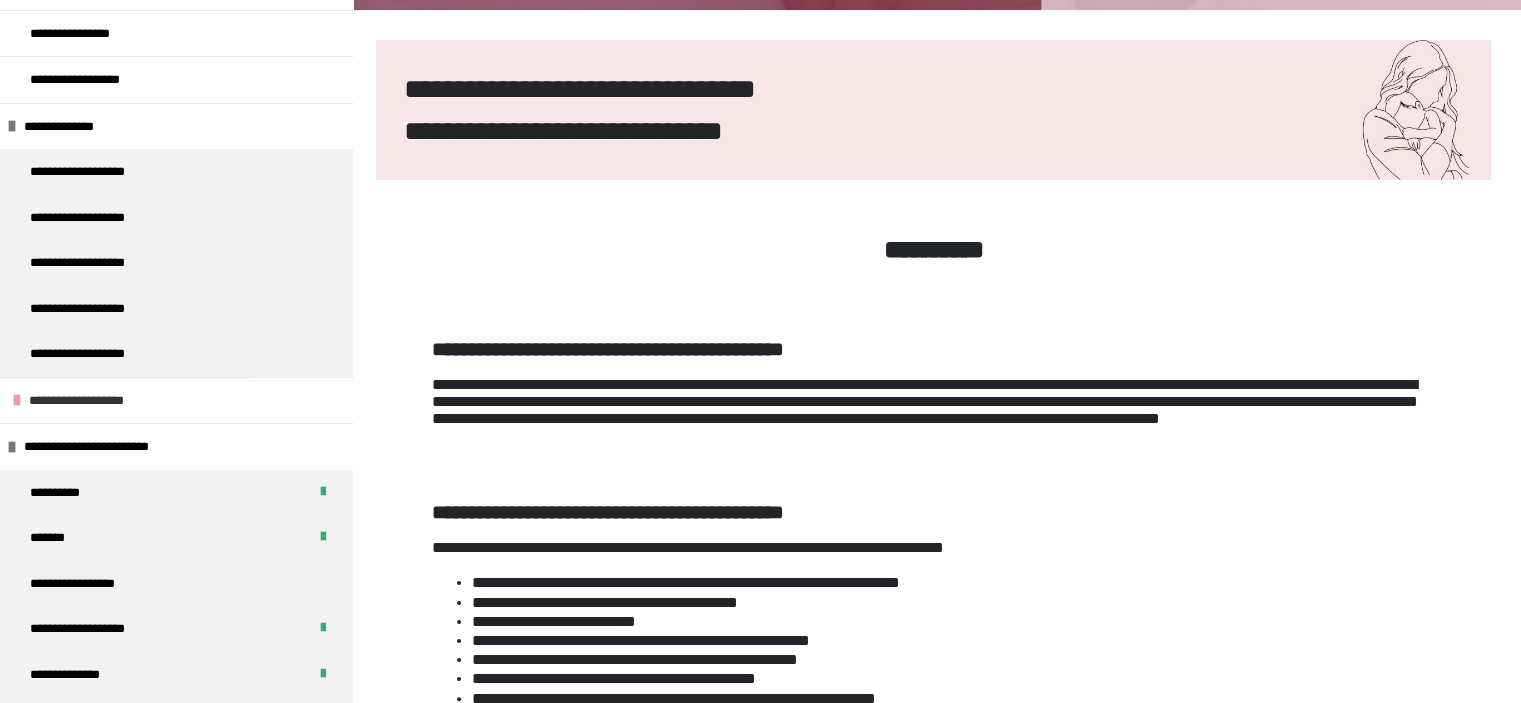 click on "**********" at bounding box center [97, 401] 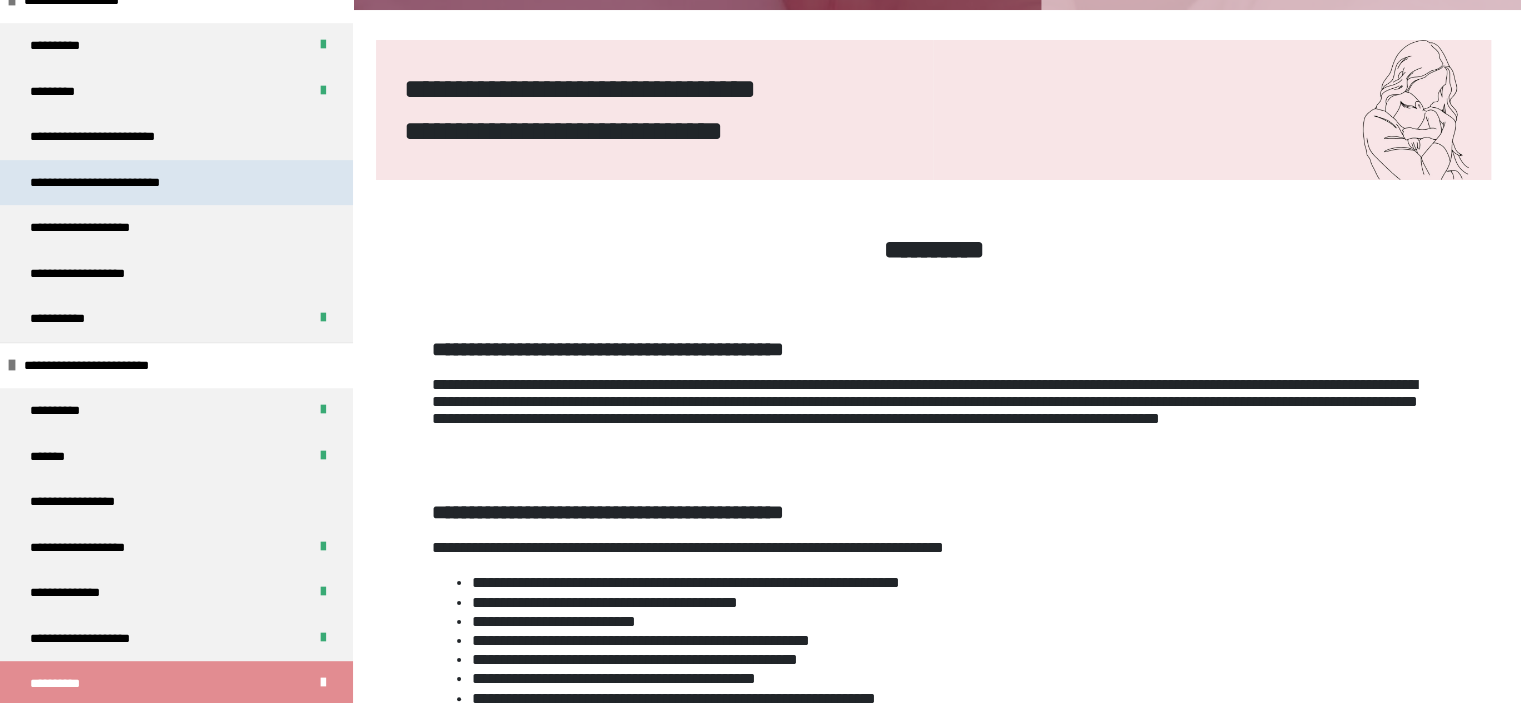 scroll, scrollTop: 1000, scrollLeft: 0, axis: vertical 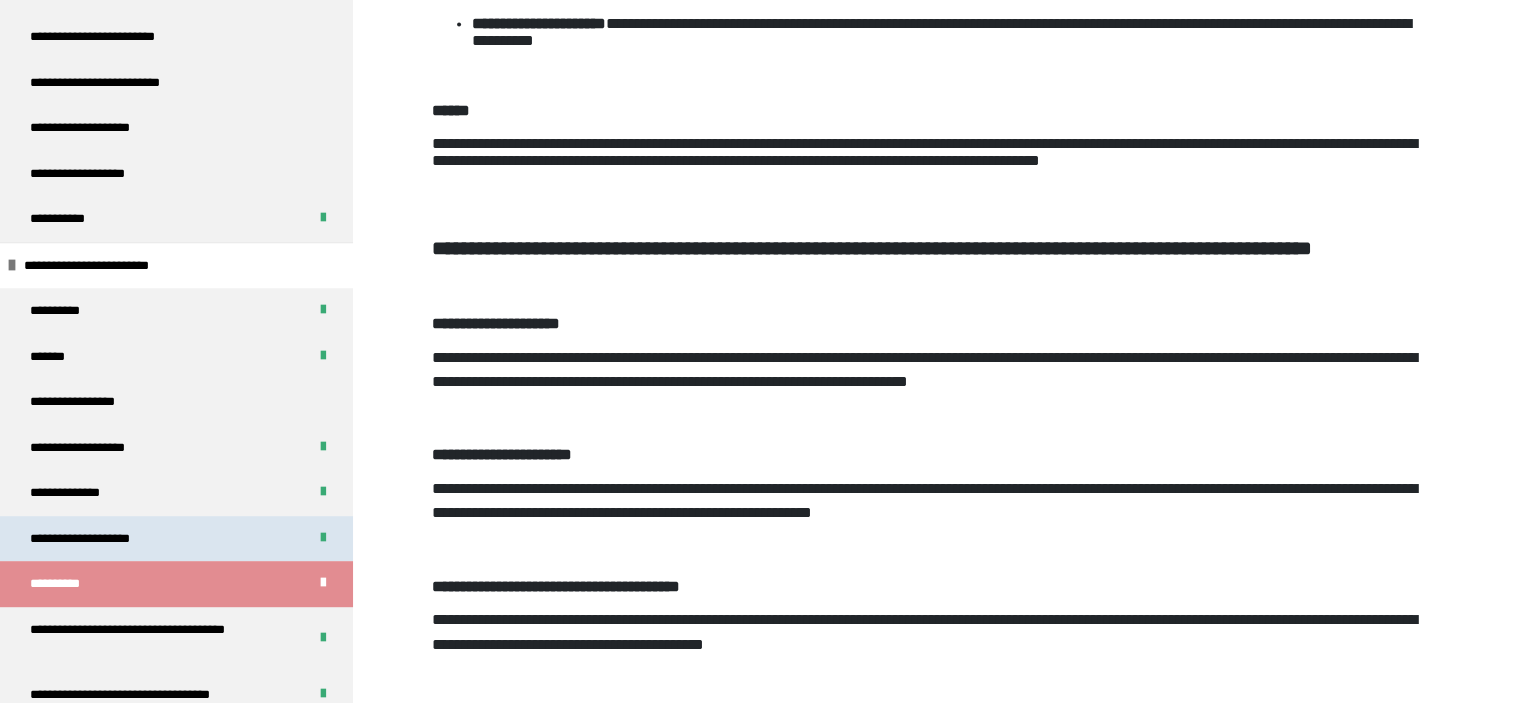 click on "**********" at bounding box center [97, 539] 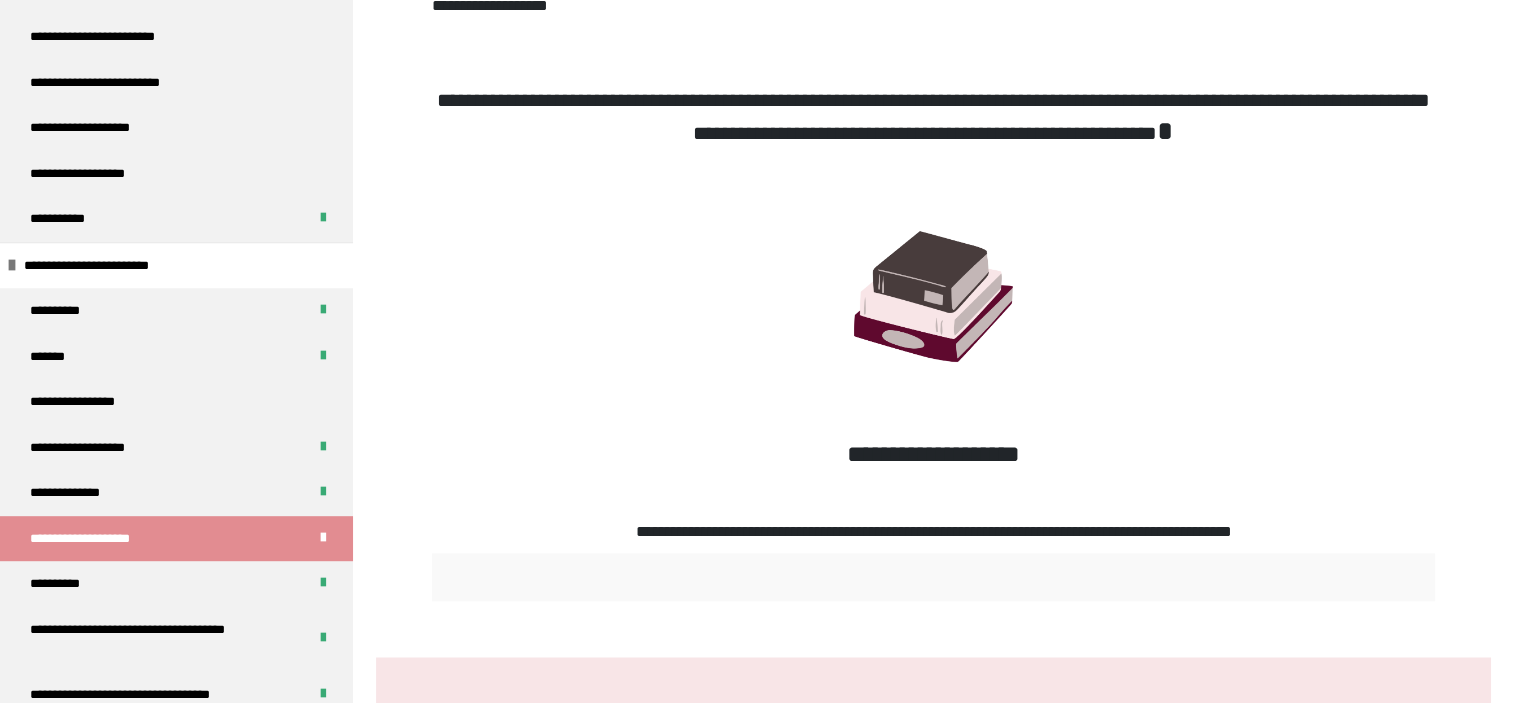 scroll, scrollTop: 1870, scrollLeft: 0, axis: vertical 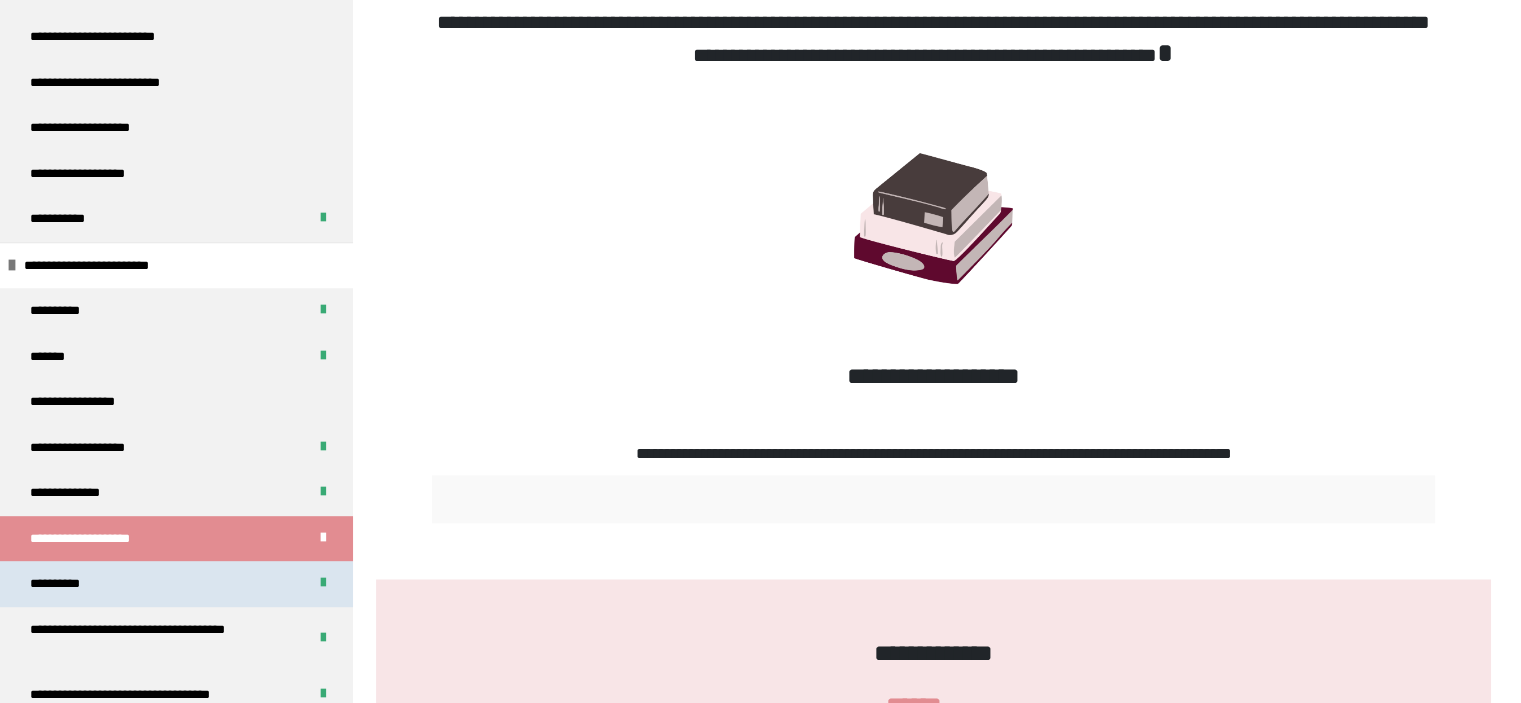 click on "**********" at bounding box center [176, 584] 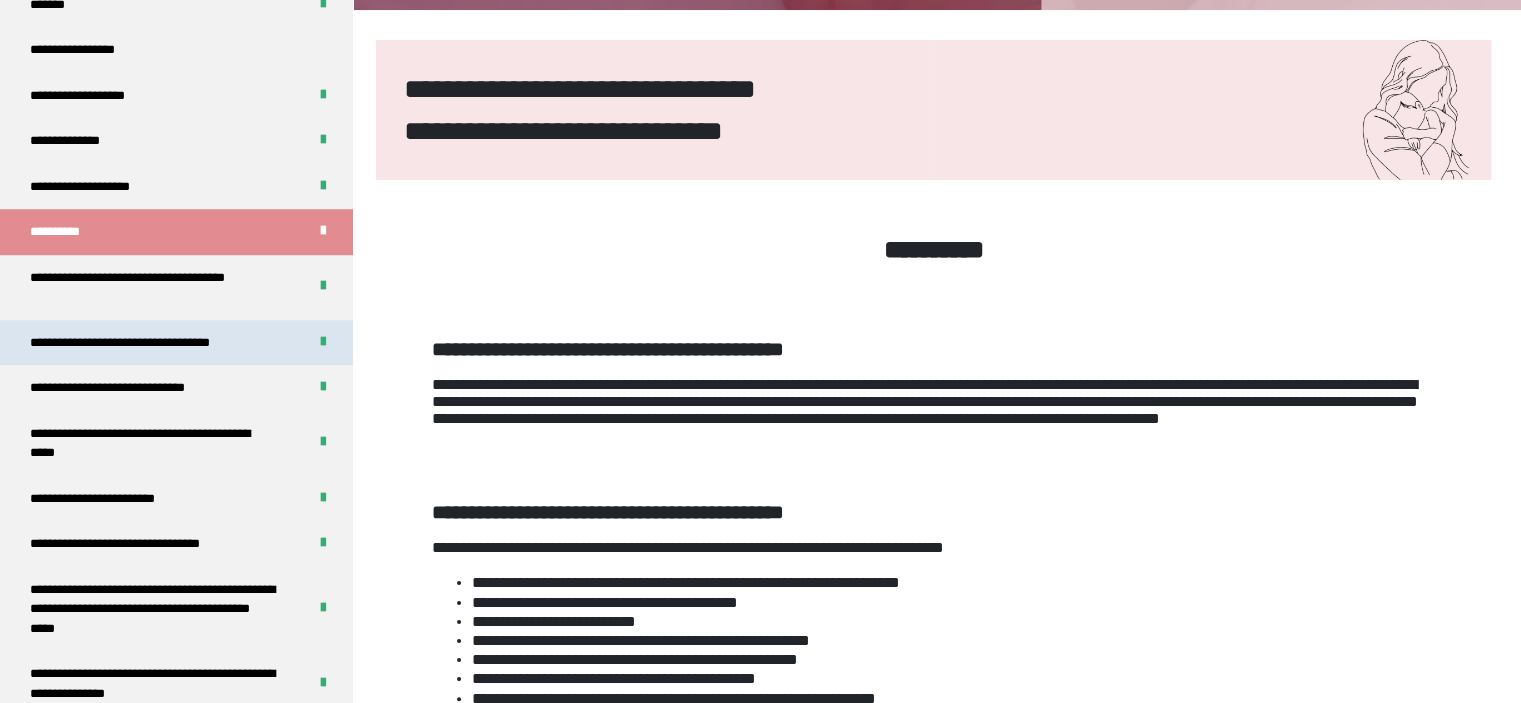 scroll, scrollTop: 1400, scrollLeft: 0, axis: vertical 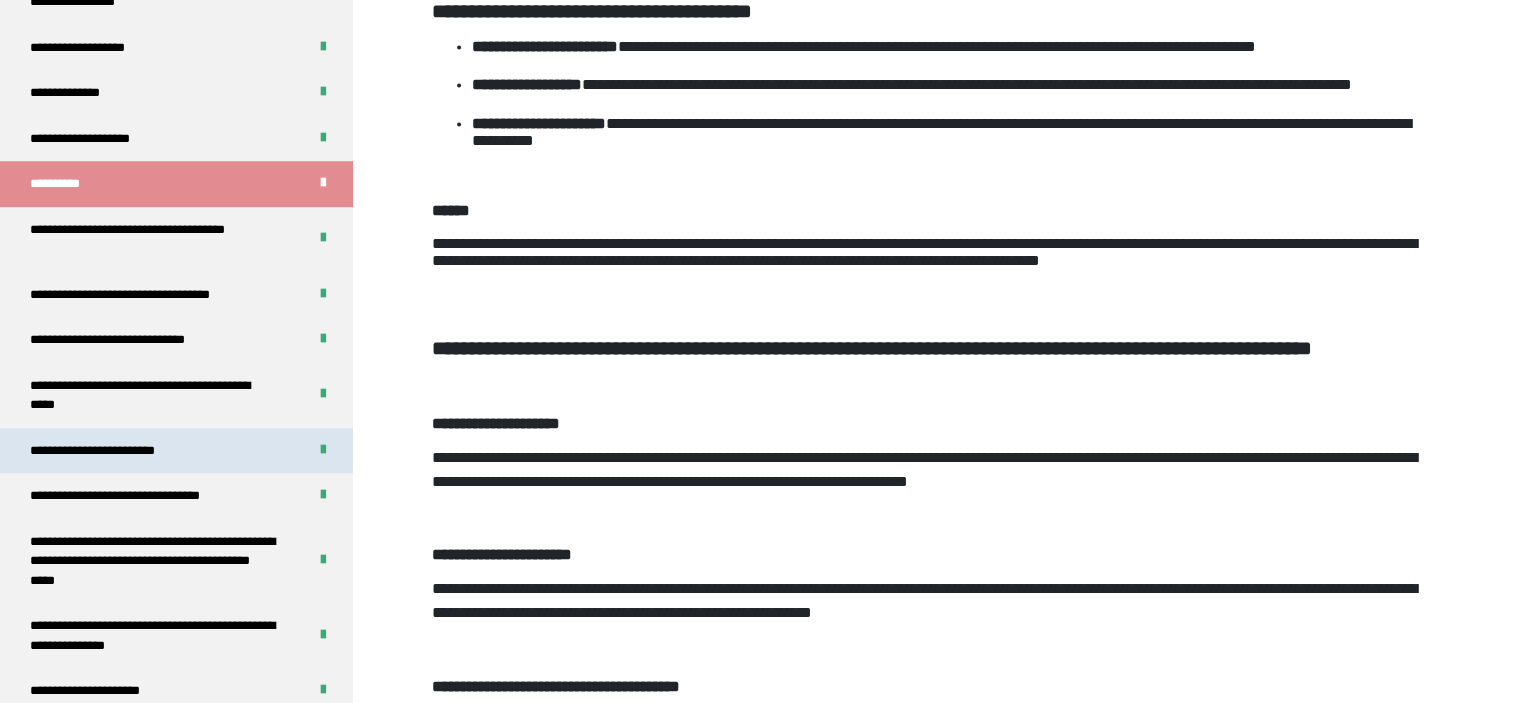 click on "**********" at bounding box center (107, 451) 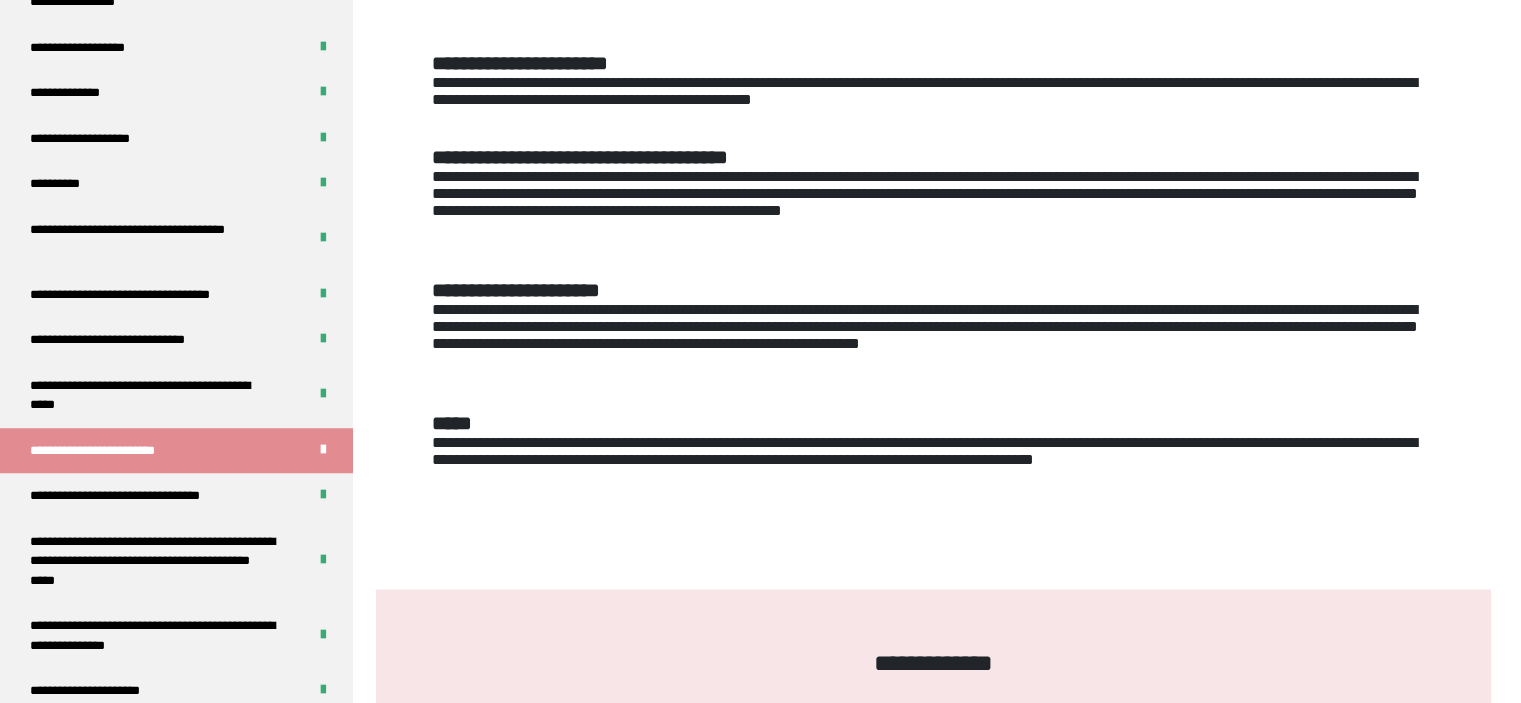 scroll, scrollTop: 1870, scrollLeft: 0, axis: vertical 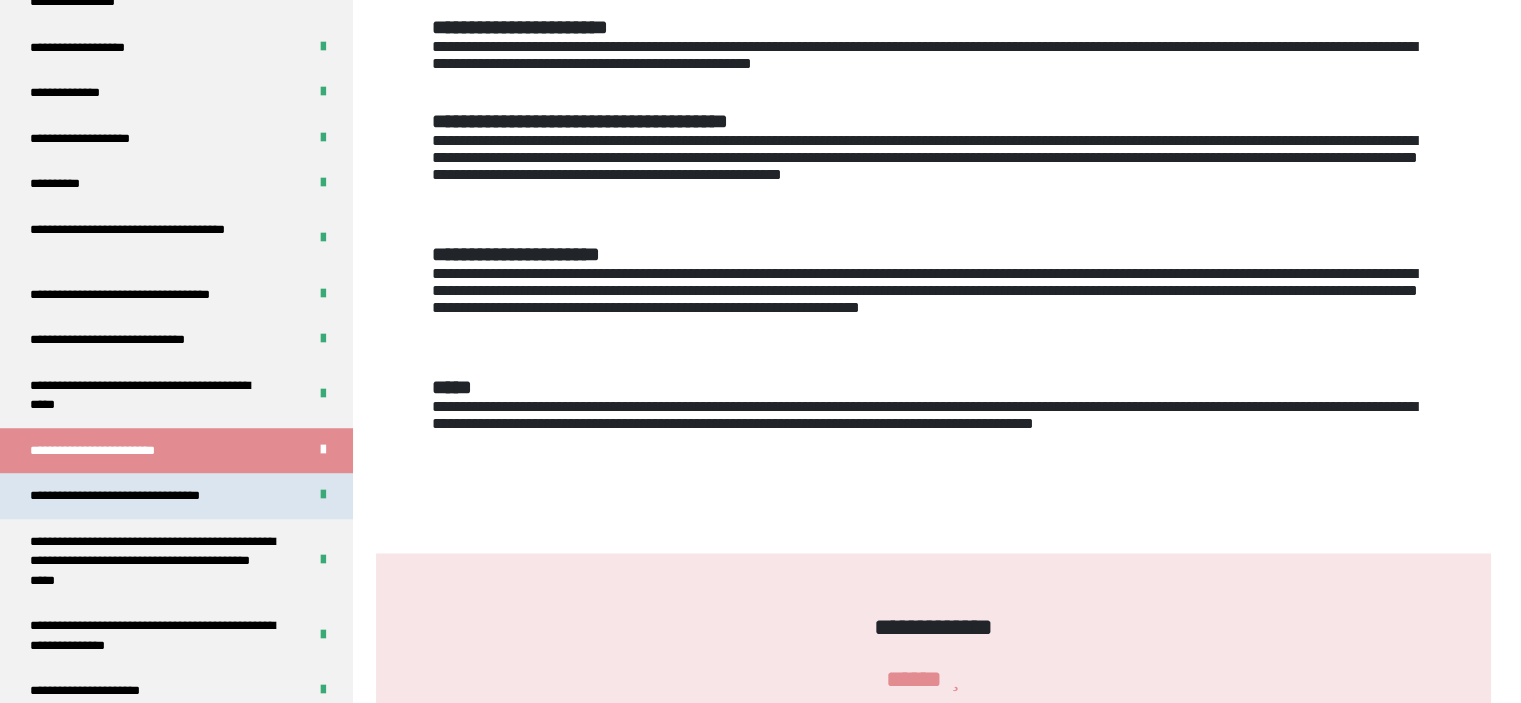 click on "**********" at bounding box center (130, 496) 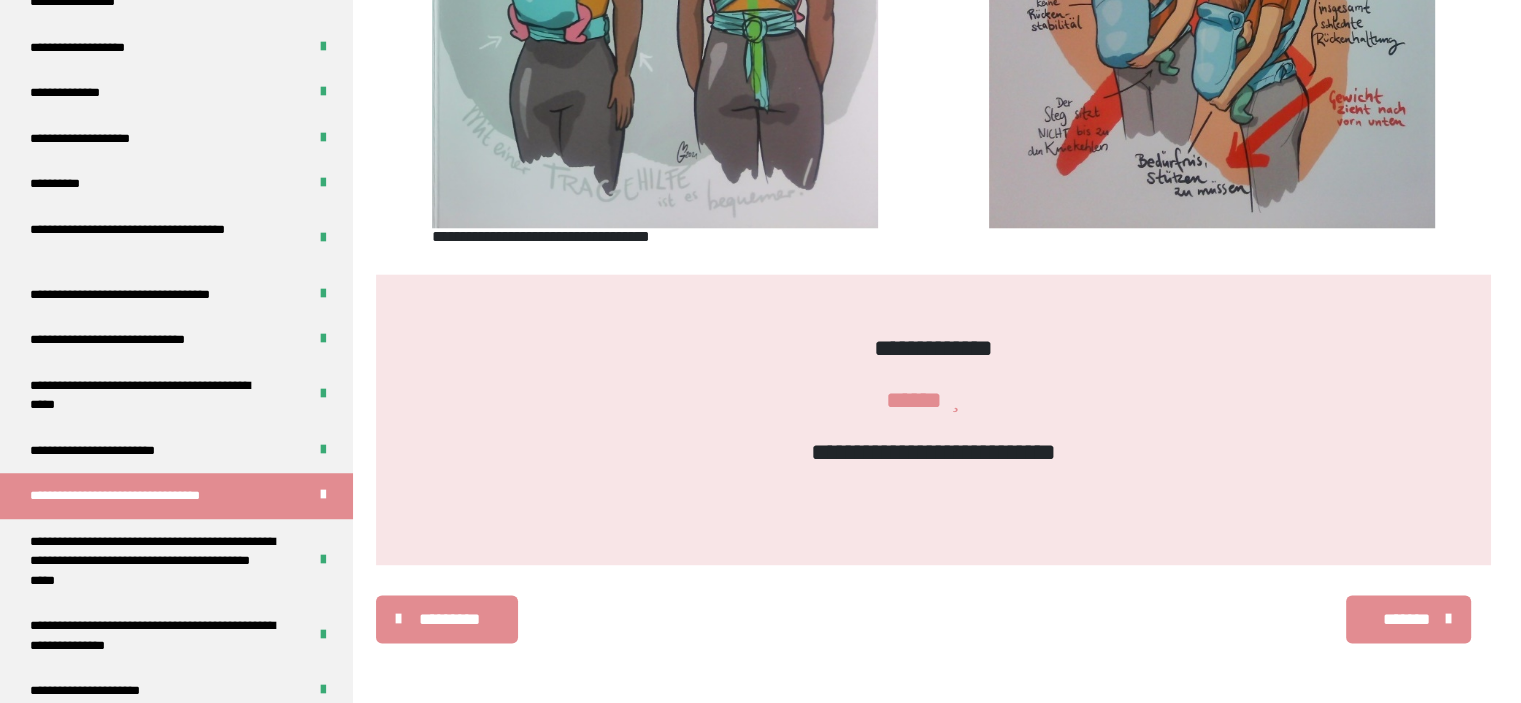 scroll, scrollTop: 2848, scrollLeft: 0, axis: vertical 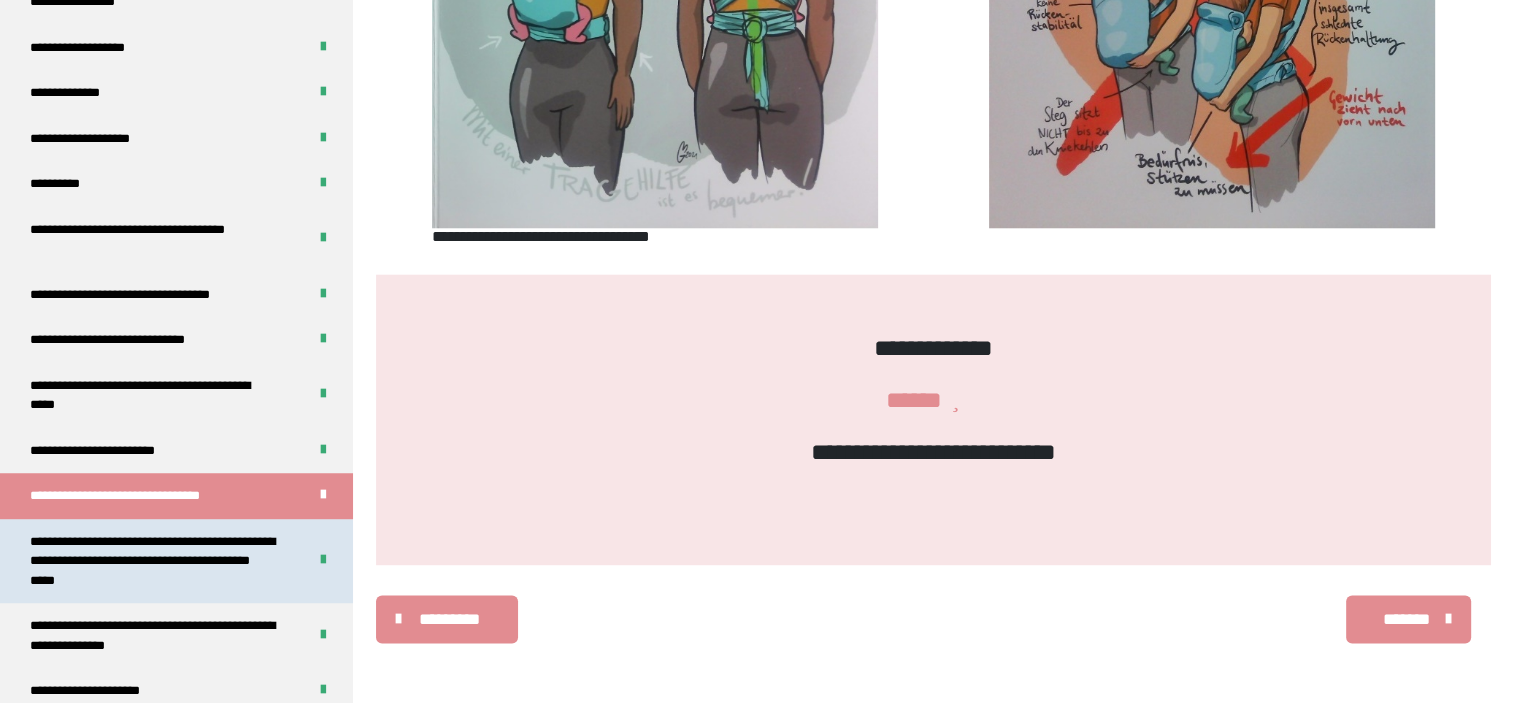 click on "**********" at bounding box center (153, 561) 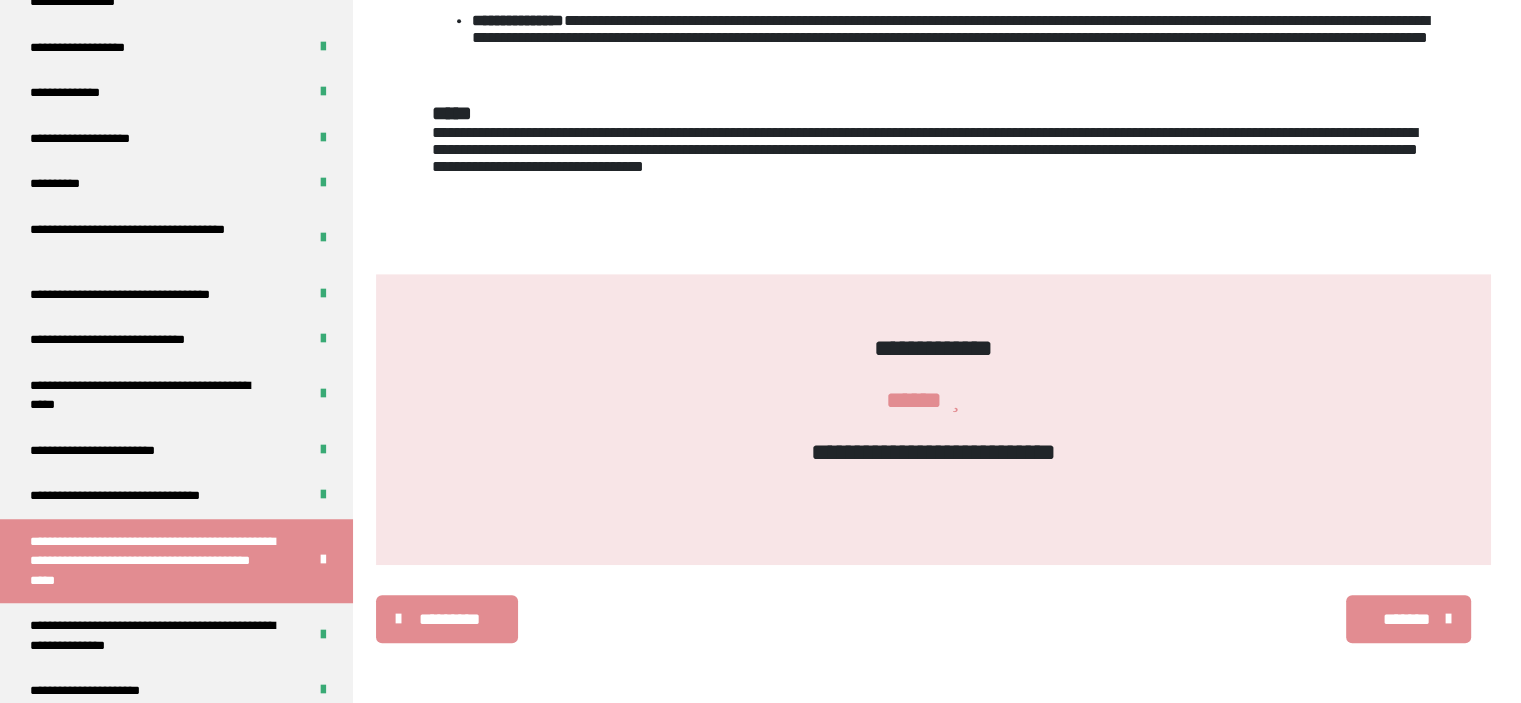 scroll, scrollTop: 1260, scrollLeft: 0, axis: vertical 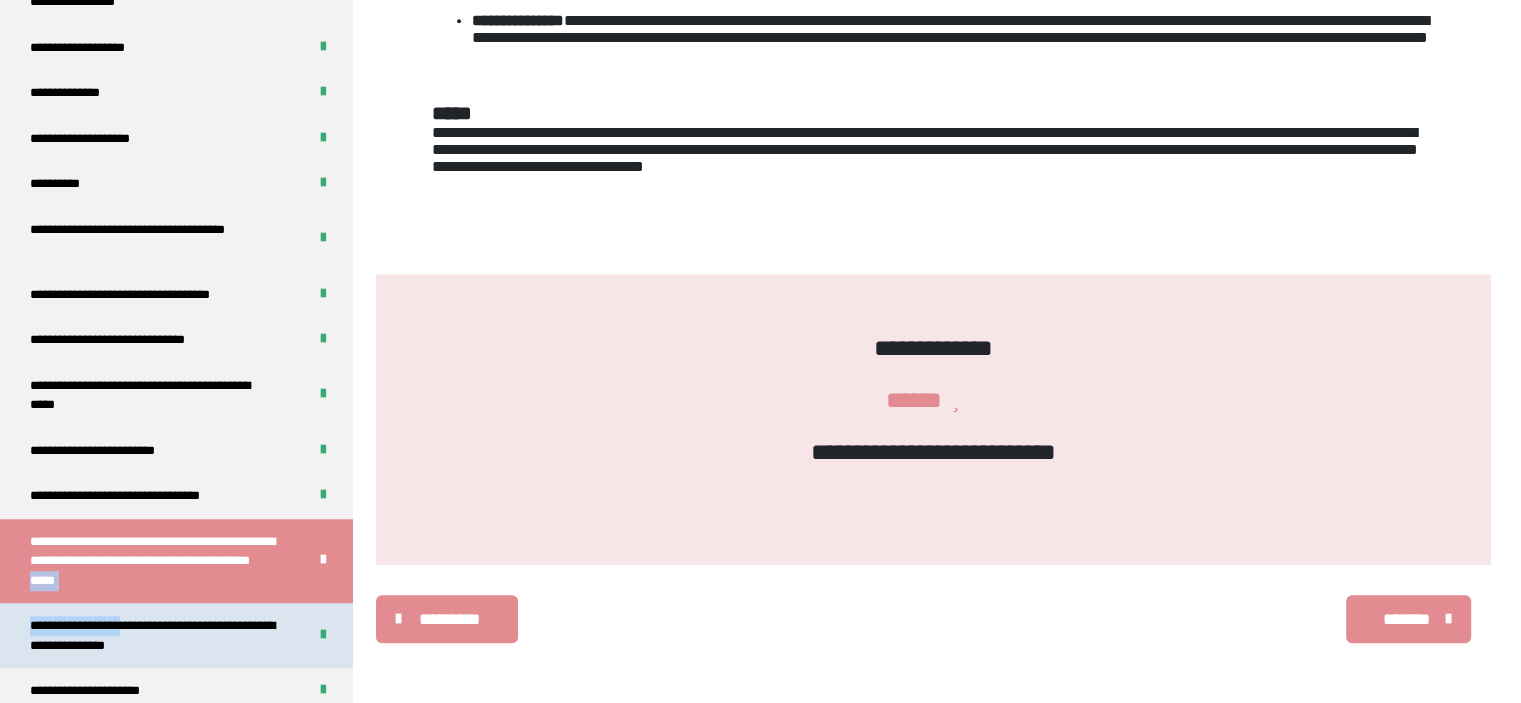click on "**********" at bounding box center (176, 323) 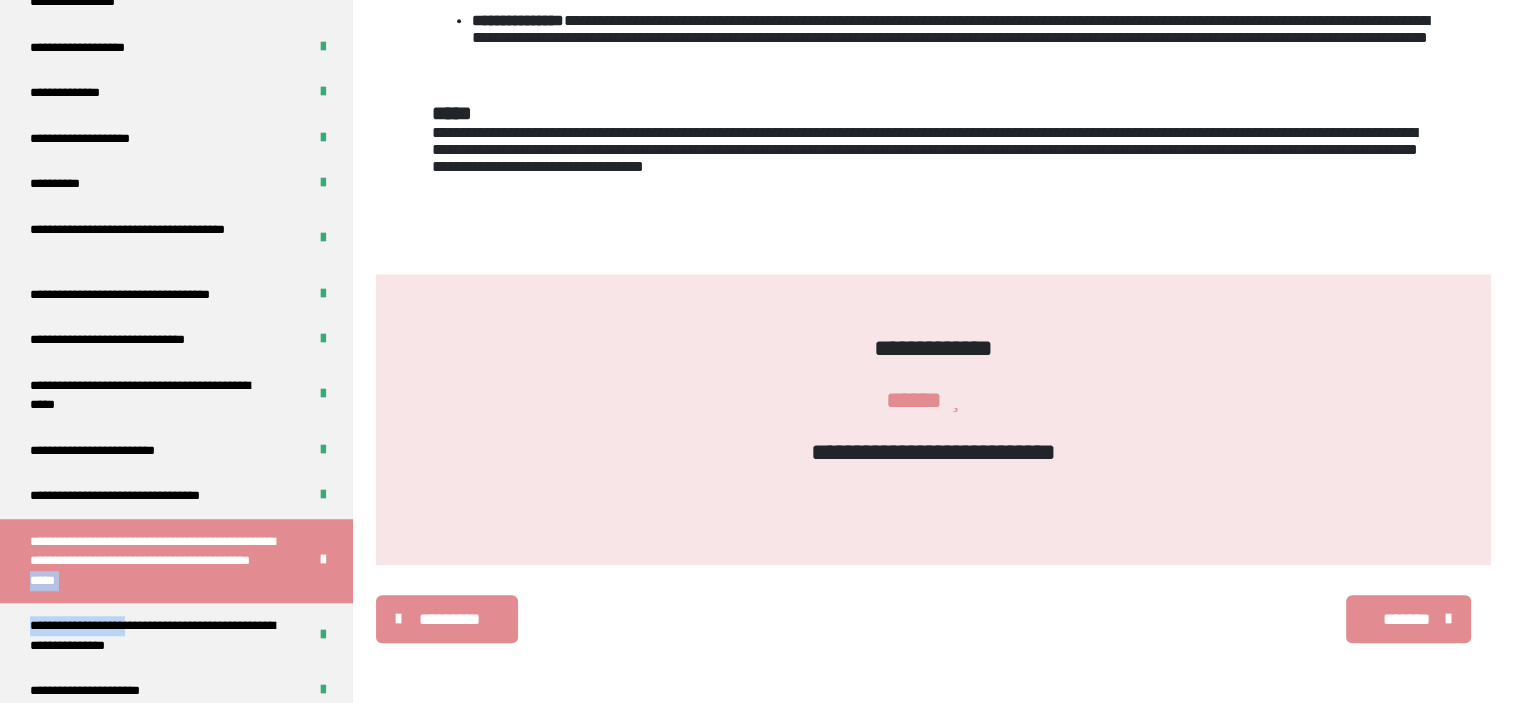 click on "**********" at bounding box center [153, 561] 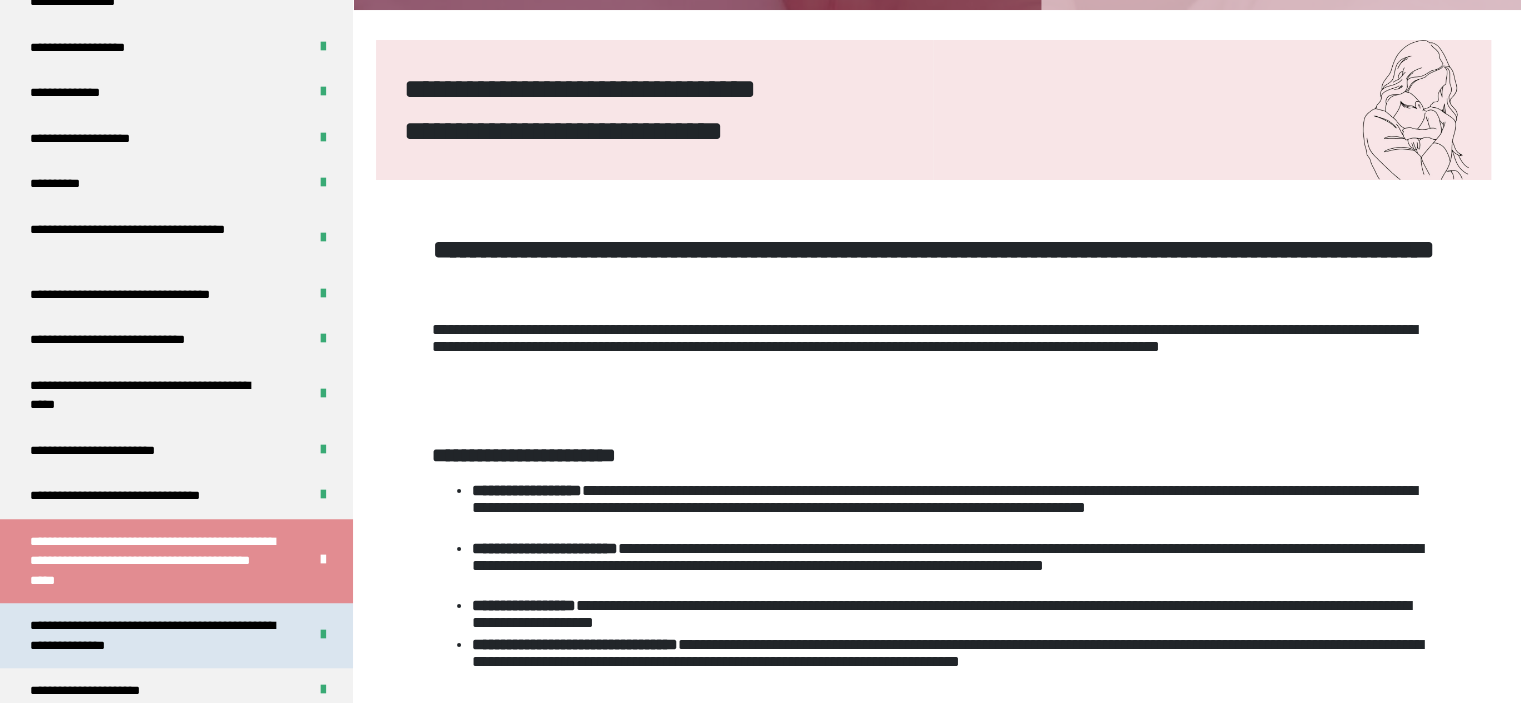 click on "**********" at bounding box center [153, 635] 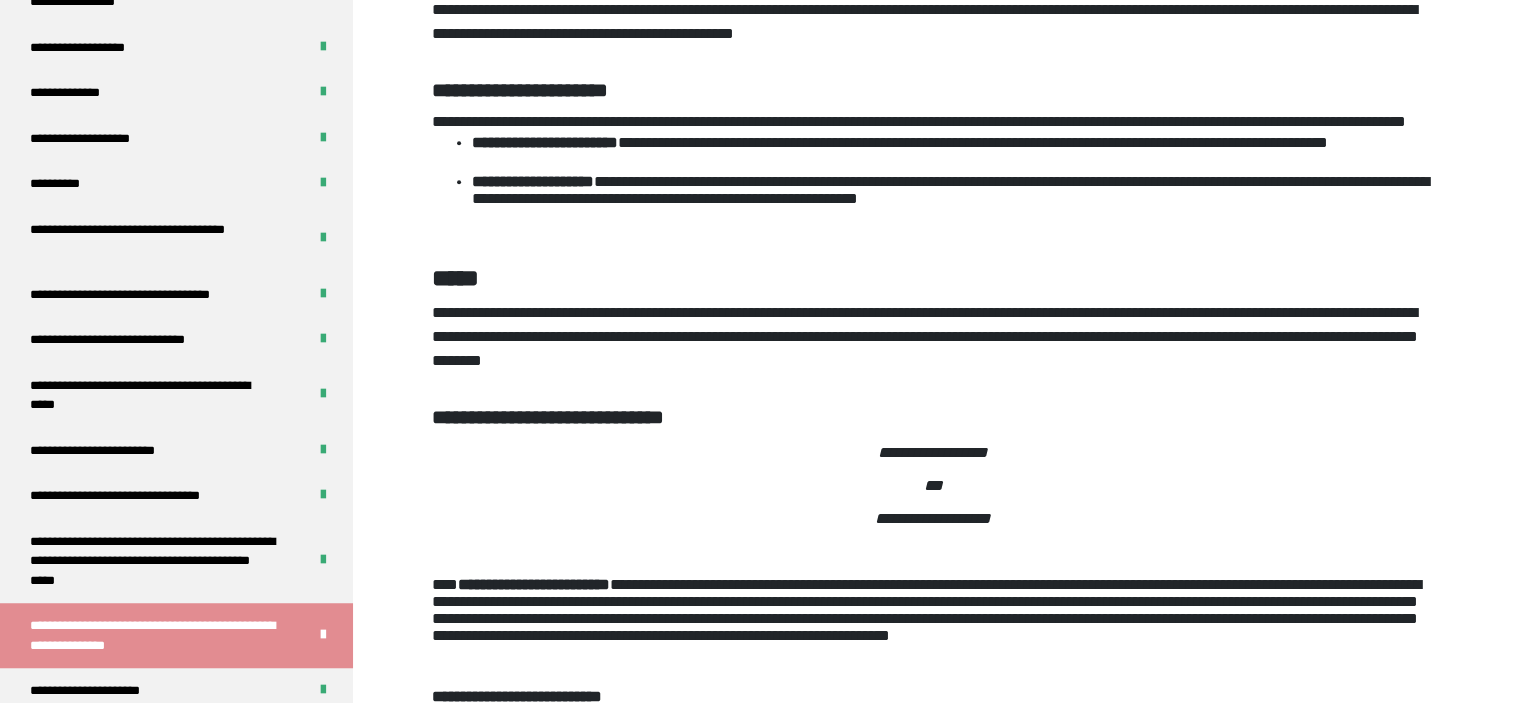 scroll, scrollTop: 2470, scrollLeft: 0, axis: vertical 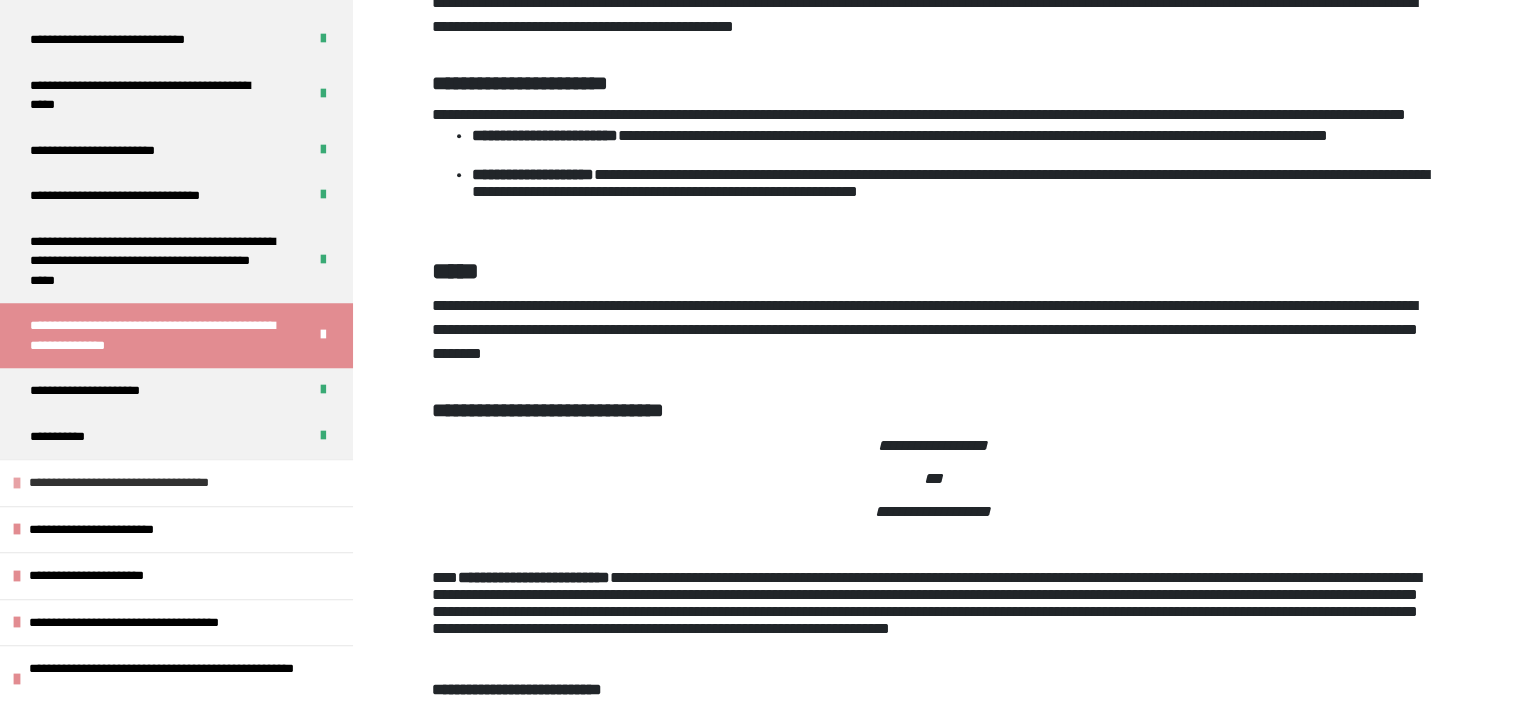 click on "**********" at bounding box center (145, 483) 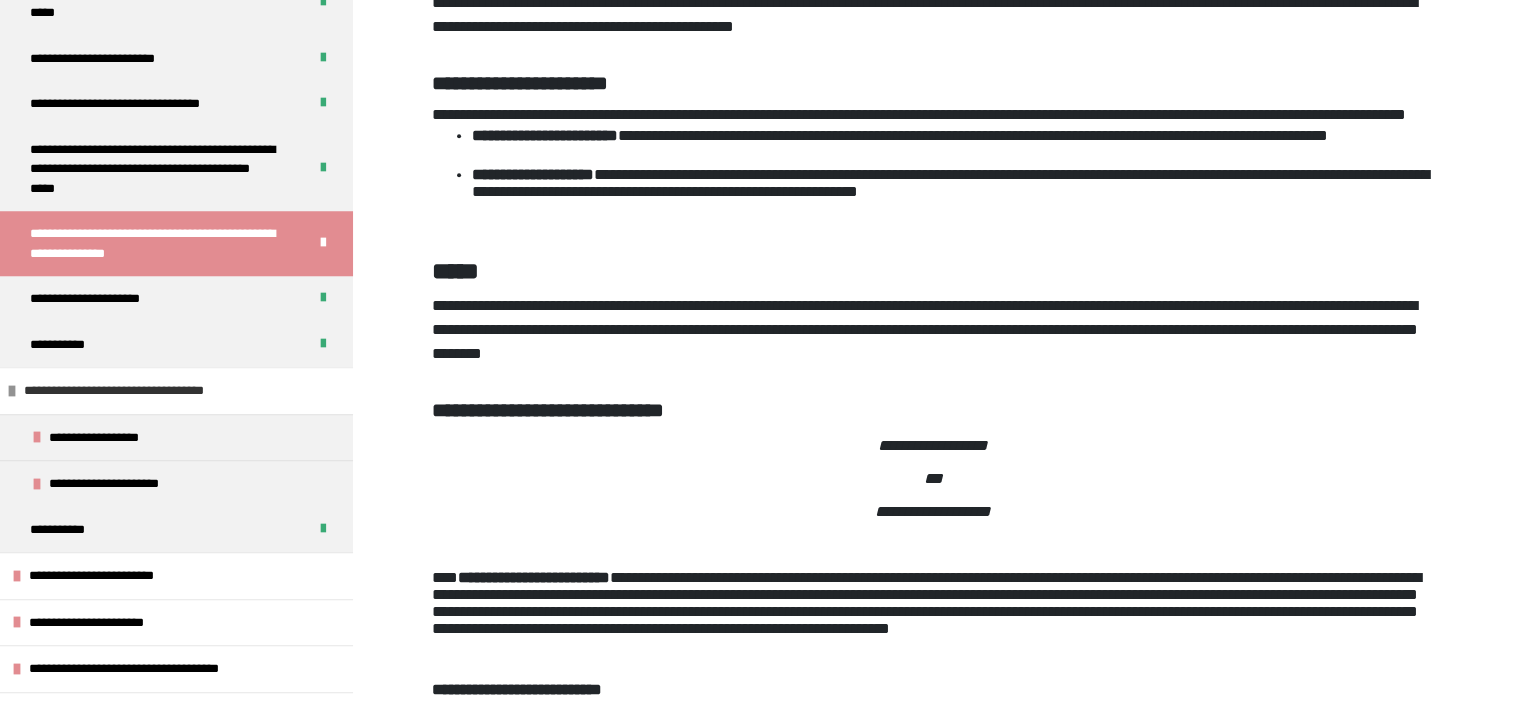 scroll, scrollTop: 1900, scrollLeft: 0, axis: vertical 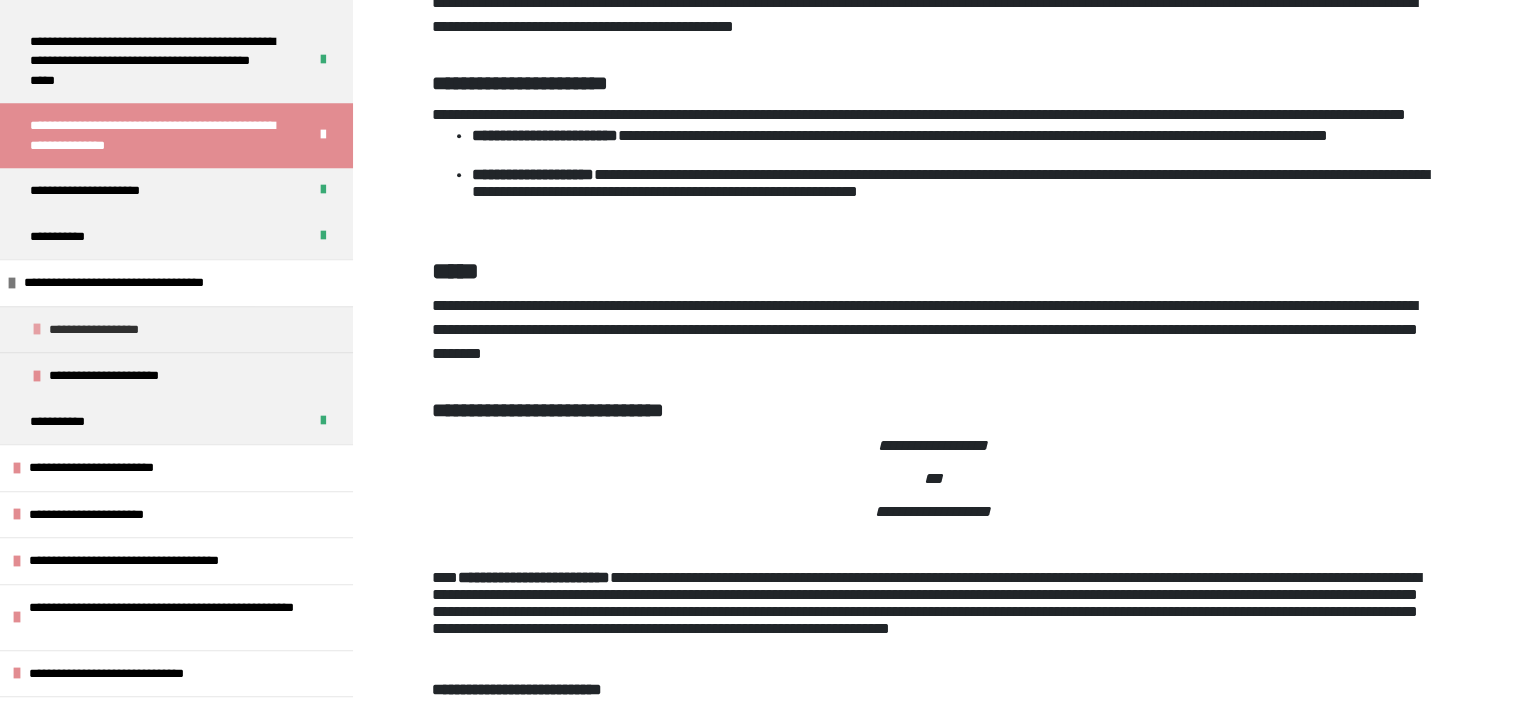 click on "**********" at bounding box center (176, 329) 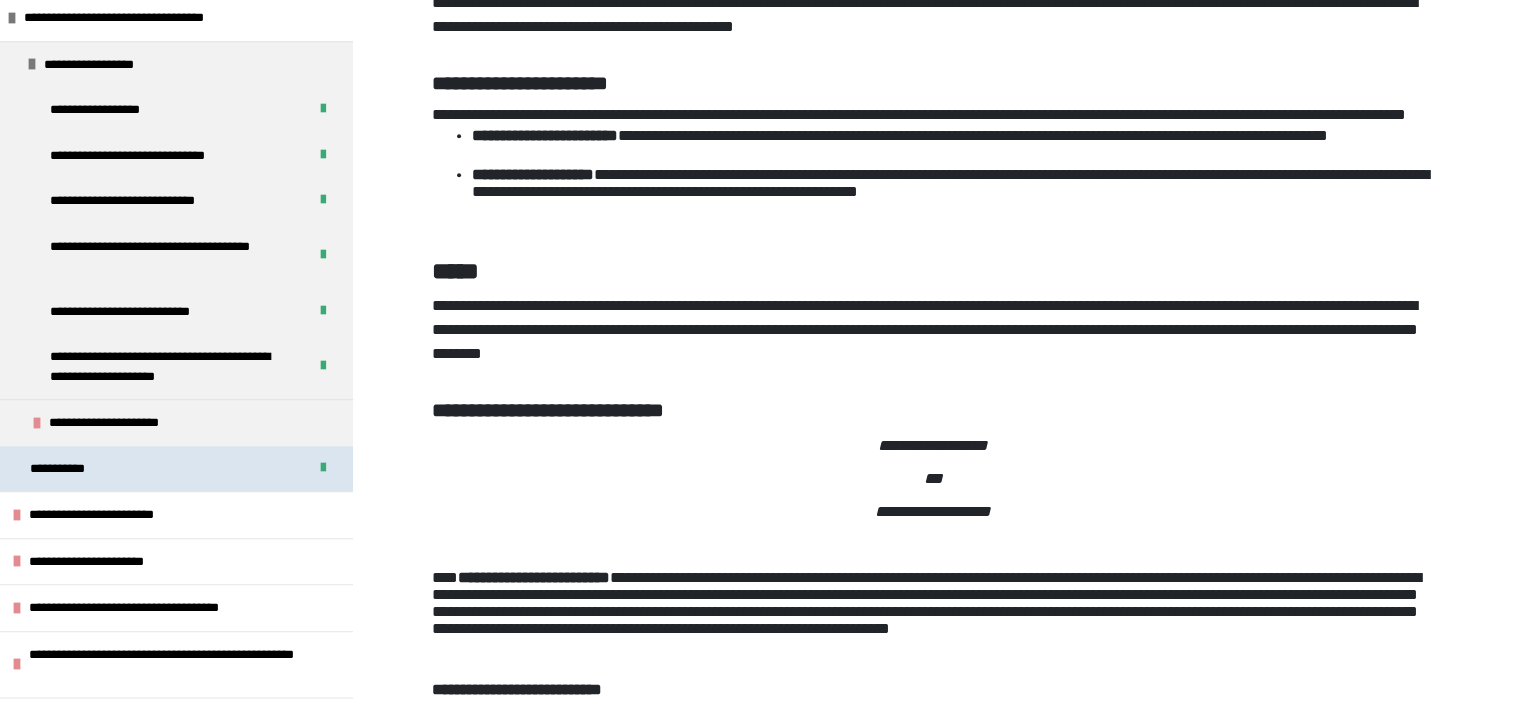 scroll, scrollTop: 2200, scrollLeft: 0, axis: vertical 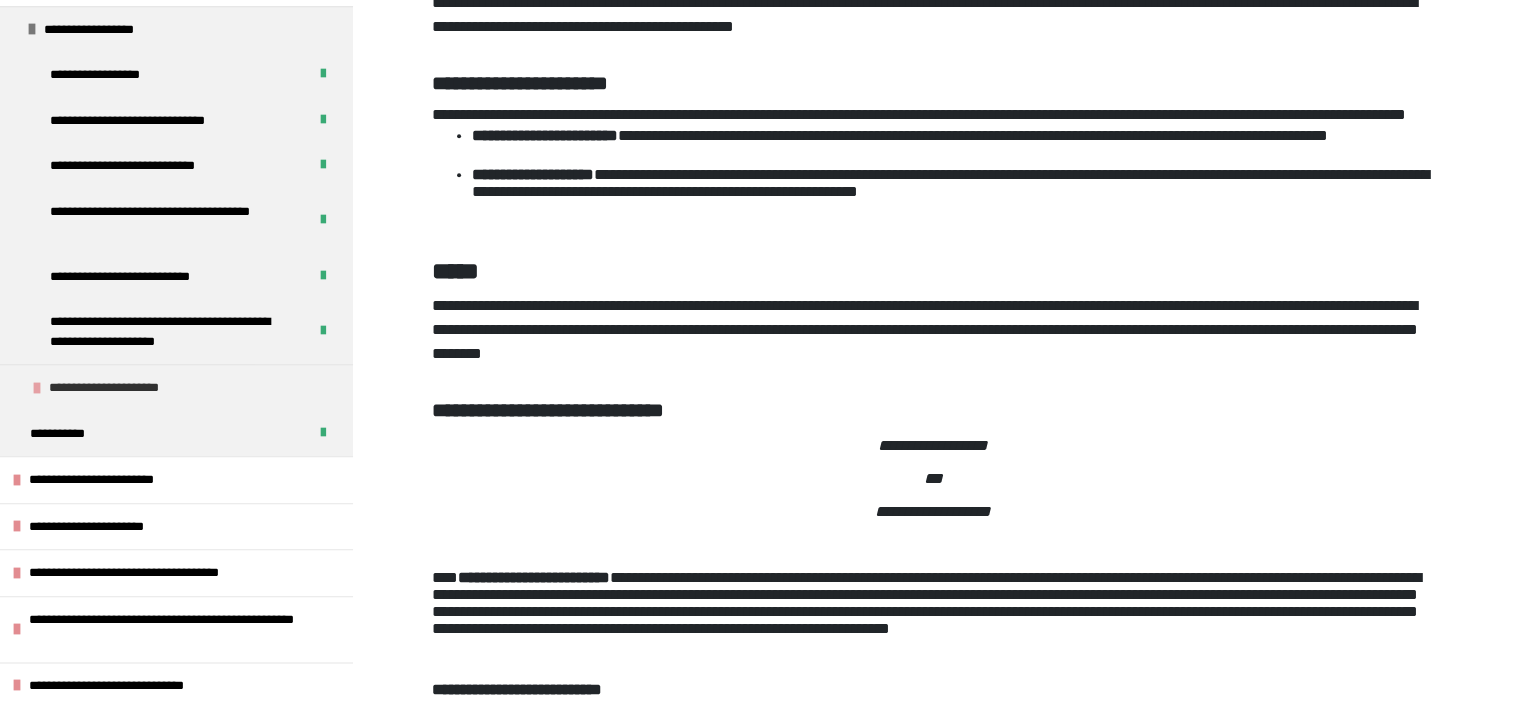 click on "**********" at bounding box center (121, 388) 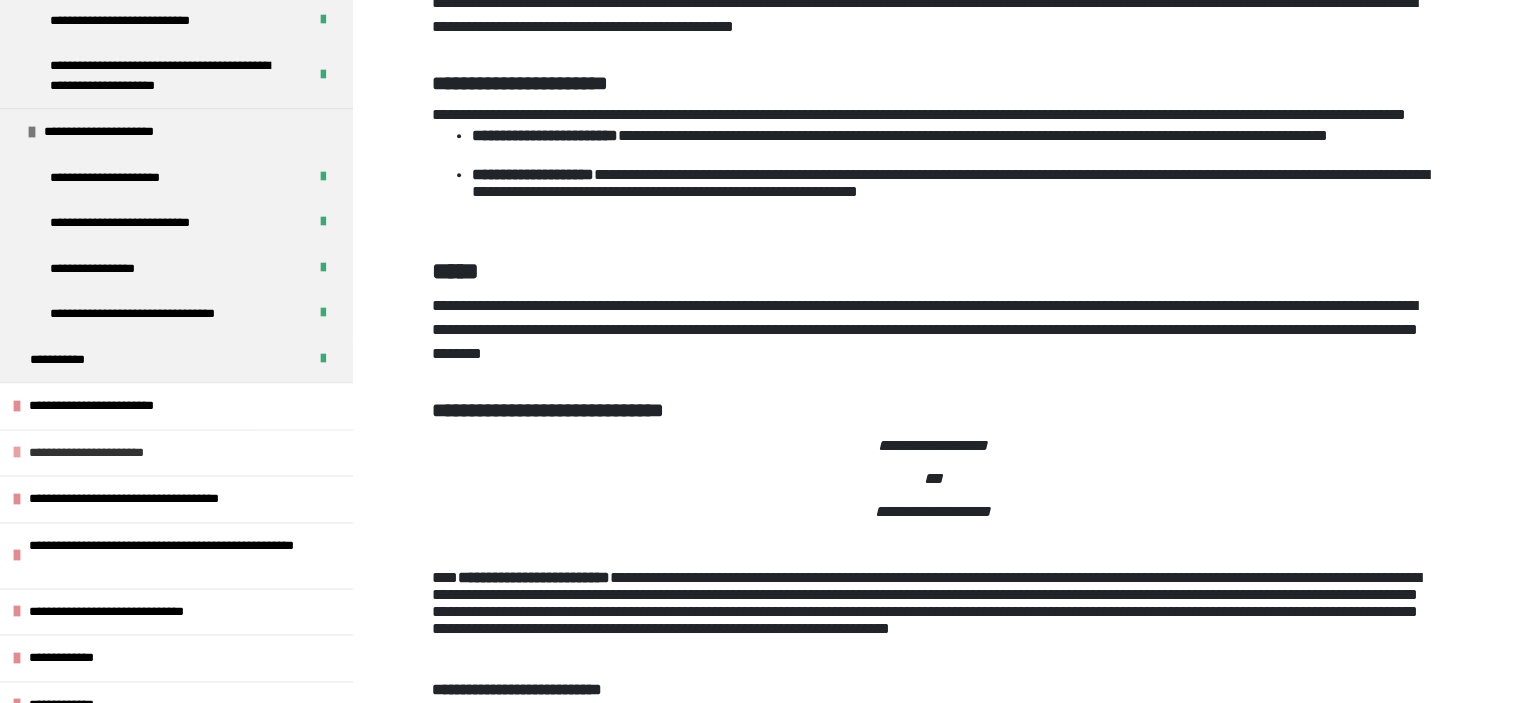 scroll, scrollTop: 2500, scrollLeft: 0, axis: vertical 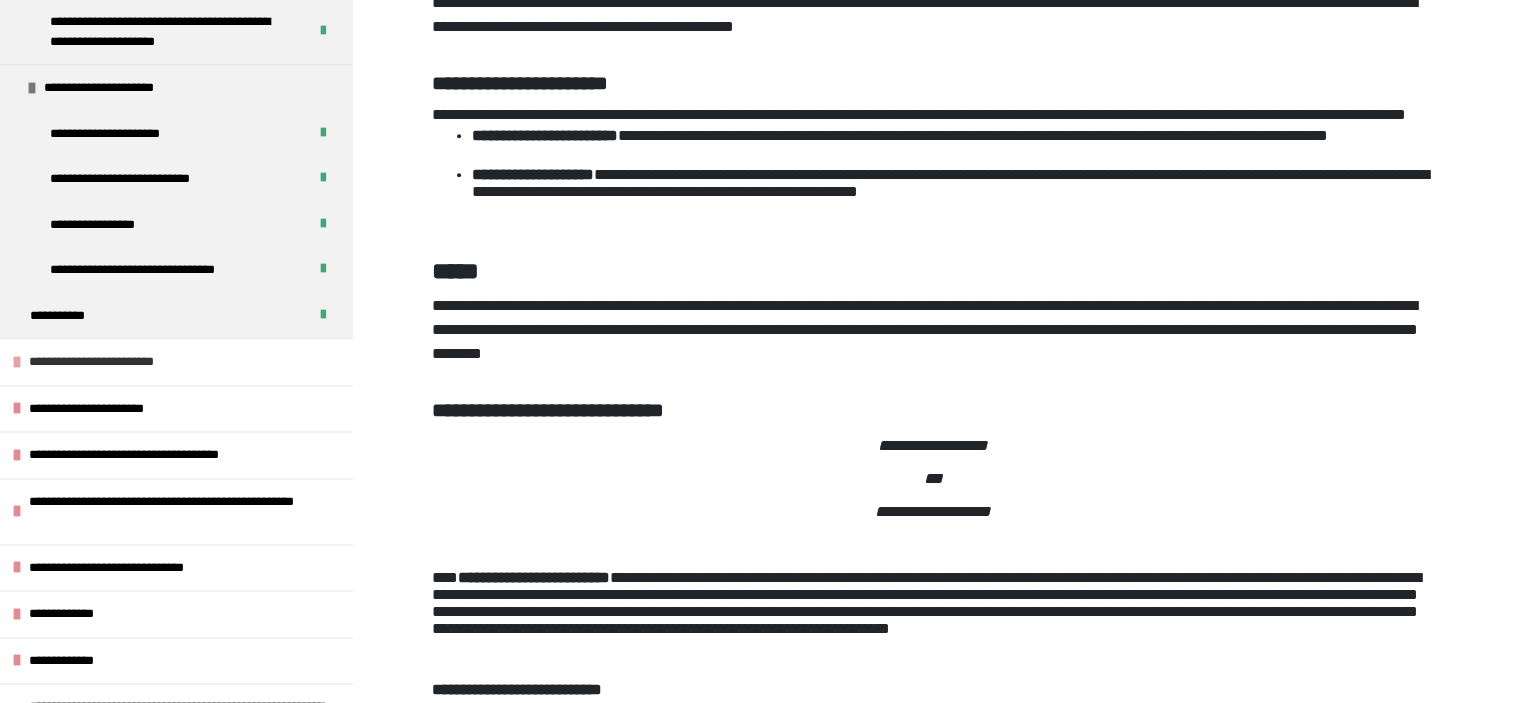 click on "**********" at bounding box center [106, 362] 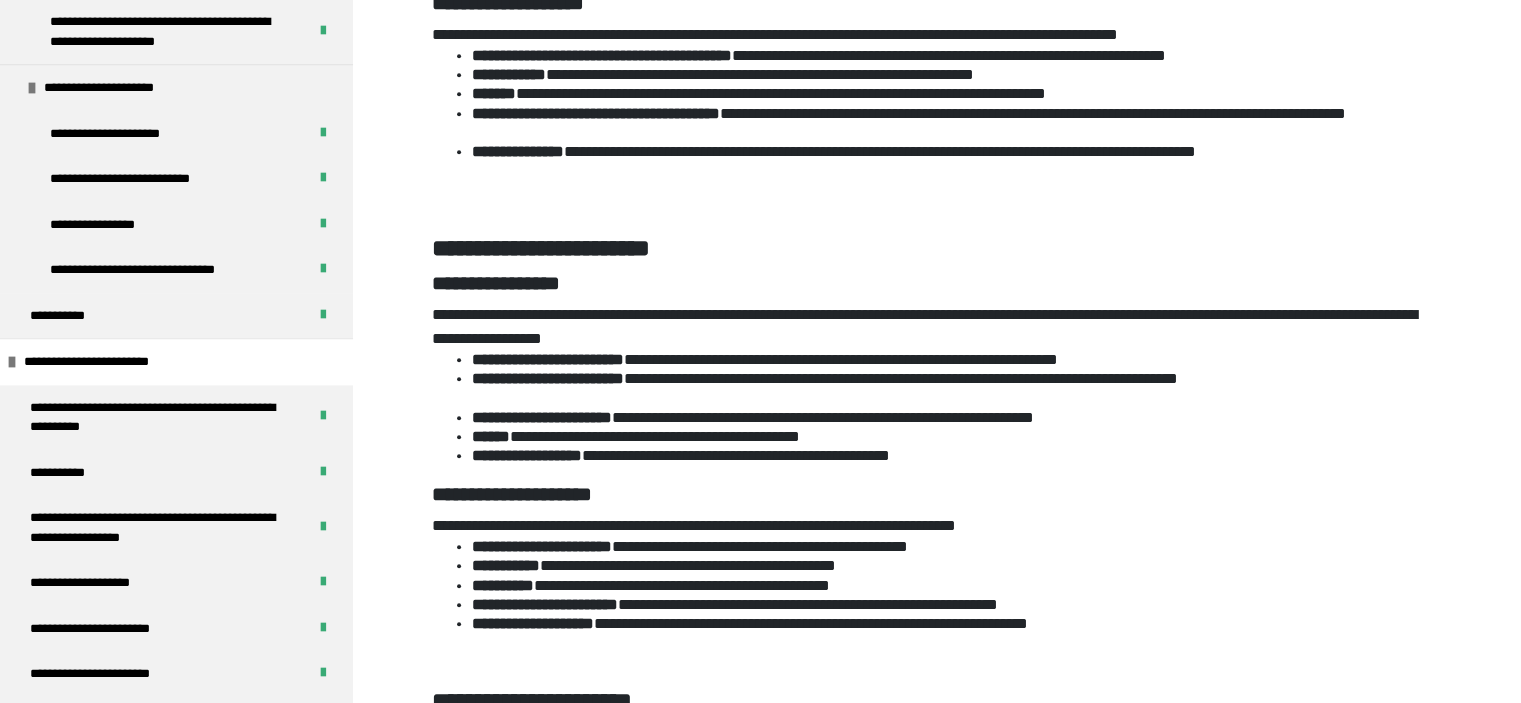 scroll, scrollTop: 1770, scrollLeft: 0, axis: vertical 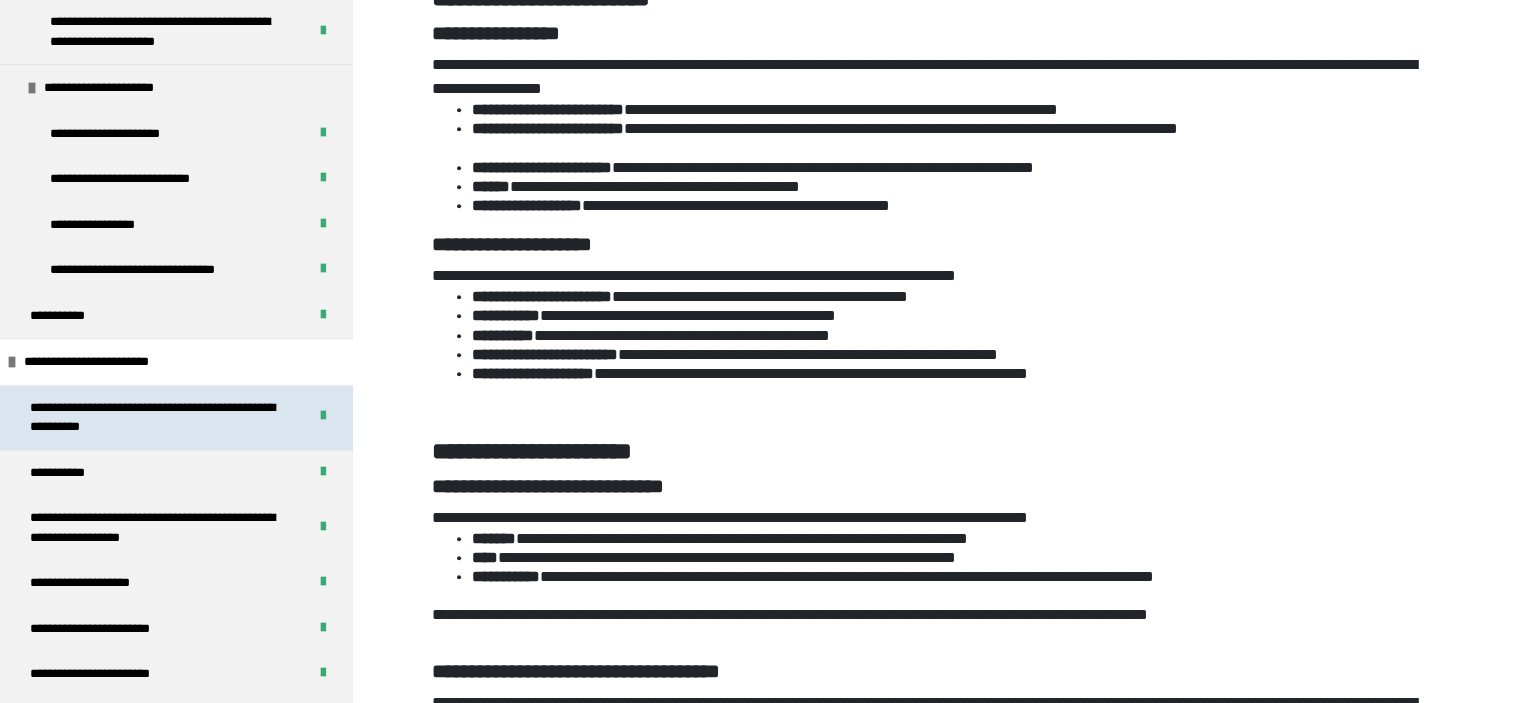 click on "**********" at bounding box center [153, 417] 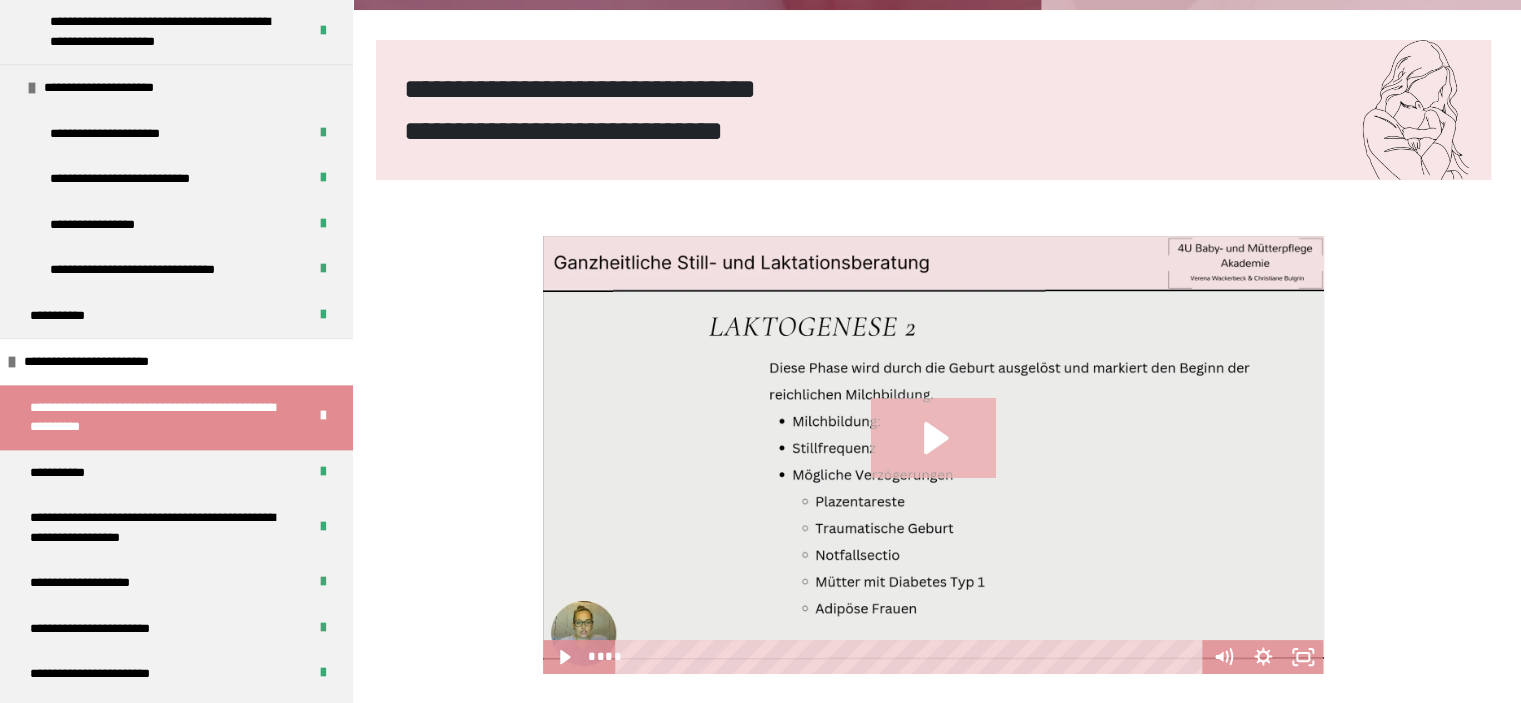 click 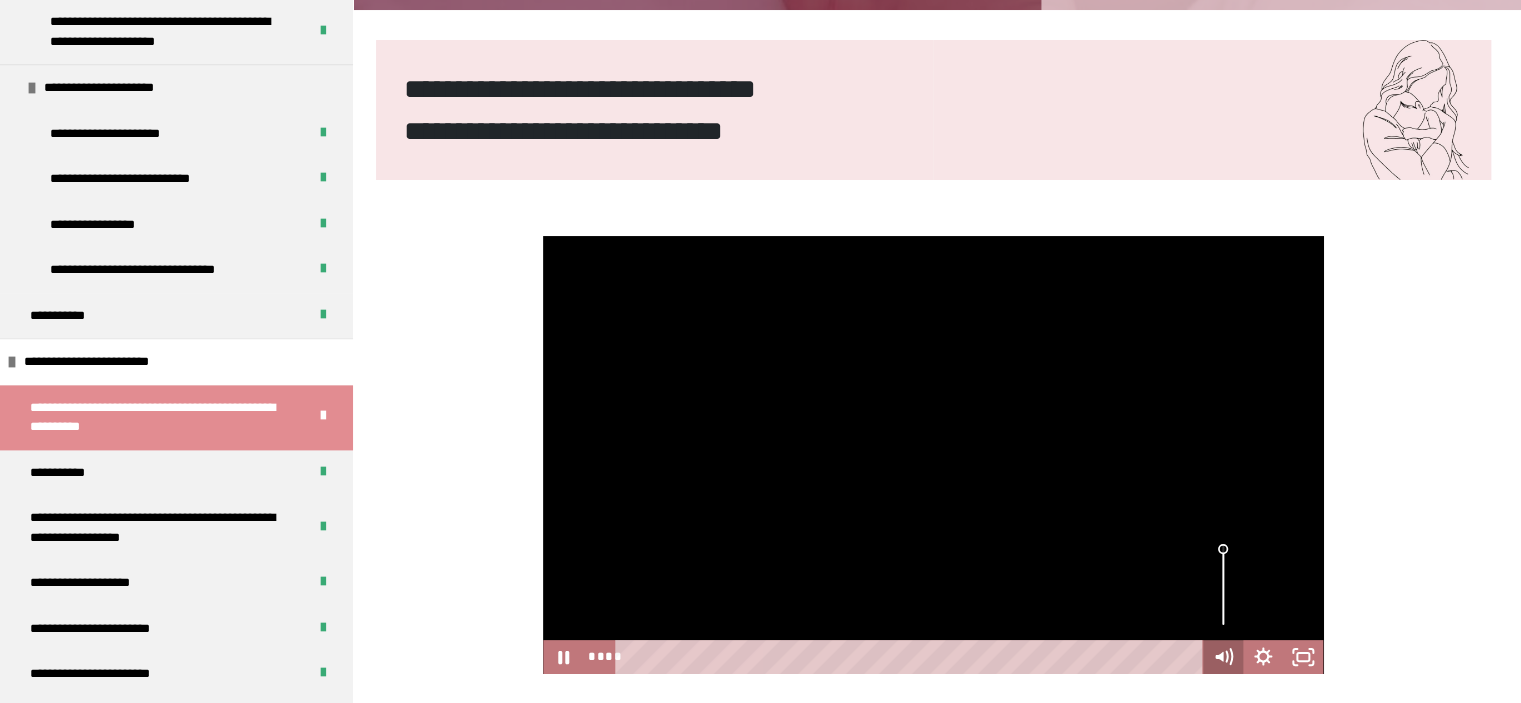 type 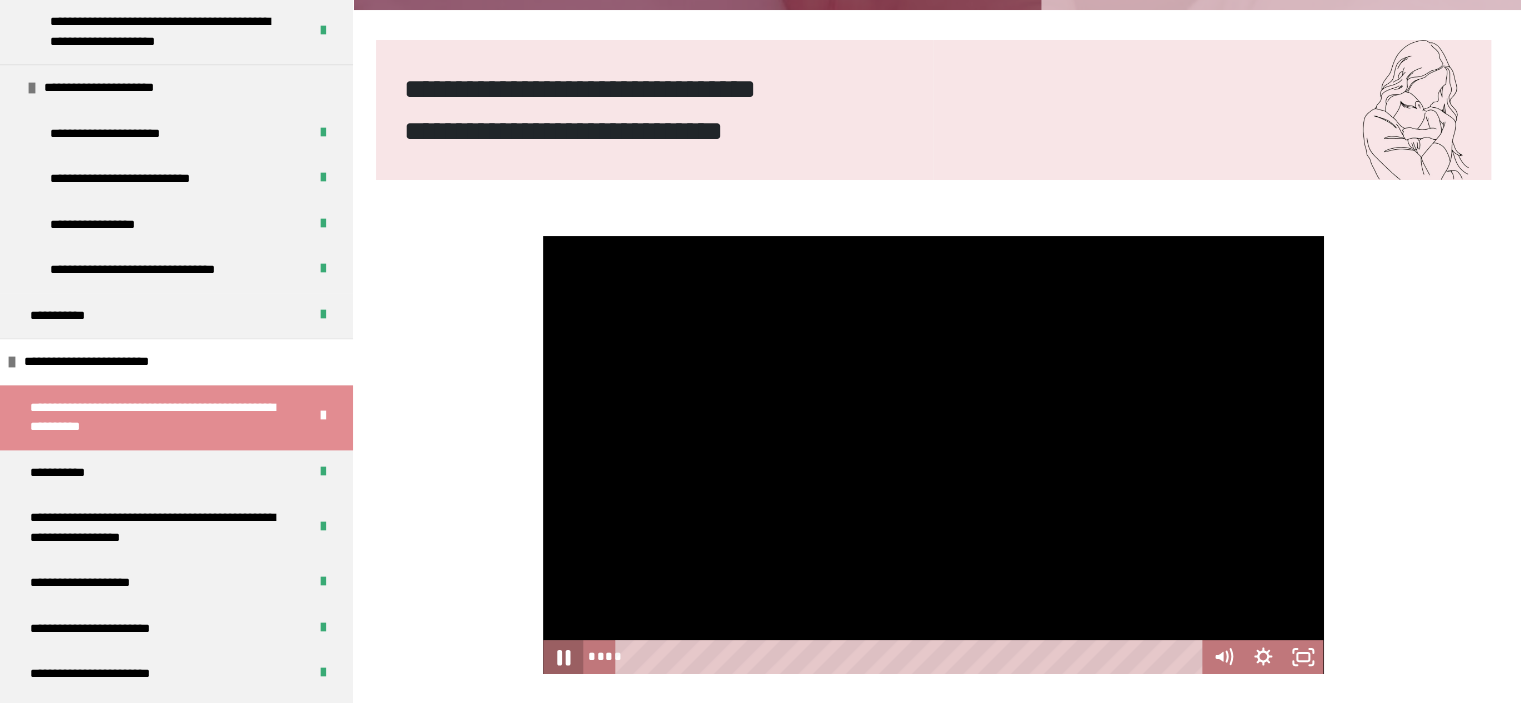click 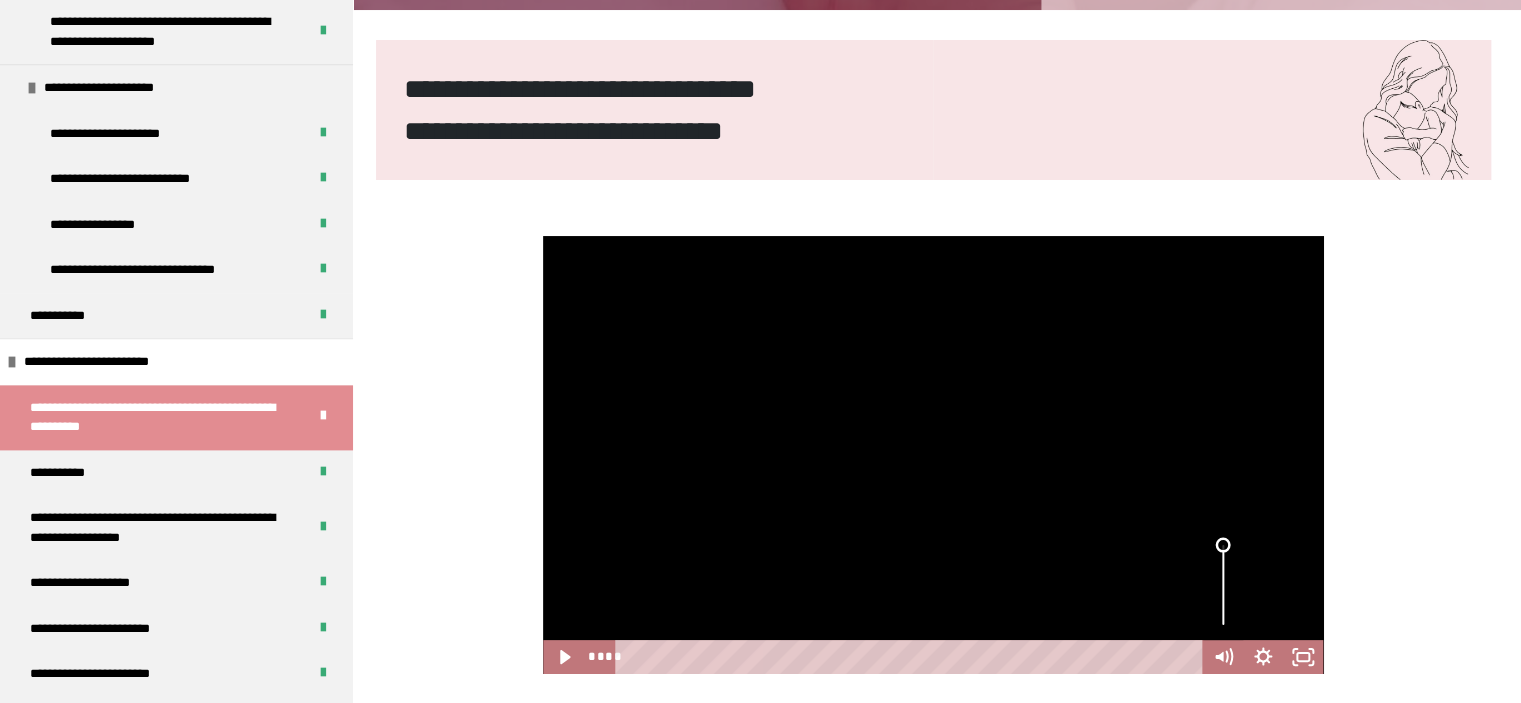 drag, startPoint x: 1222, startPoint y: 559, endPoint x: 1224, endPoint y: 538, distance: 21.095022 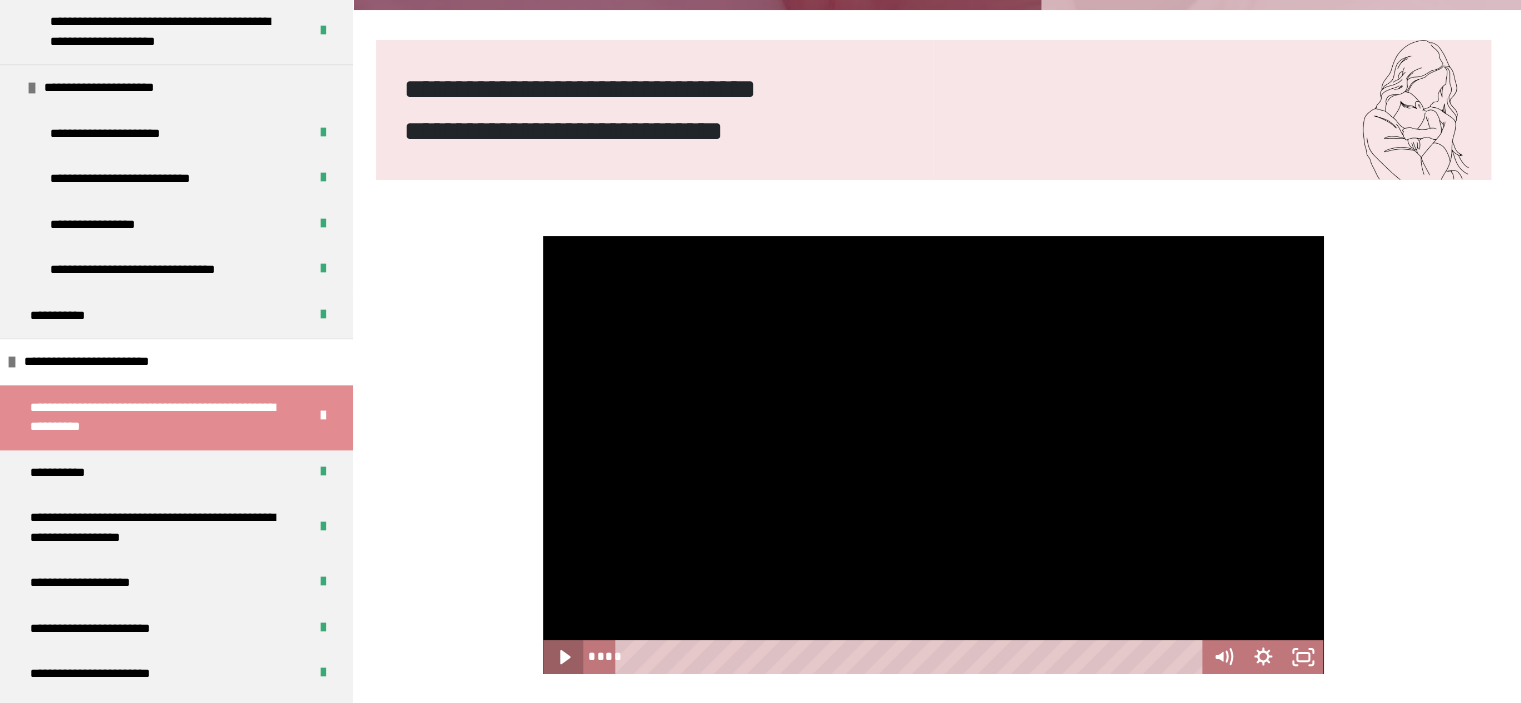 click 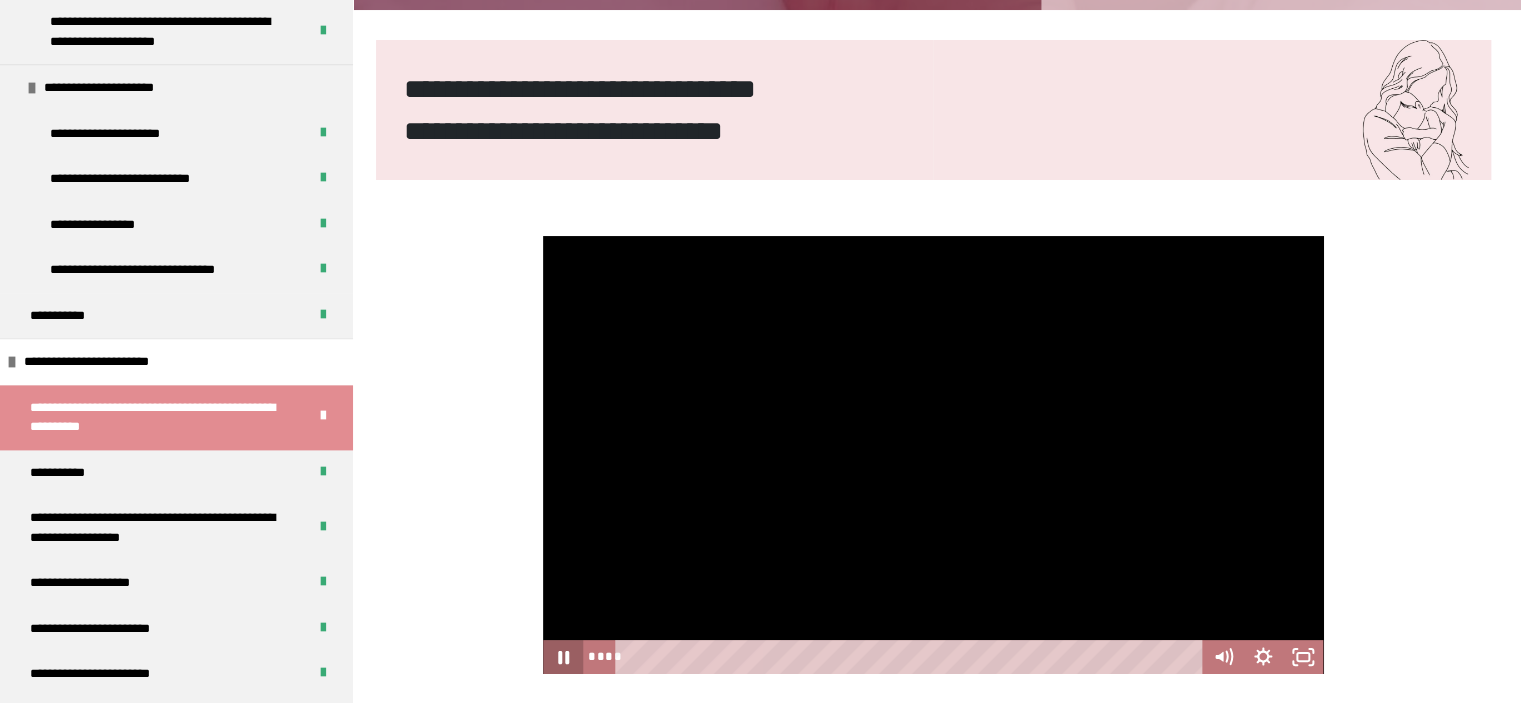 click 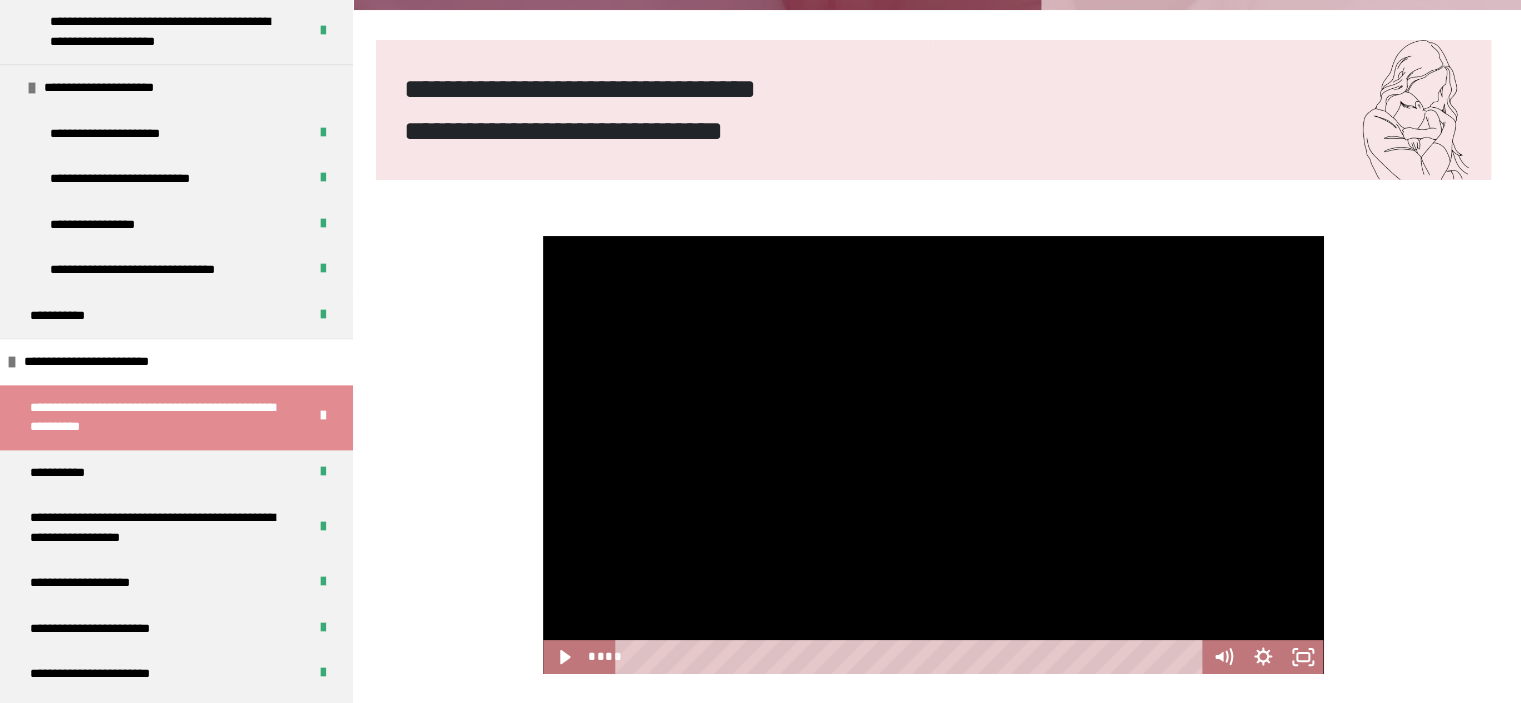 click on "**********" at bounding box center [934, 455] 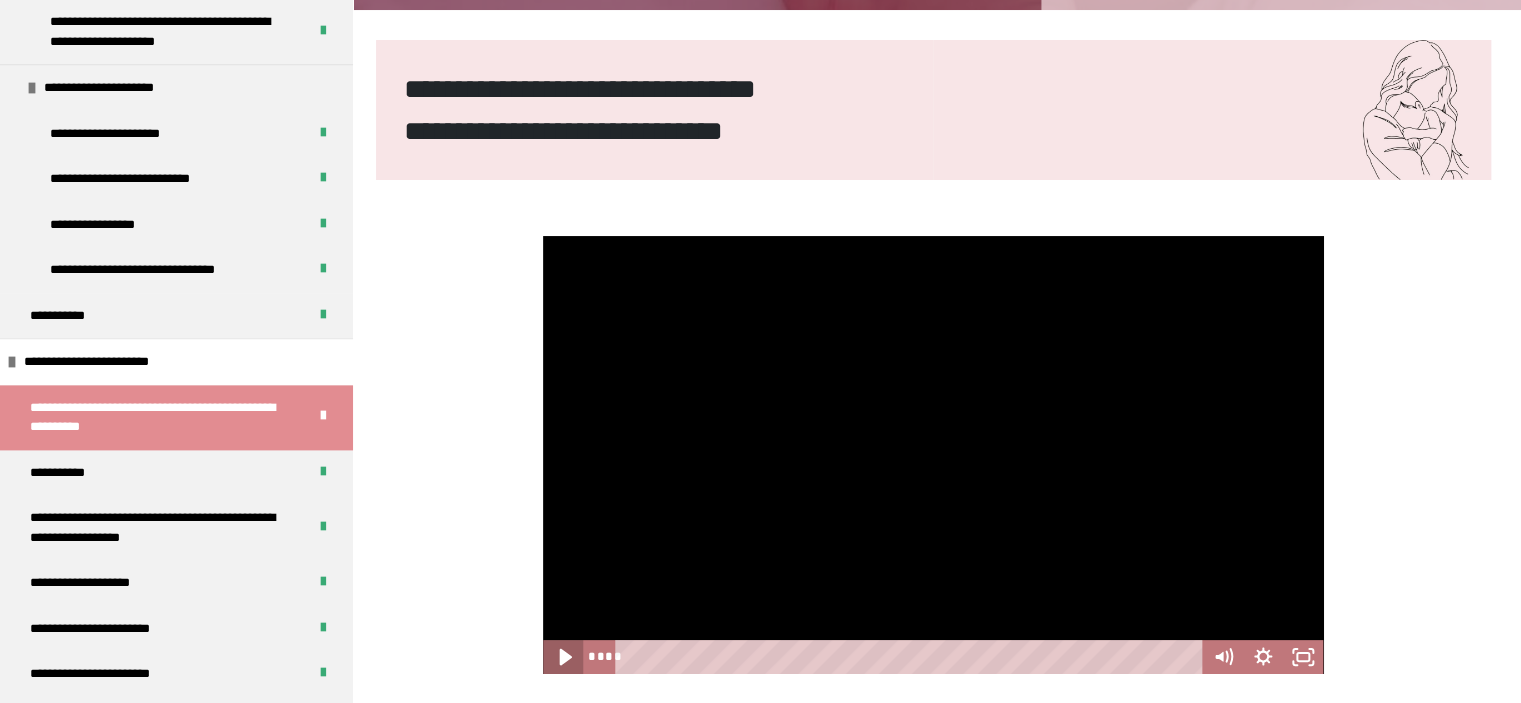 click 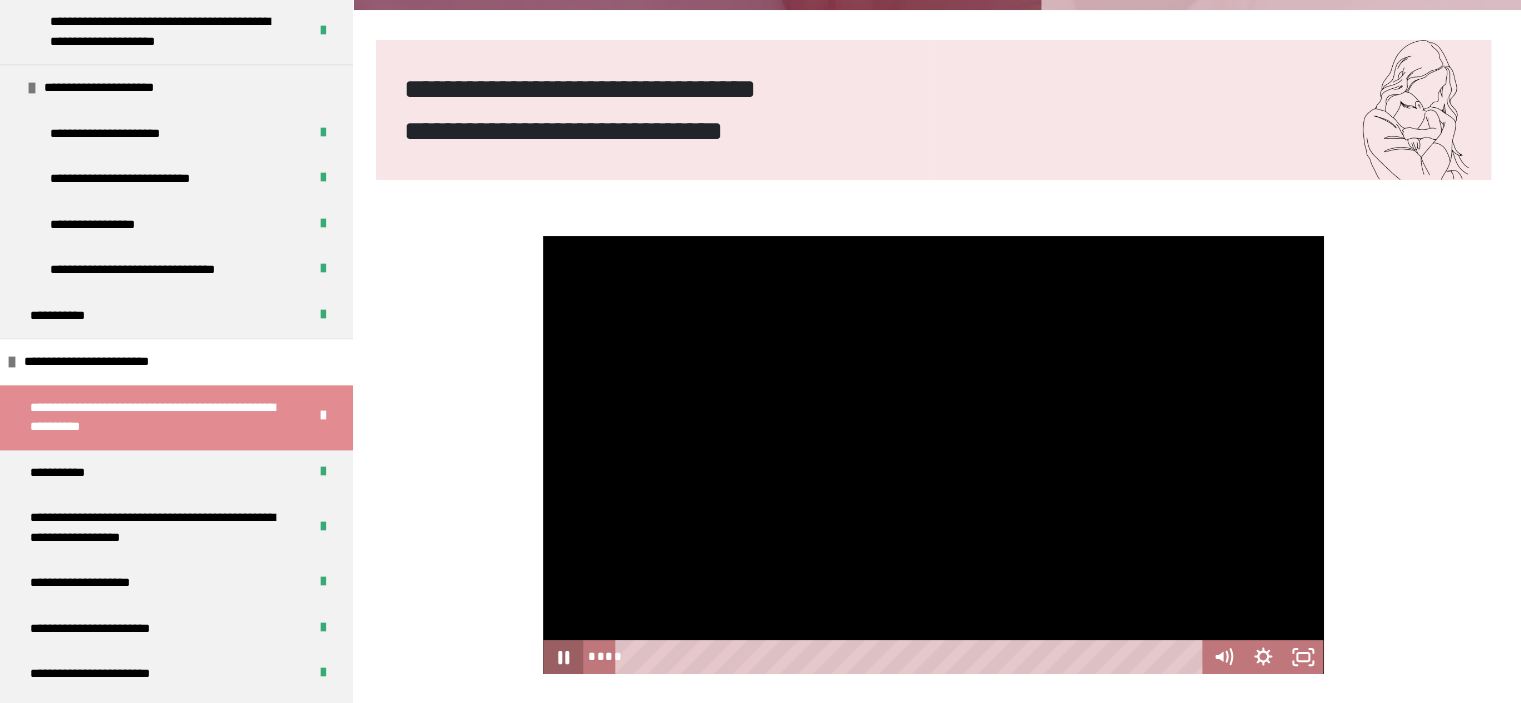 type 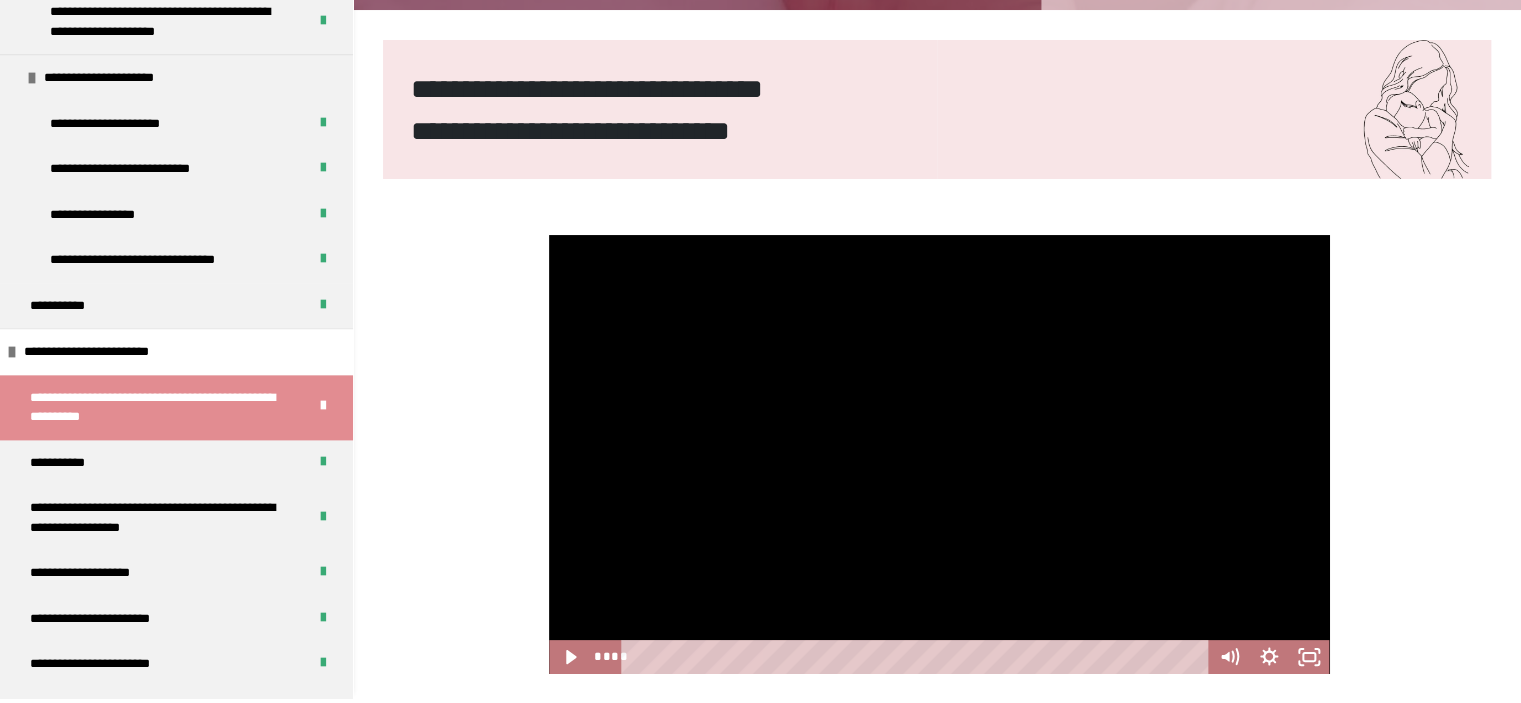 scroll, scrollTop: 0, scrollLeft: 0, axis: both 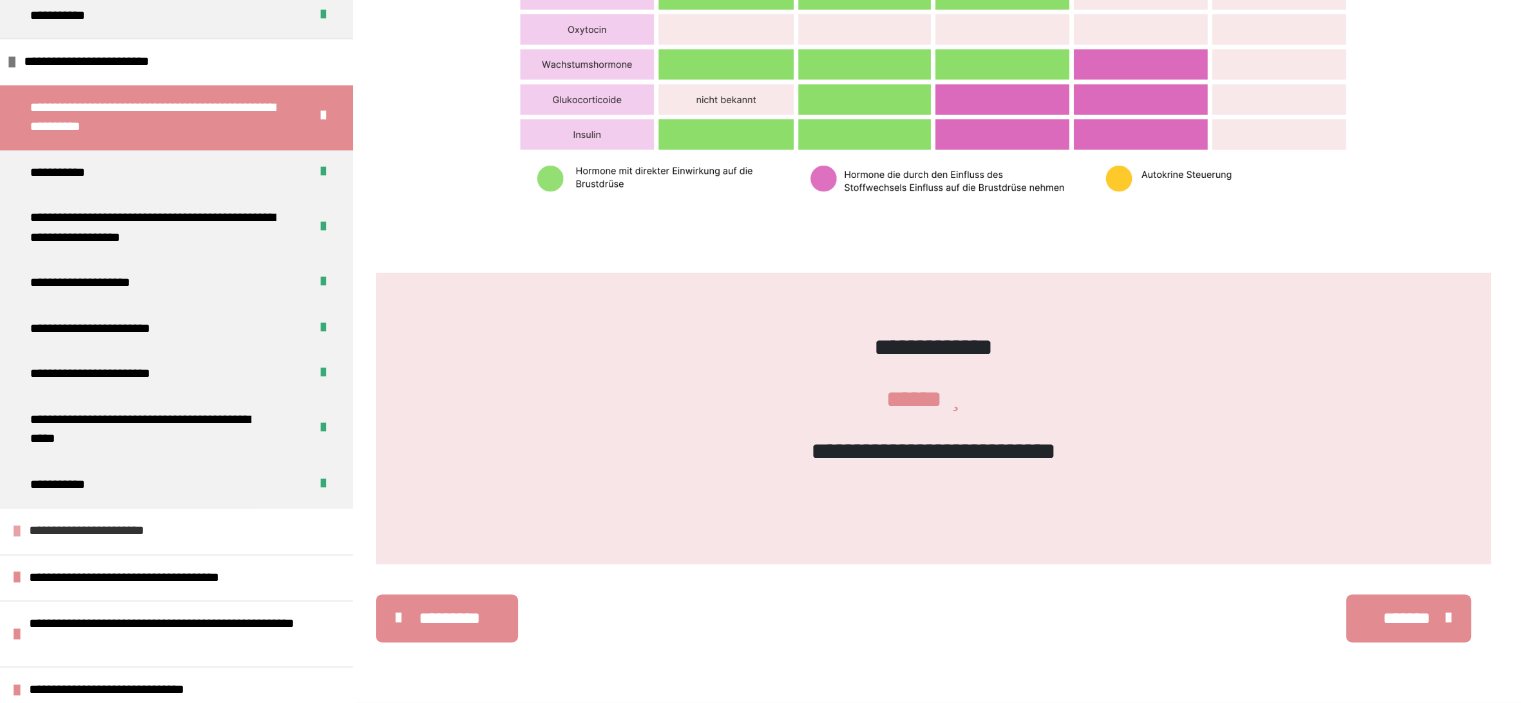 click on "**********" at bounding box center (176, 530) 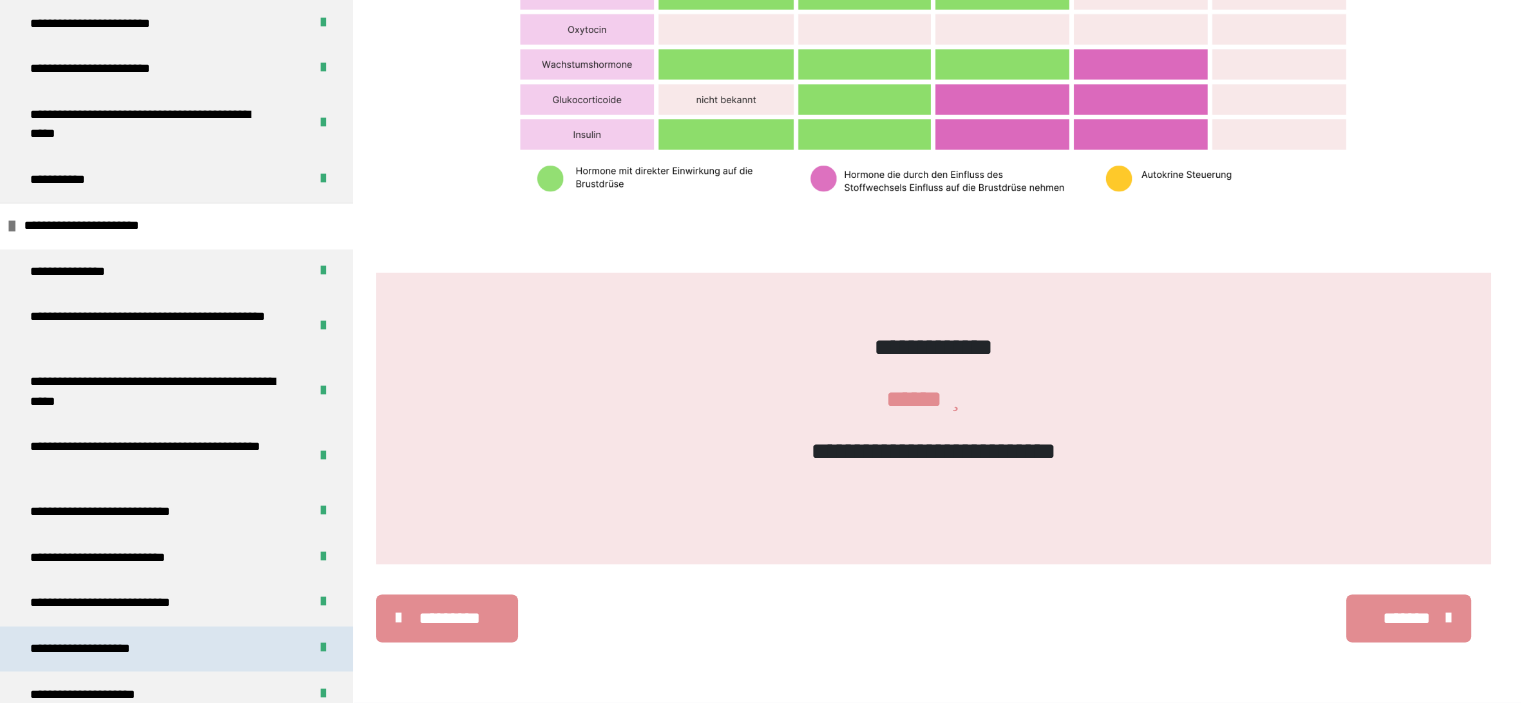 scroll, scrollTop: 3200, scrollLeft: 0, axis: vertical 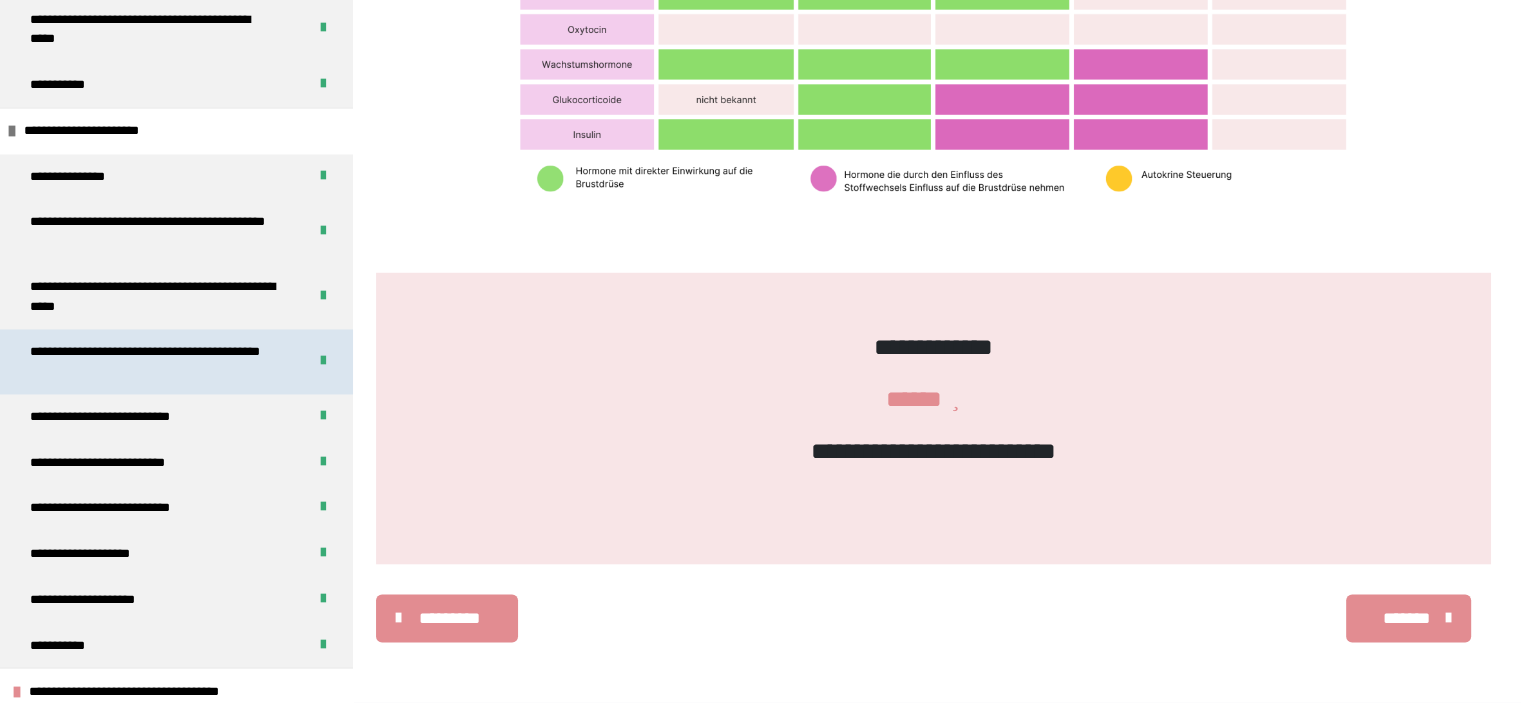 click on "**********" at bounding box center (153, 361) 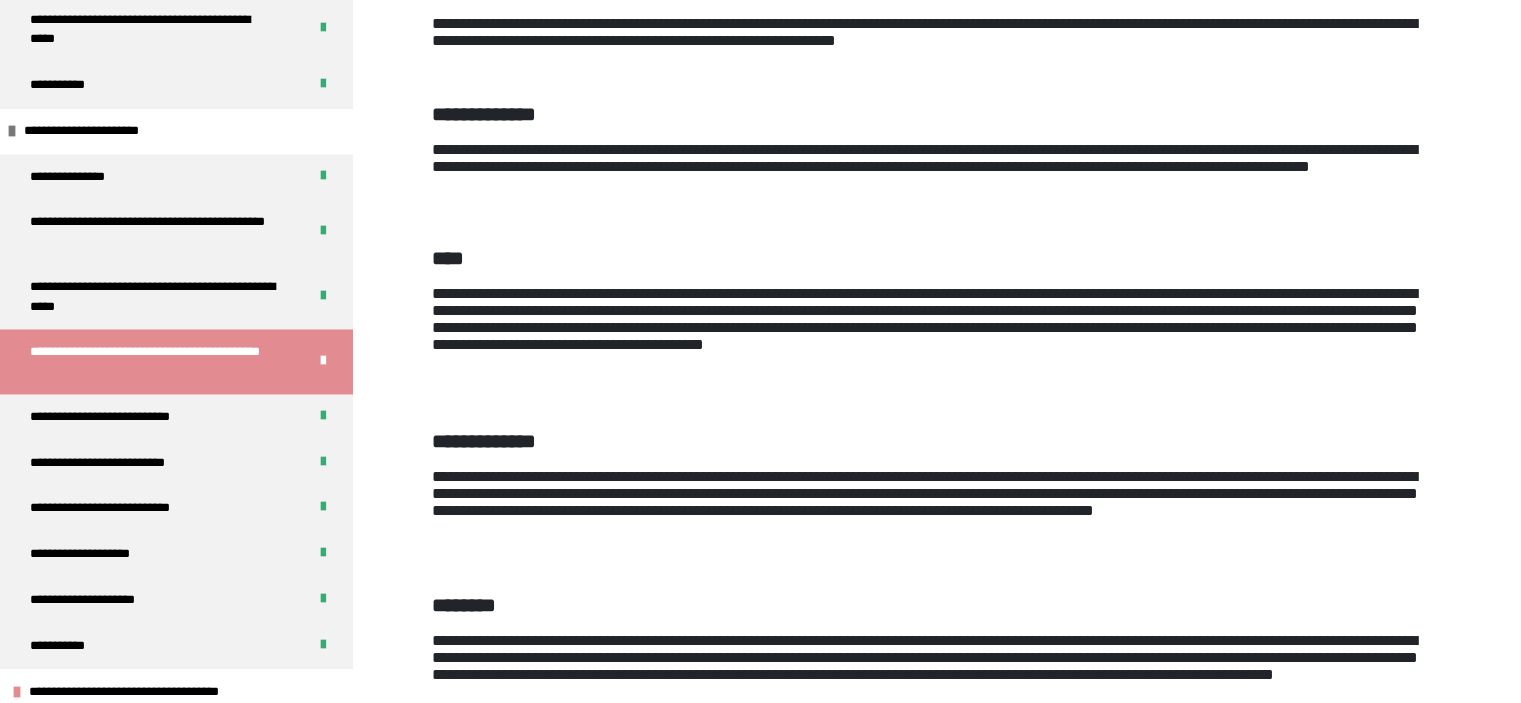scroll, scrollTop: 1170, scrollLeft: 0, axis: vertical 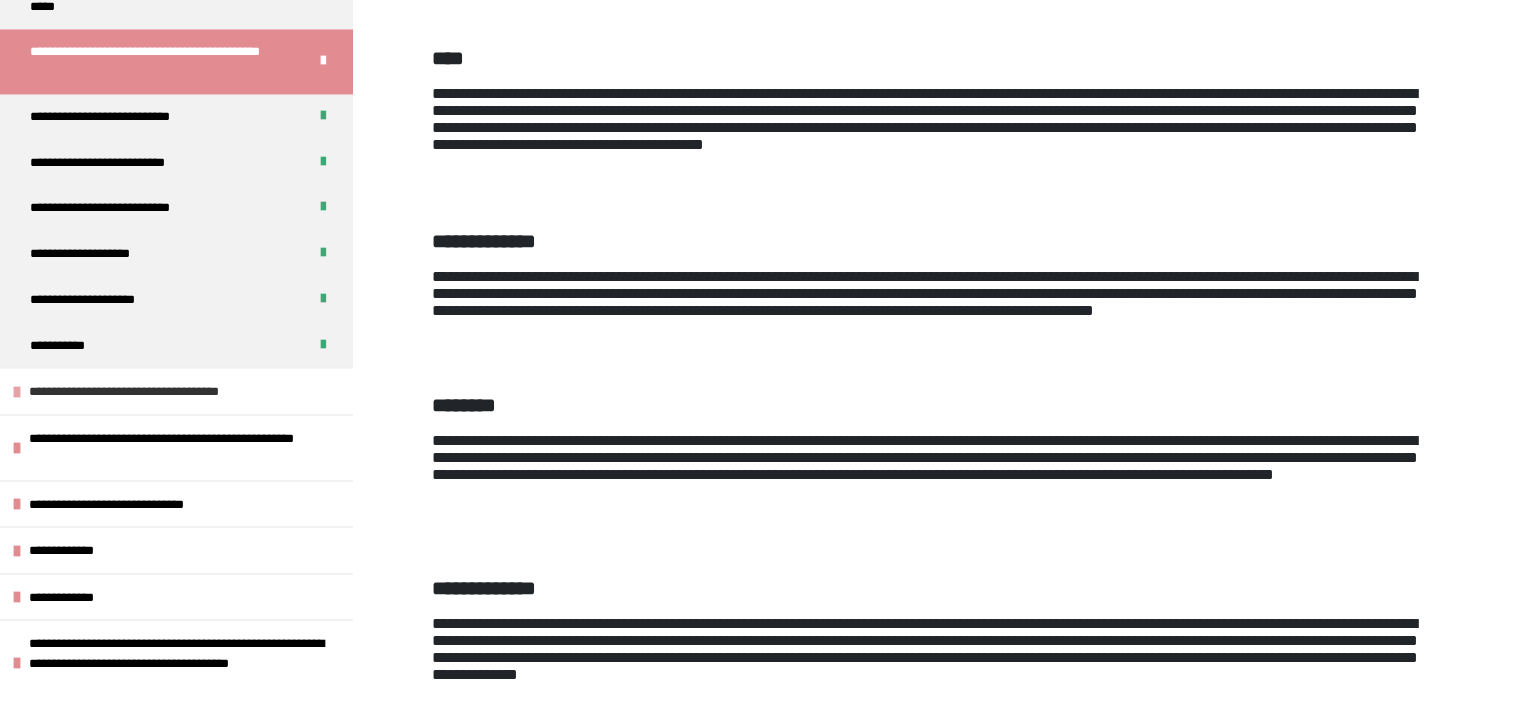 click on "**********" at bounding box center (138, 391) 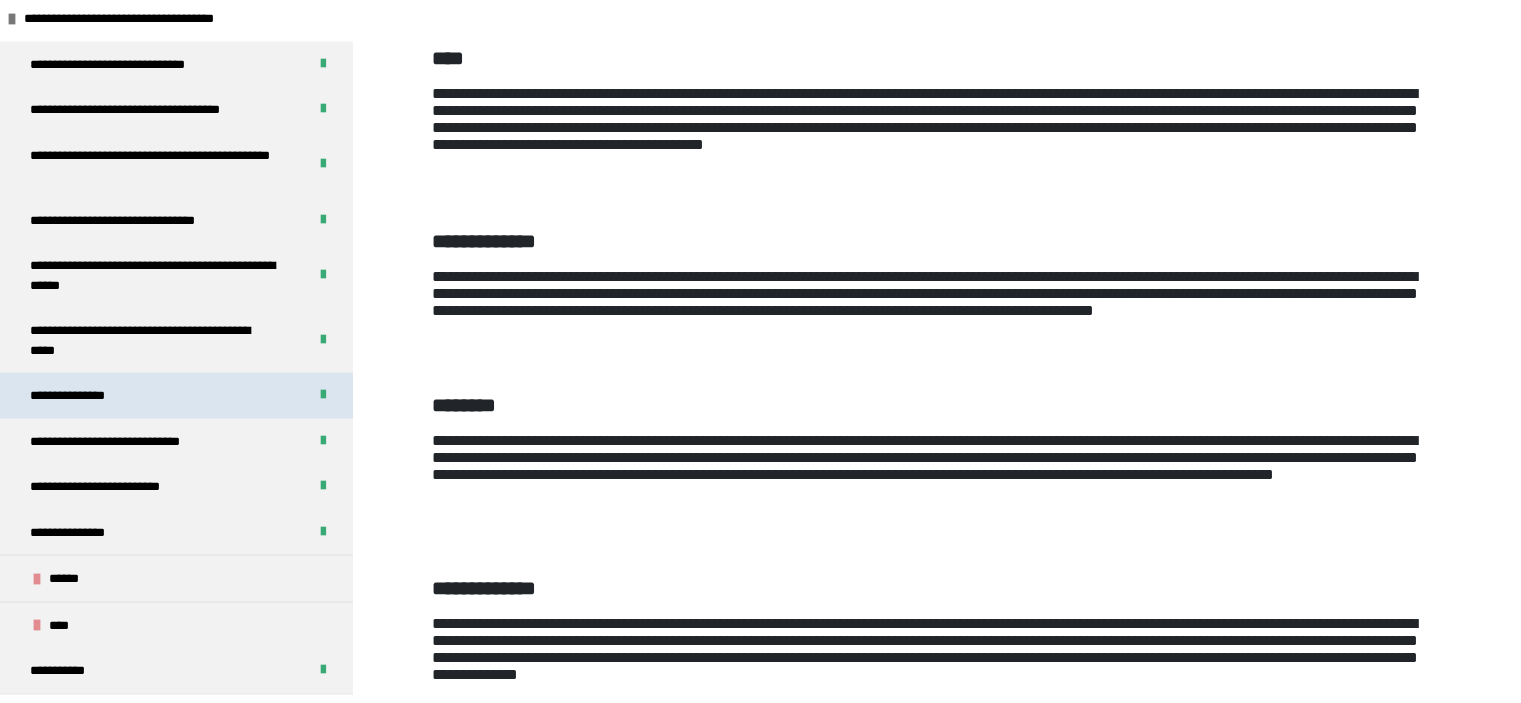 scroll, scrollTop: 4000, scrollLeft: 0, axis: vertical 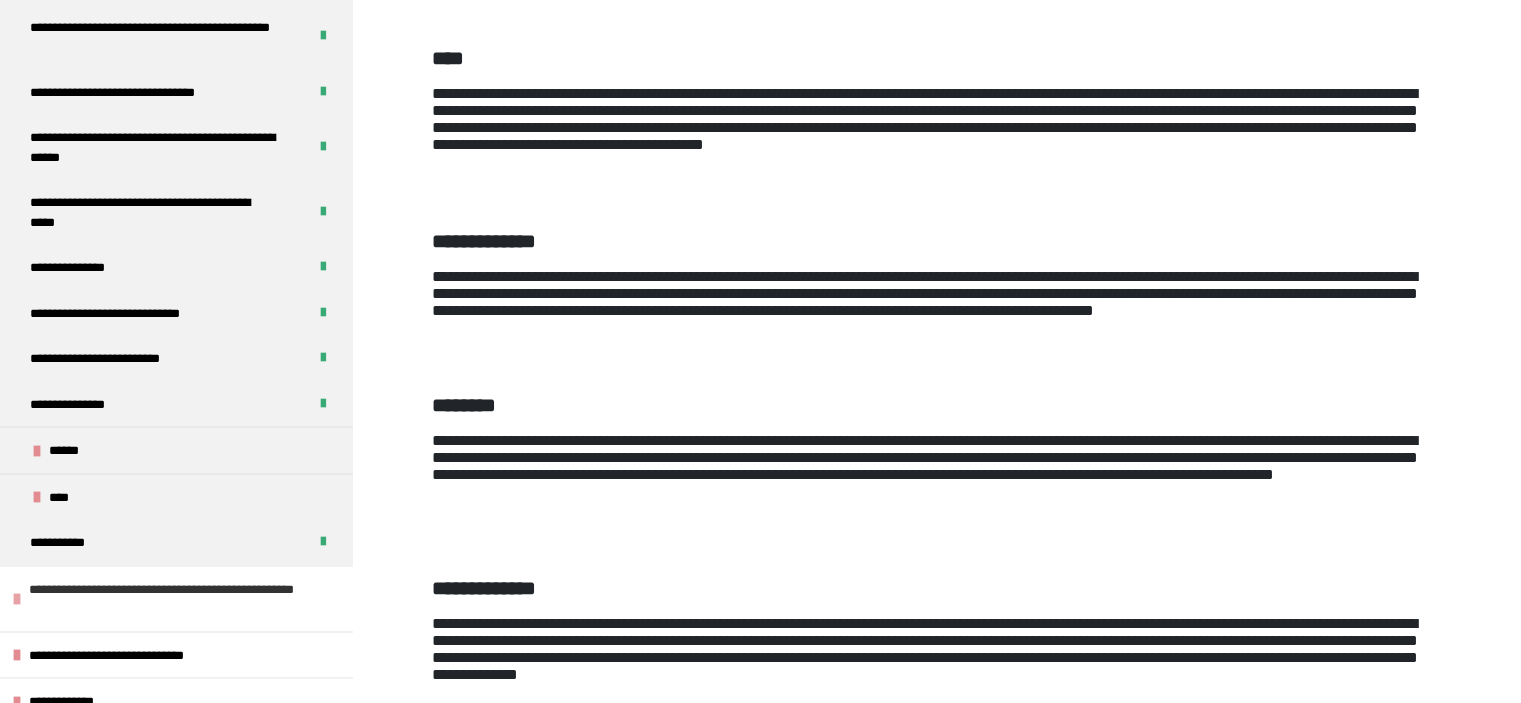 click on "**********" at bounding box center [178, 599] 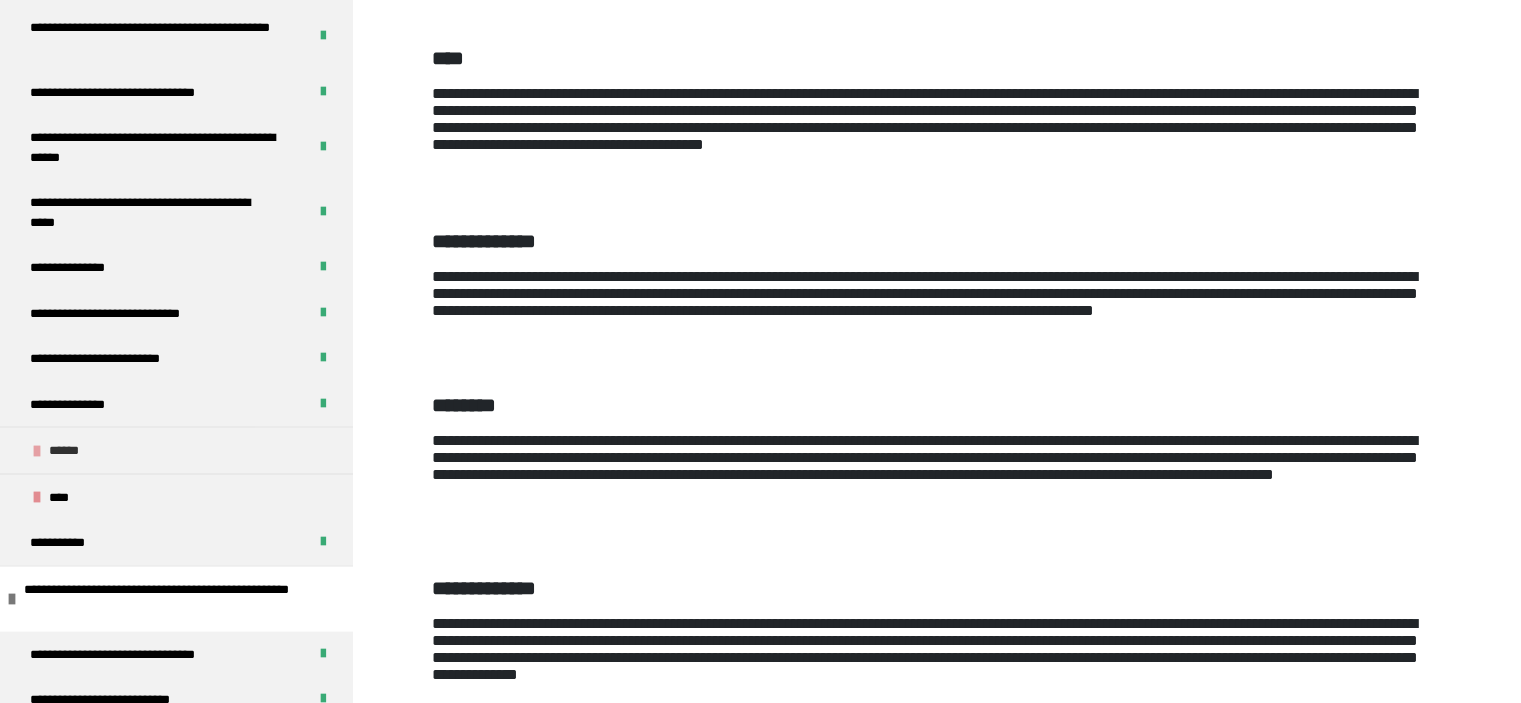 click on "******" at bounding box center [176, 450] 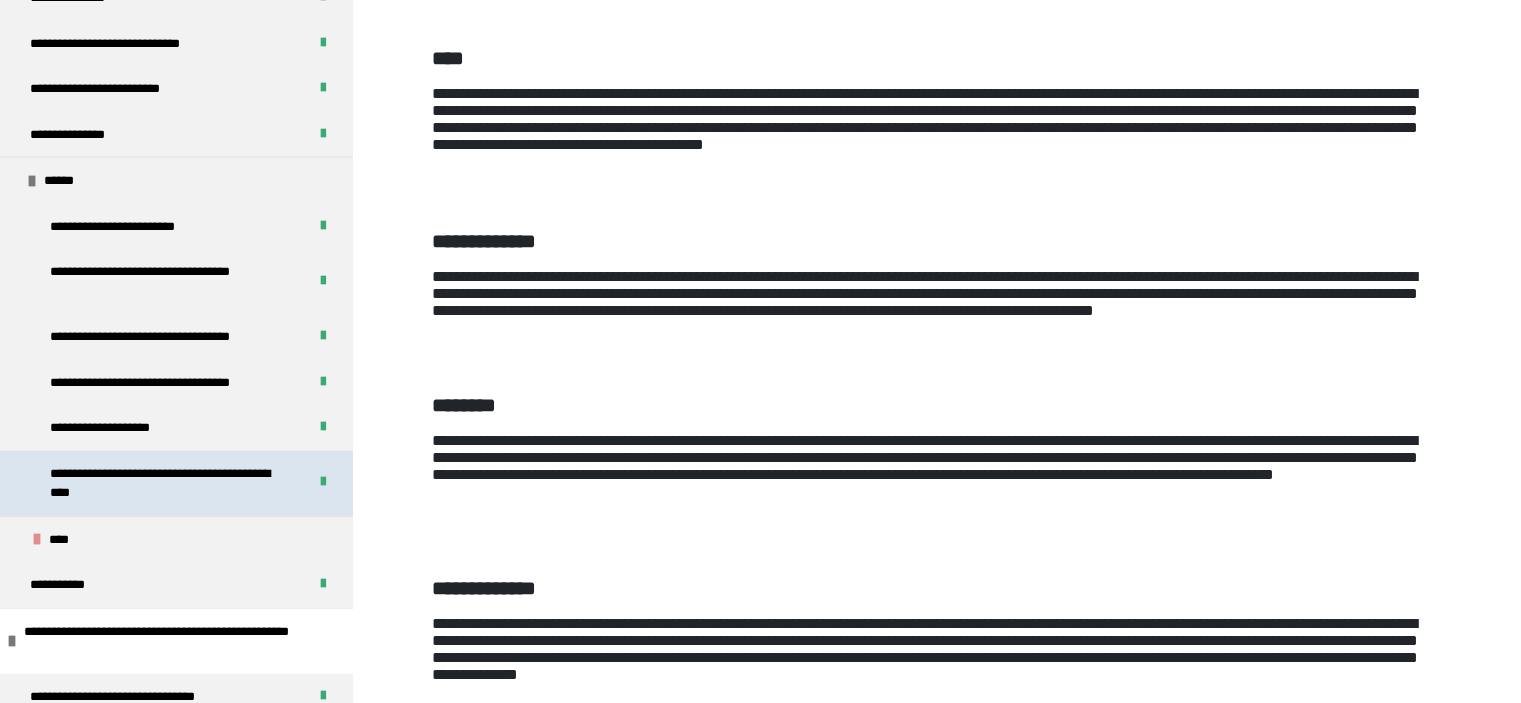 scroll, scrollTop: 4300, scrollLeft: 0, axis: vertical 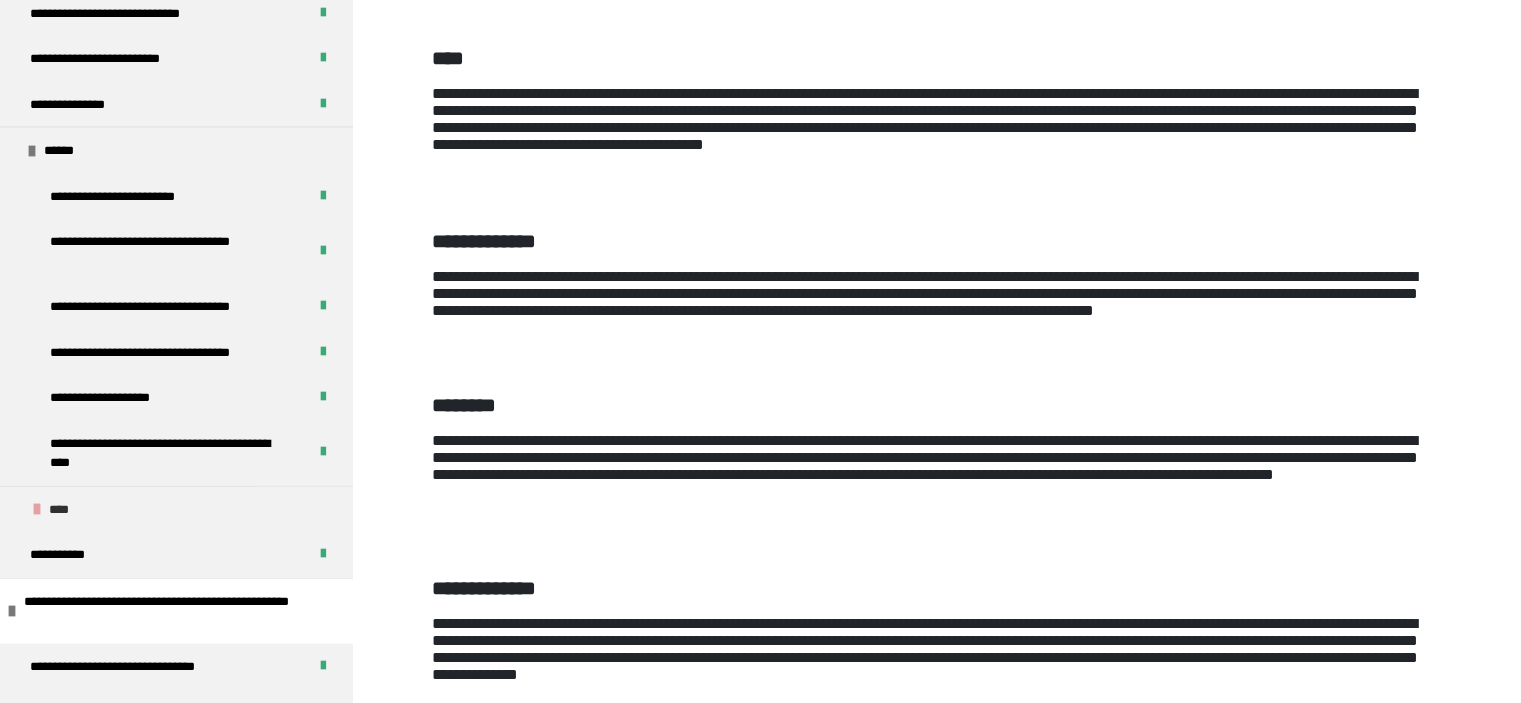 click on "****" at bounding box center (176, 509) 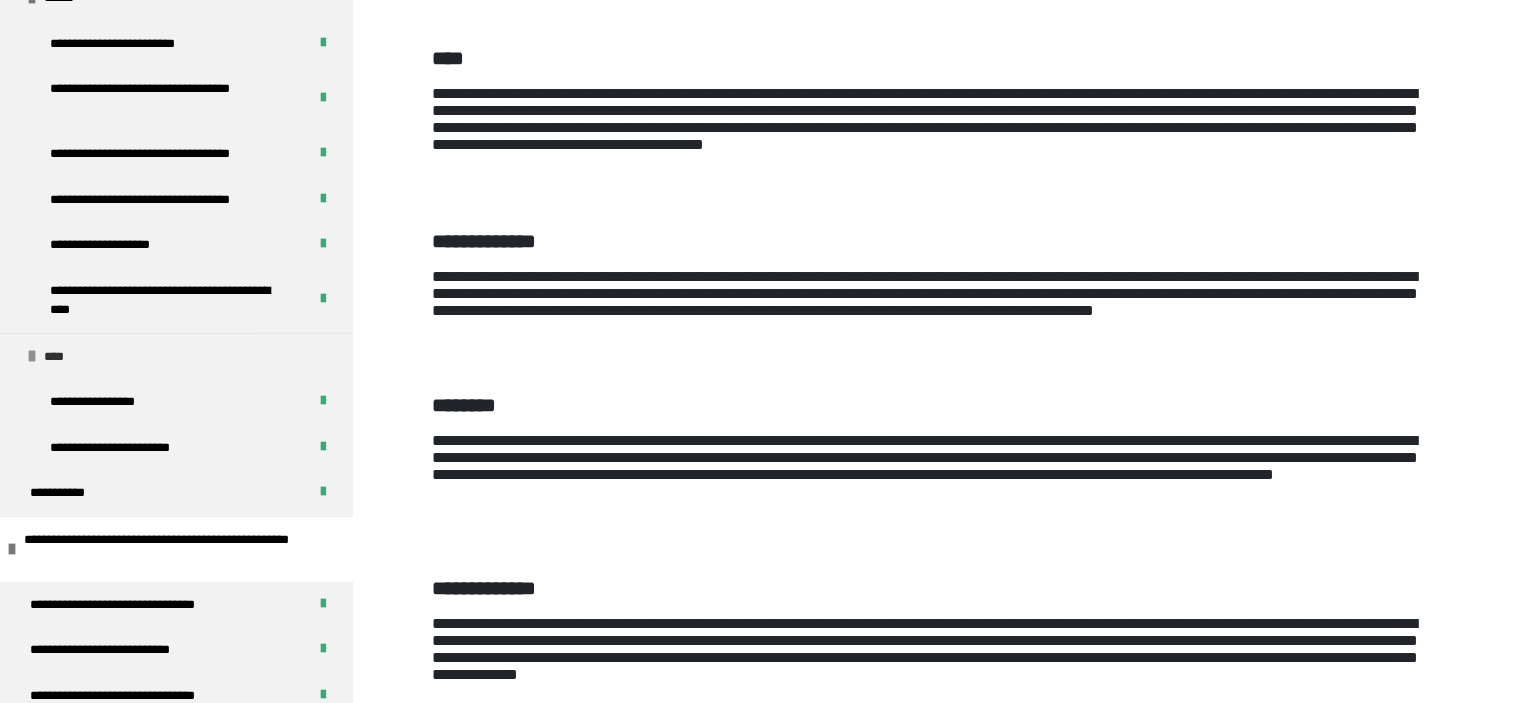 scroll, scrollTop: 4500, scrollLeft: 0, axis: vertical 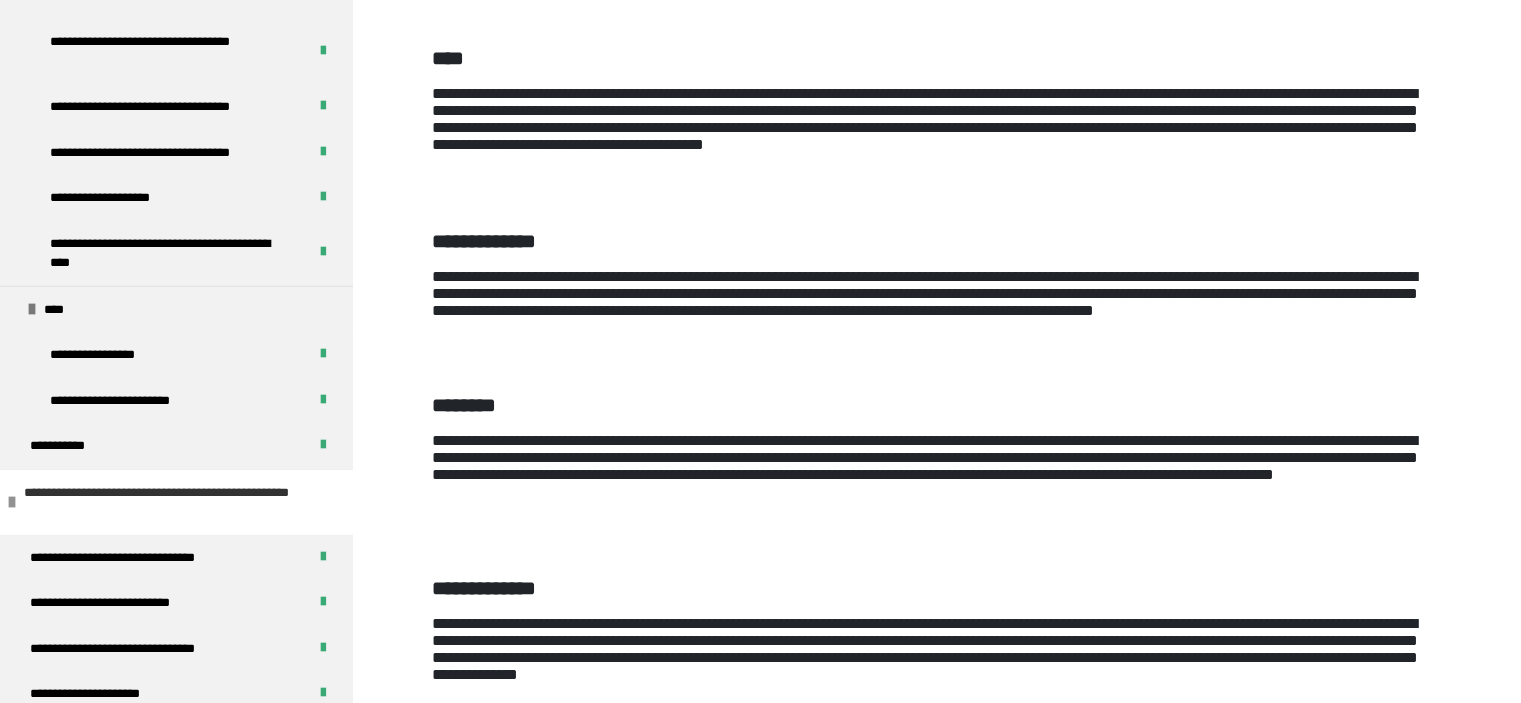 click on "**********" at bounding box center [173, 502] 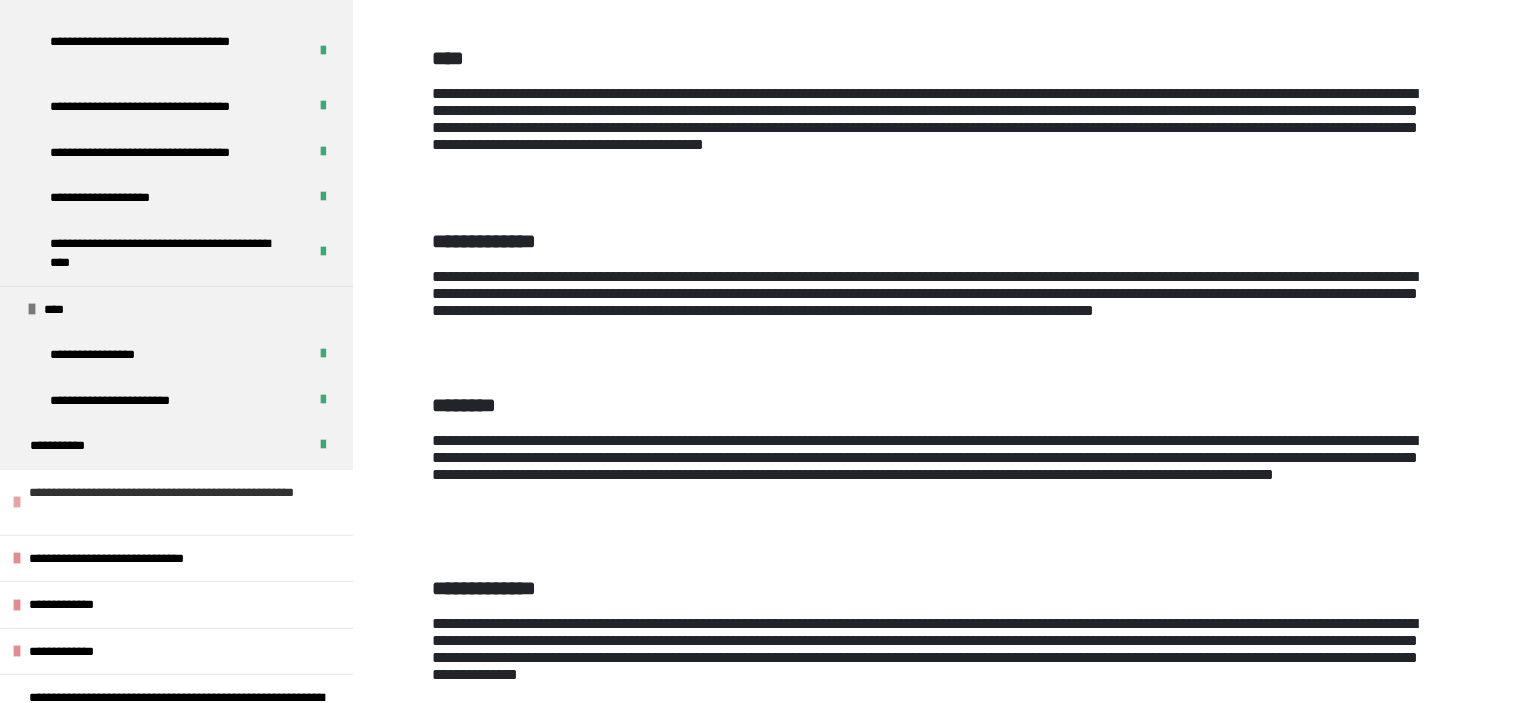 click on "**********" at bounding box center (178, 502) 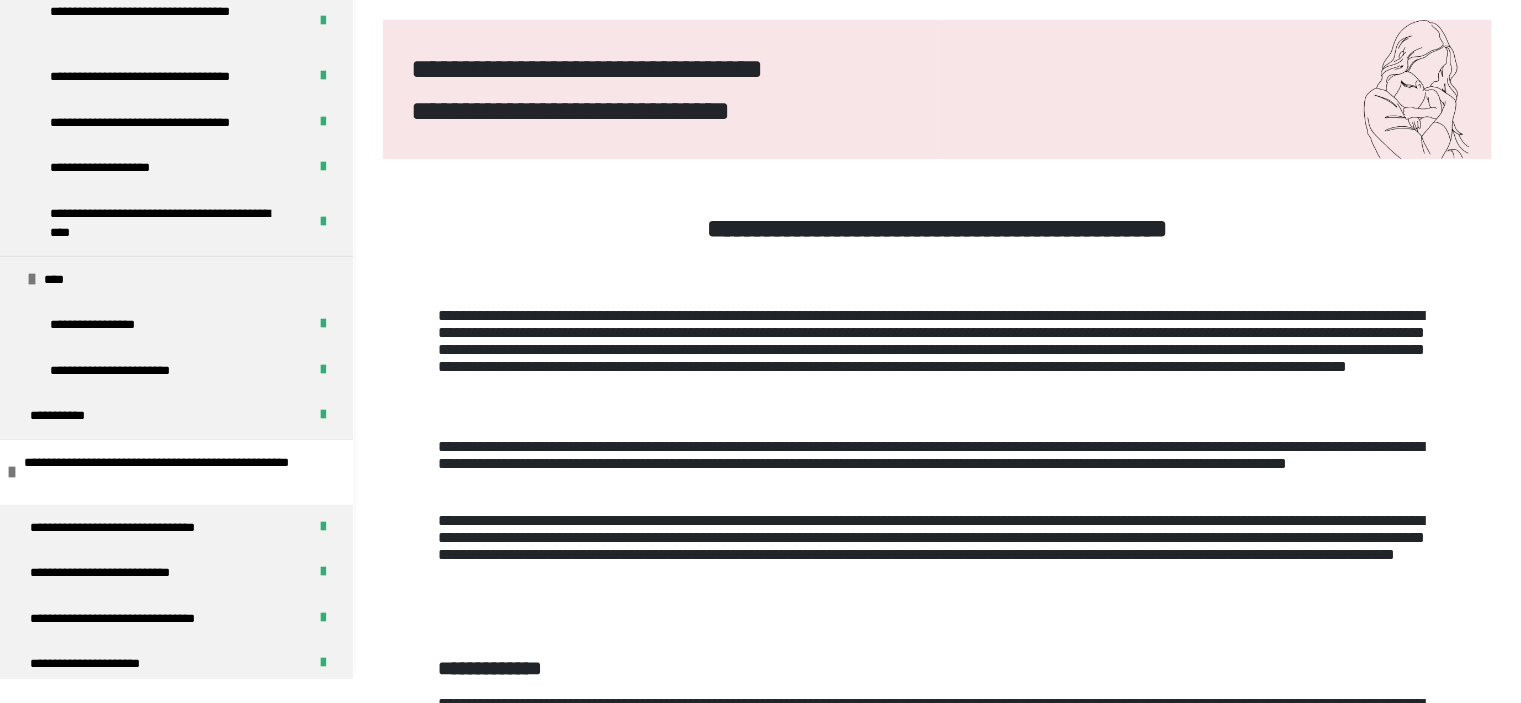scroll, scrollTop: 170, scrollLeft: 0, axis: vertical 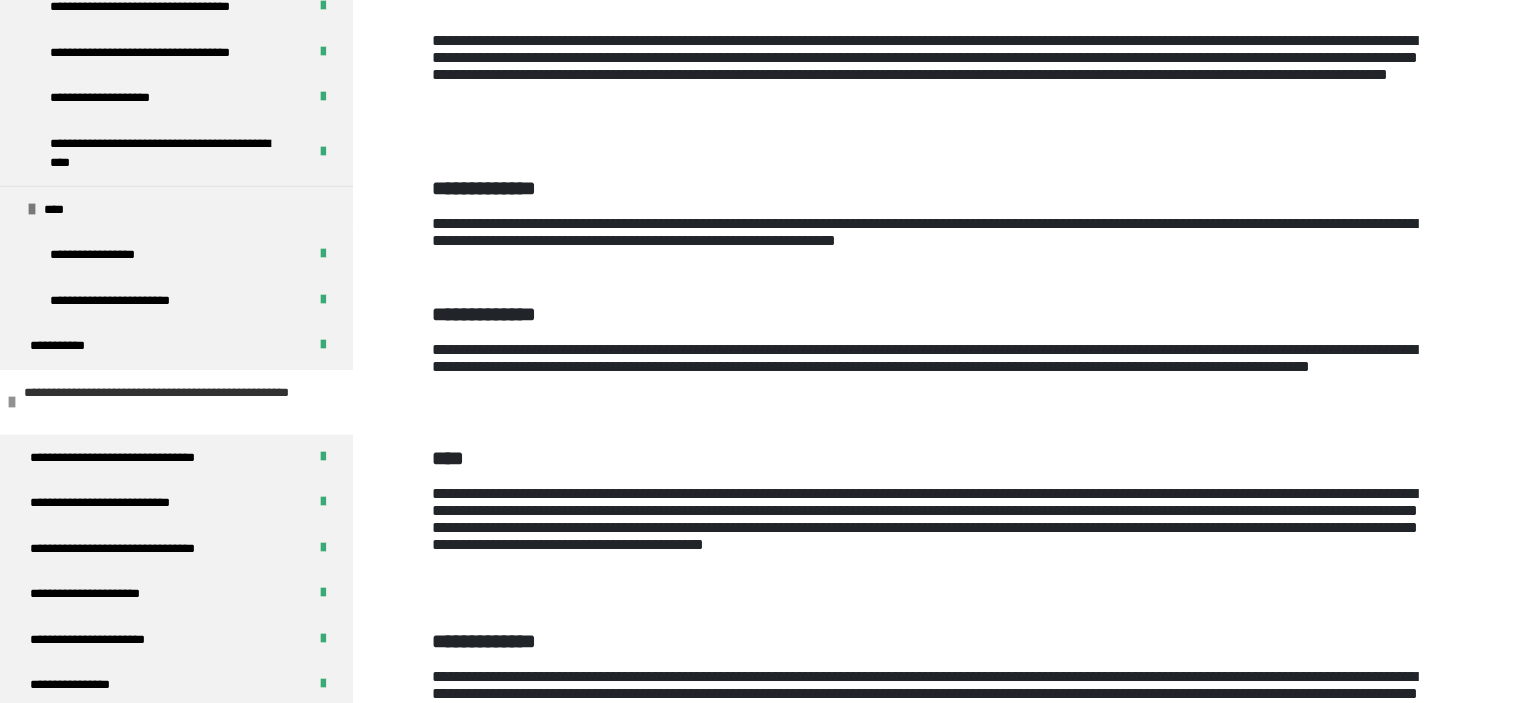 click on "**********" at bounding box center (173, 402) 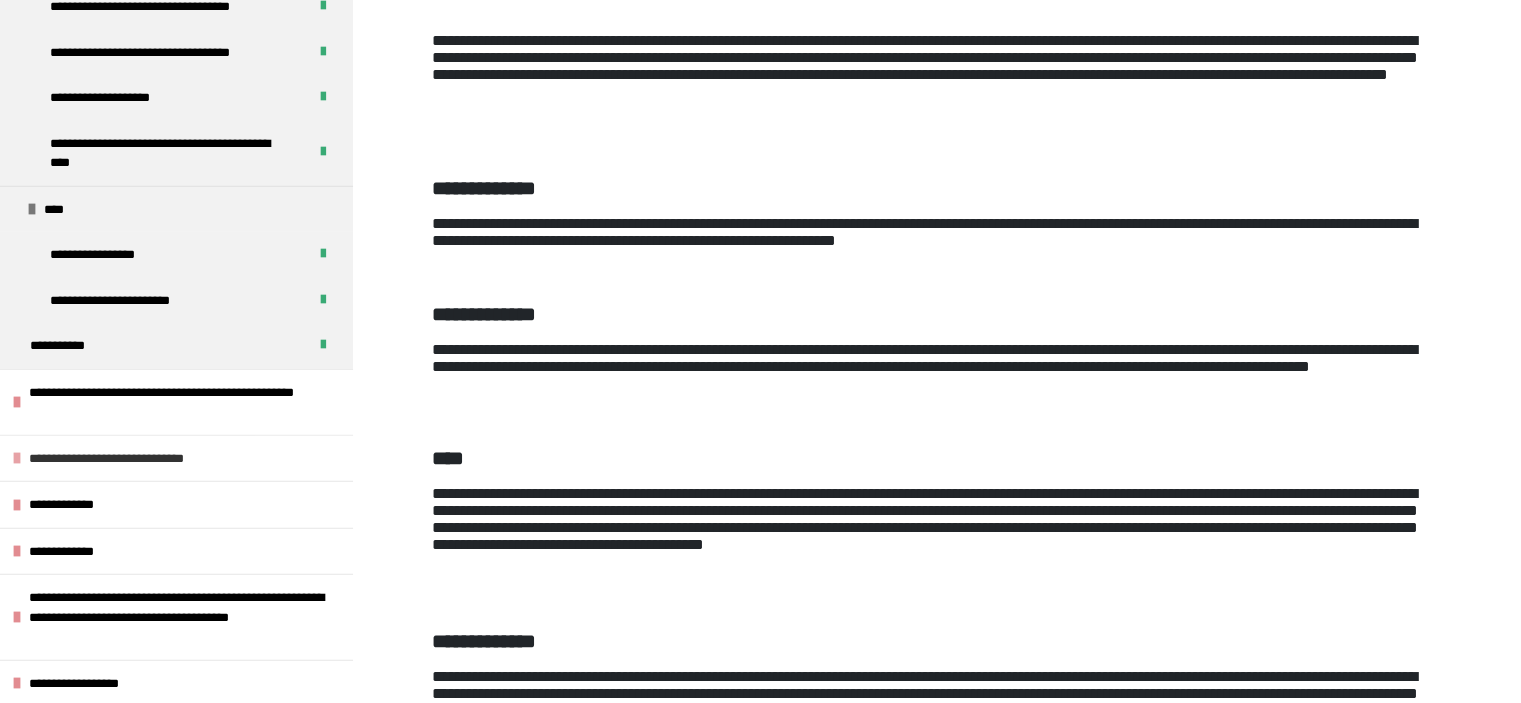 click on "**********" at bounding box center (136, 459) 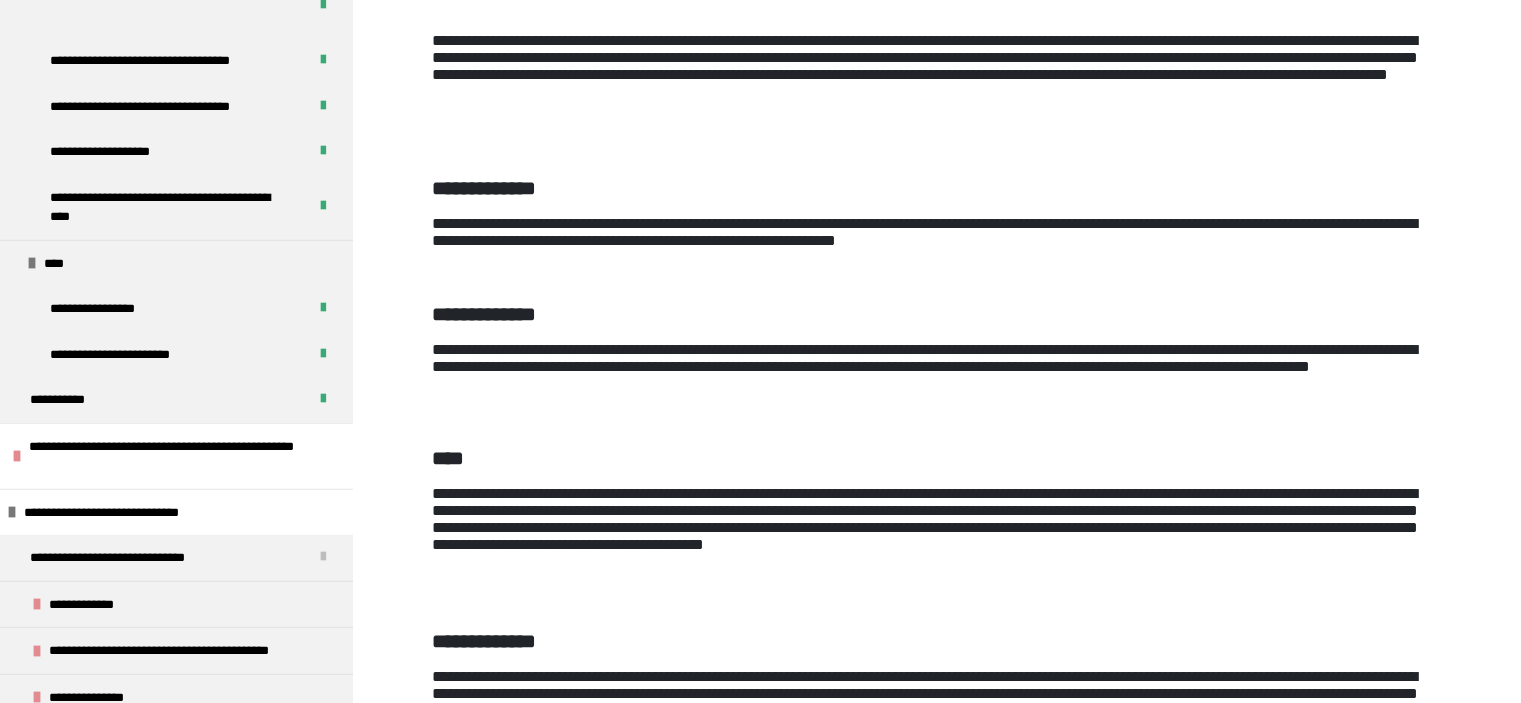 scroll, scrollTop: 4500, scrollLeft: 0, axis: vertical 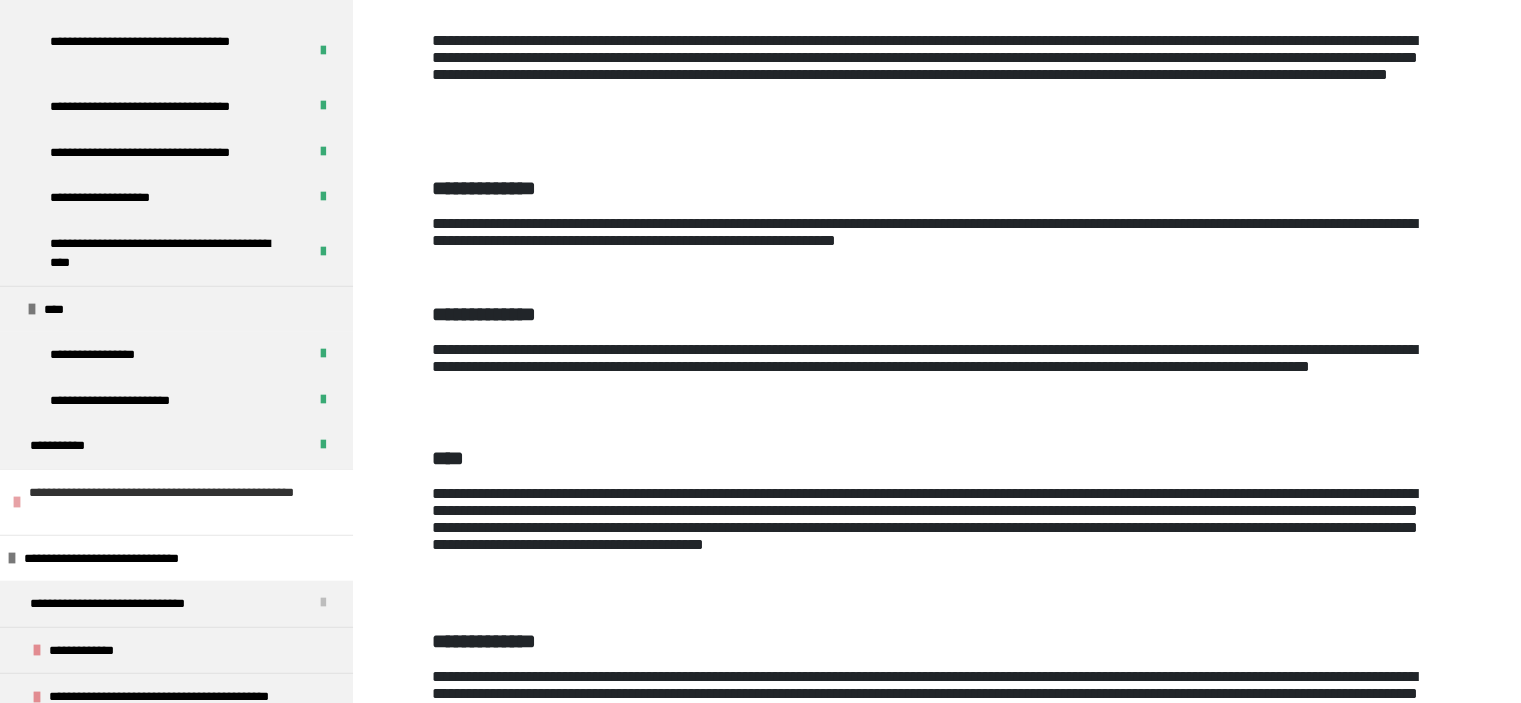 click on "**********" at bounding box center [178, 502] 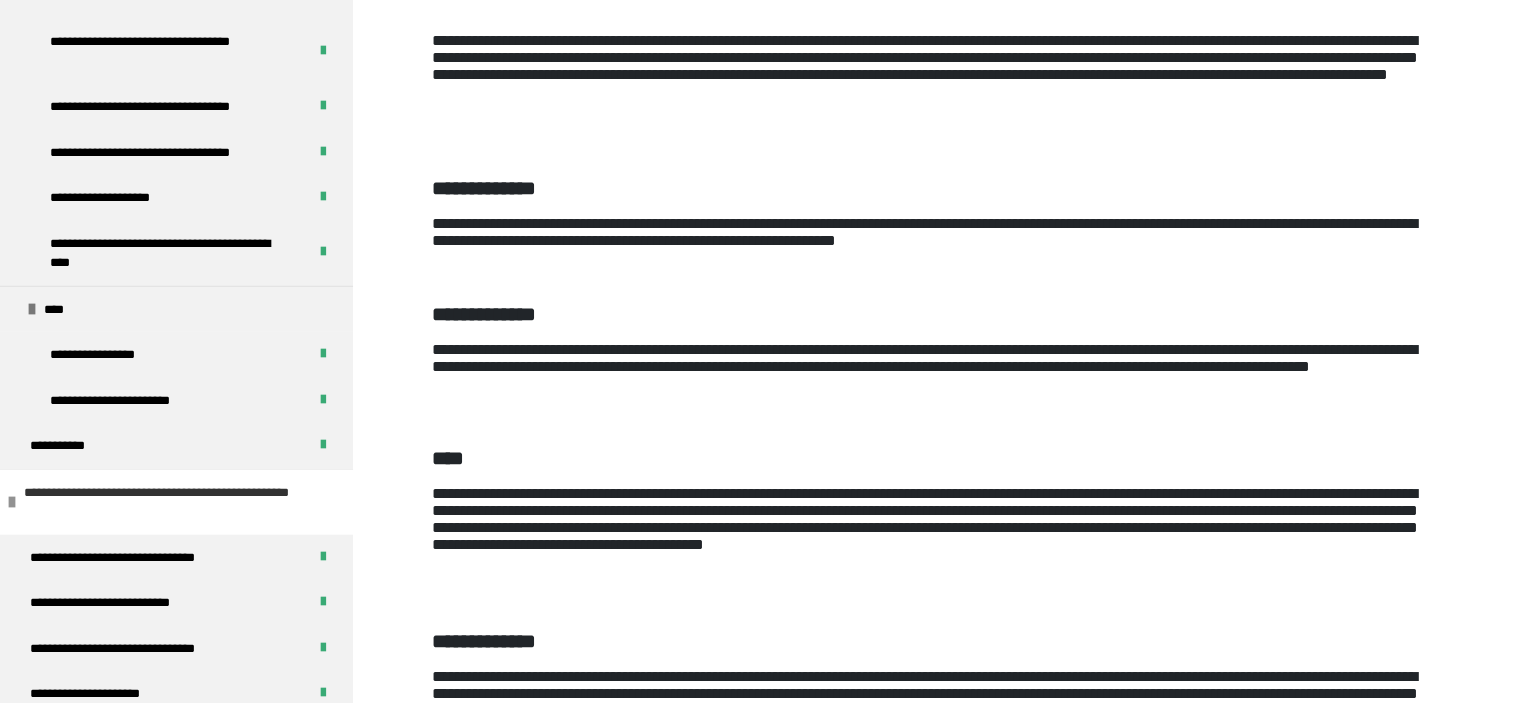 click on "**********" at bounding box center (173, 502) 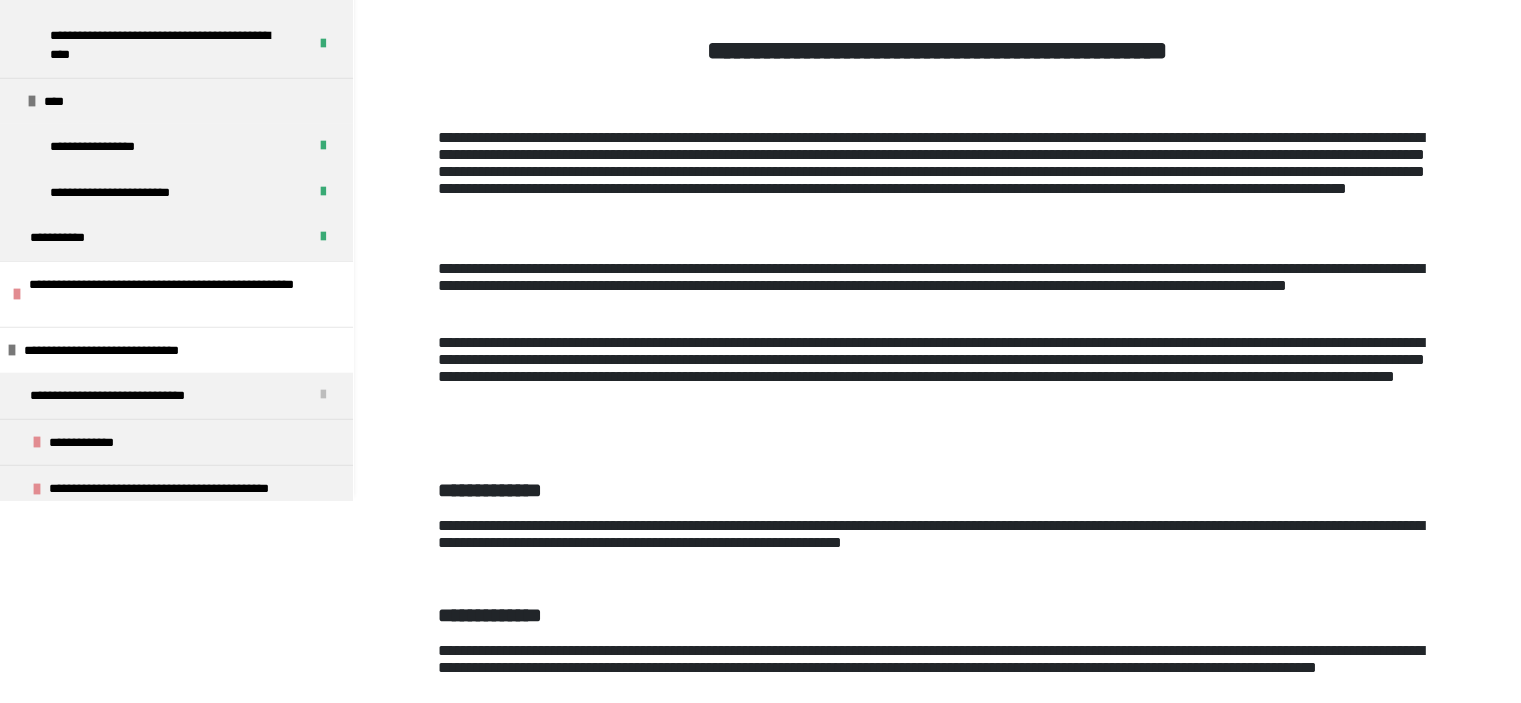 scroll, scrollTop: 70, scrollLeft: 0, axis: vertical 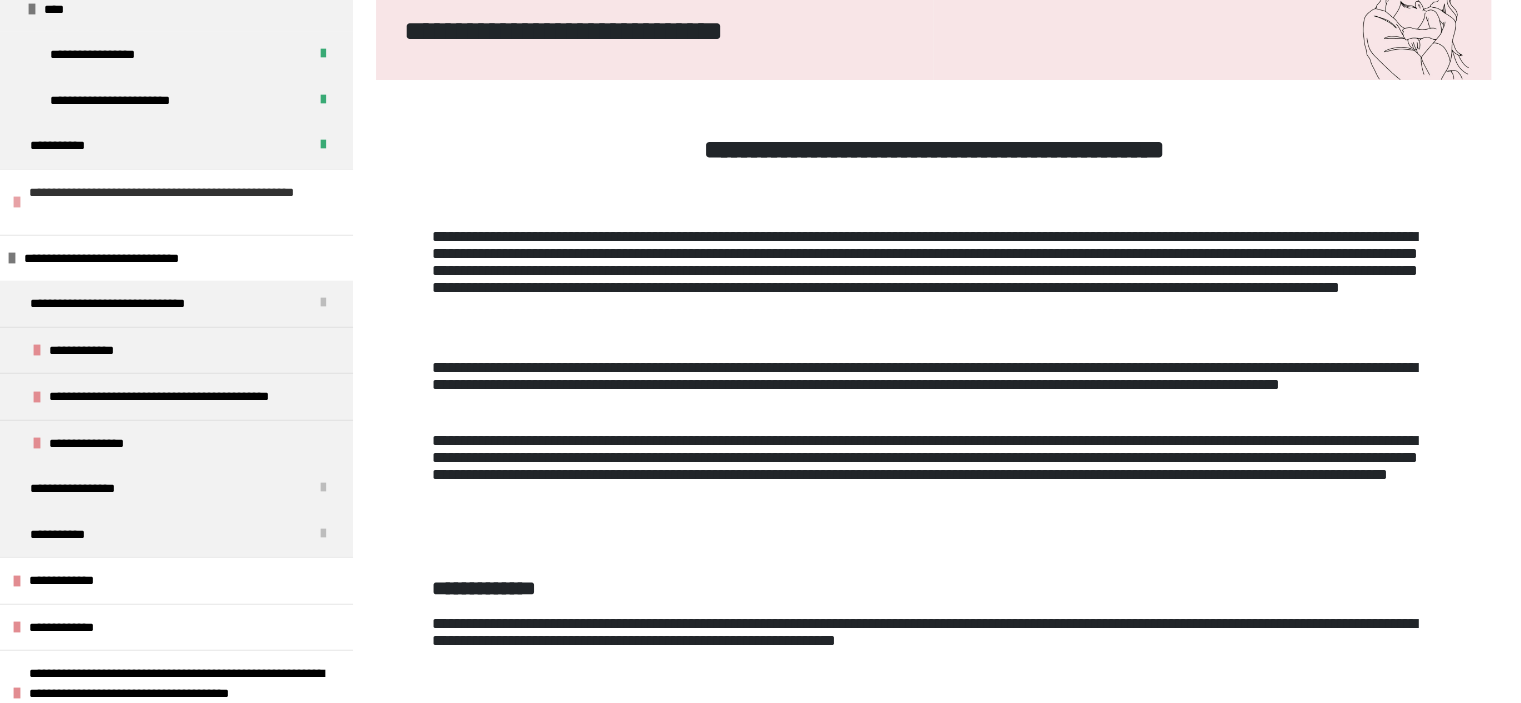 click on "**********" at bounding box center [178, 202] 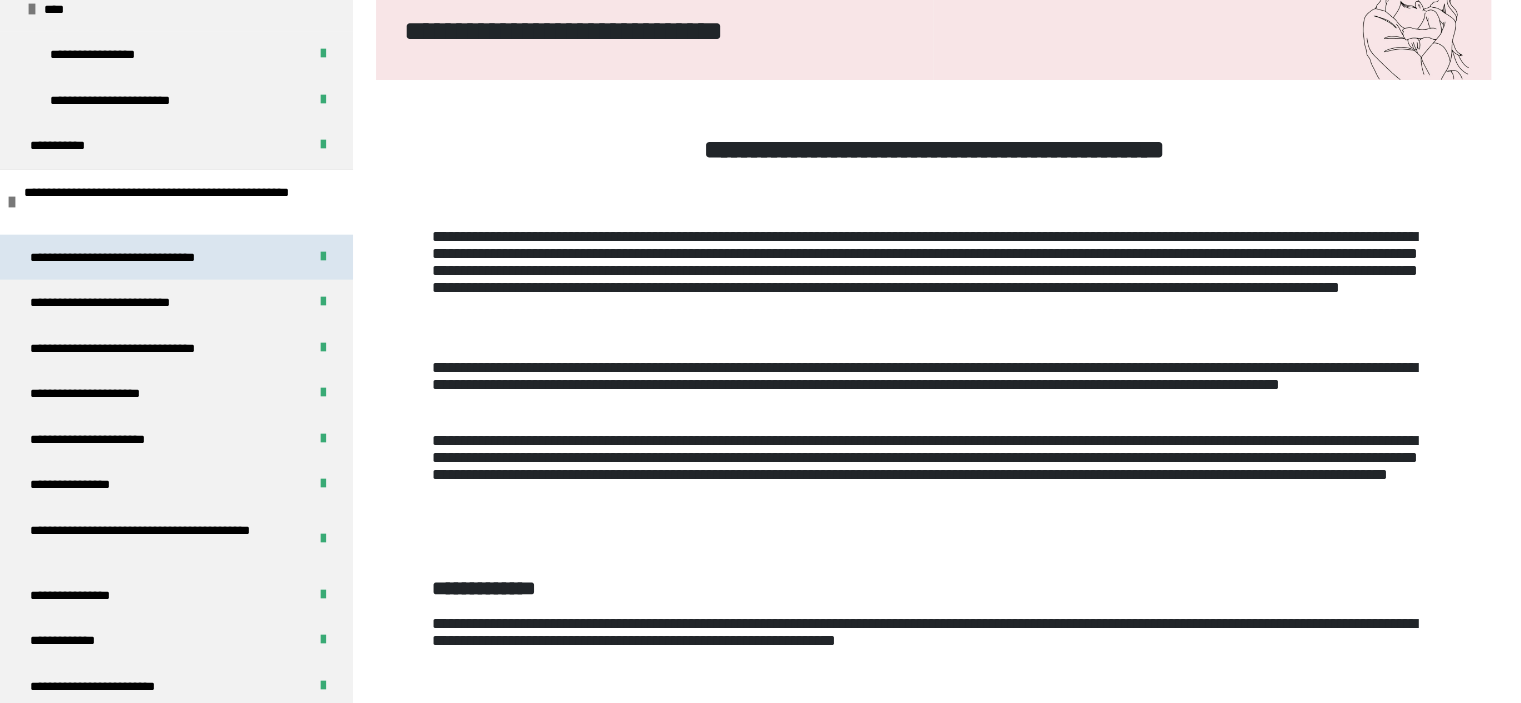 click on "**********" at bounding box center [147, 258] 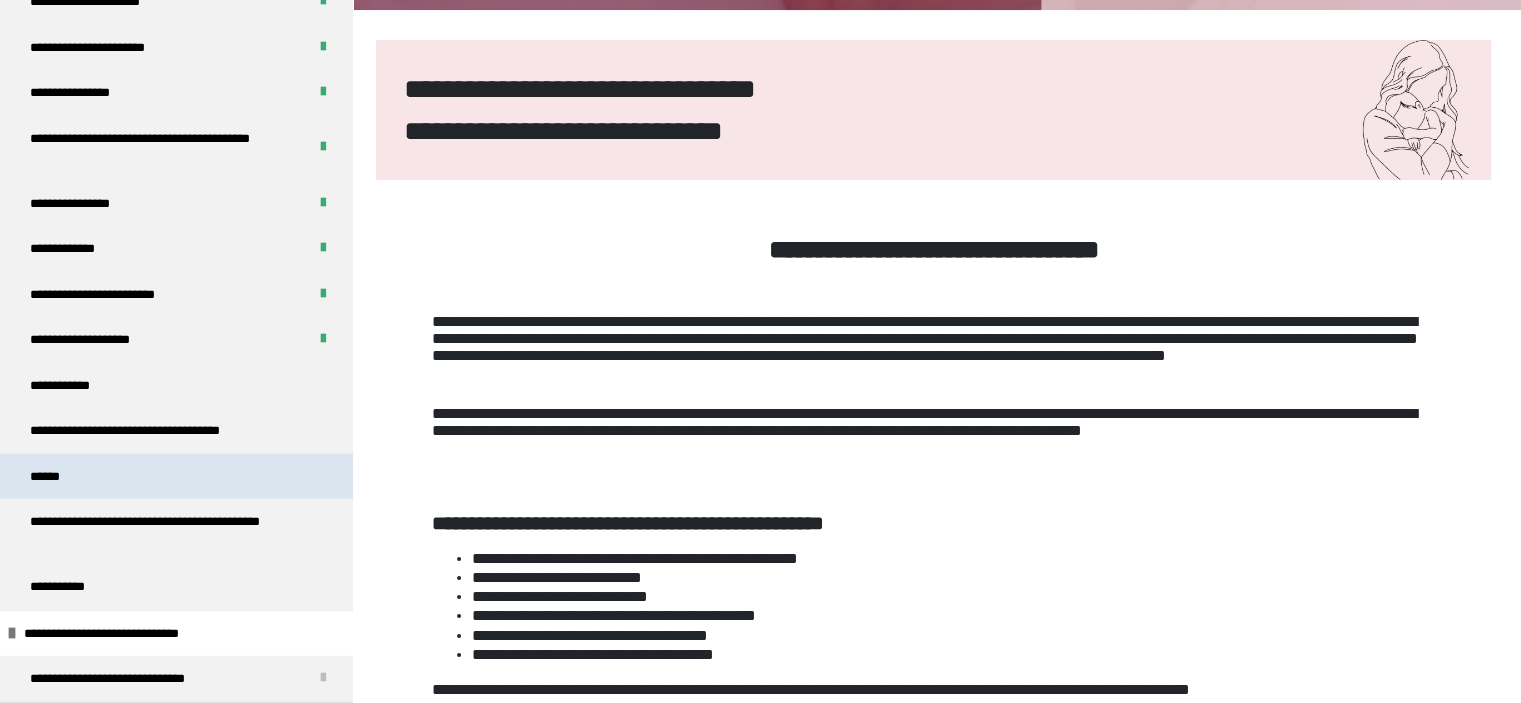 scroll, scrollTop: 5200, scrollLeft: 0, axis: vertical 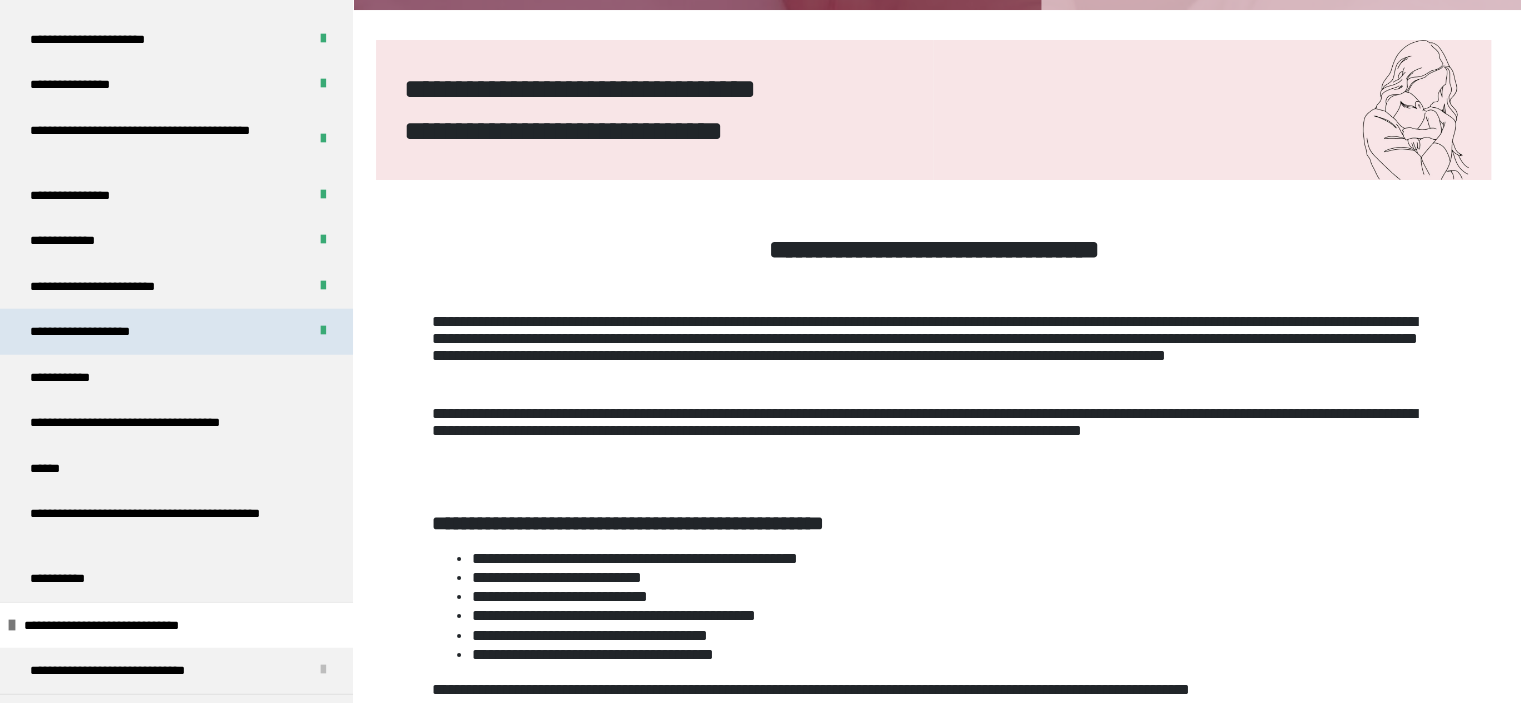click on "**********" at bounding box center [176, 332] 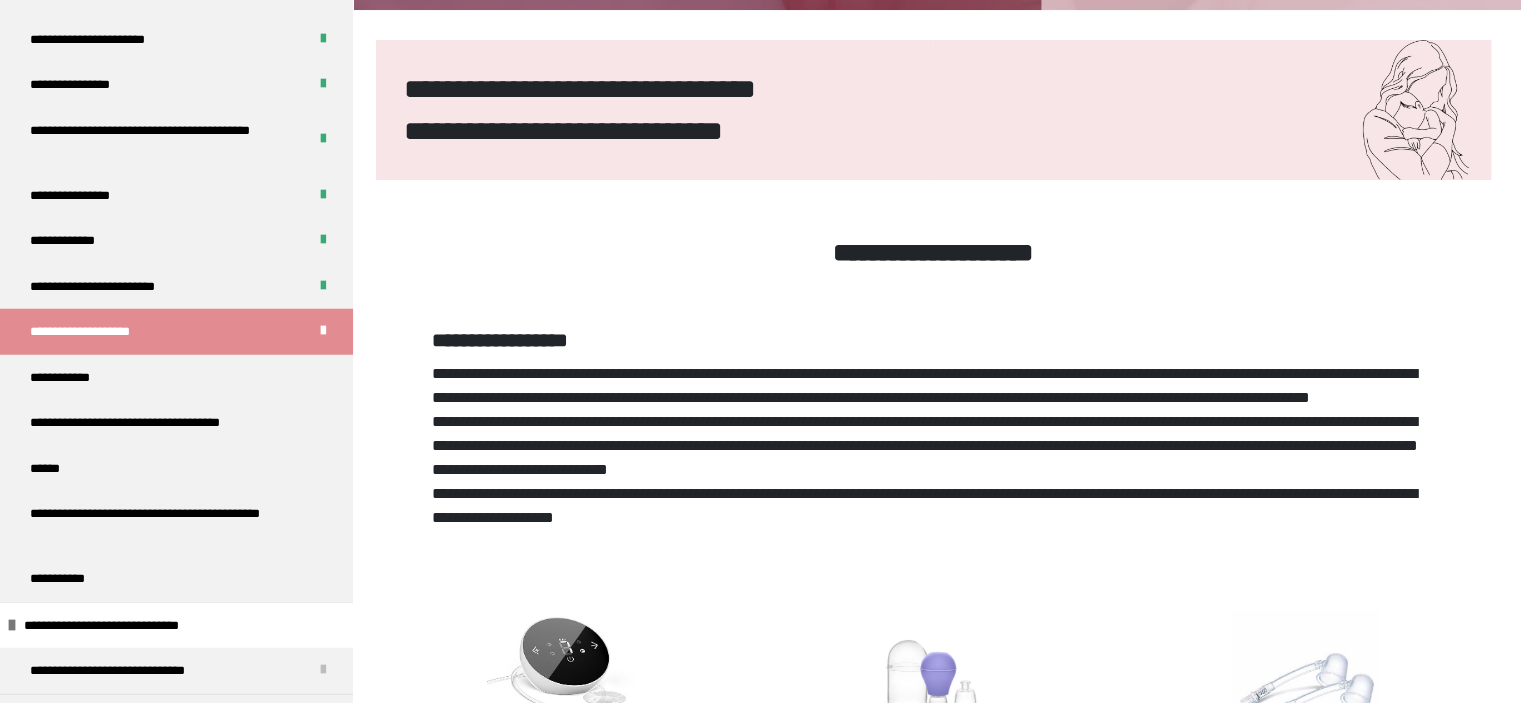 scroll, scrollTop: 5300, scrollLeft: 0, axis: vertical 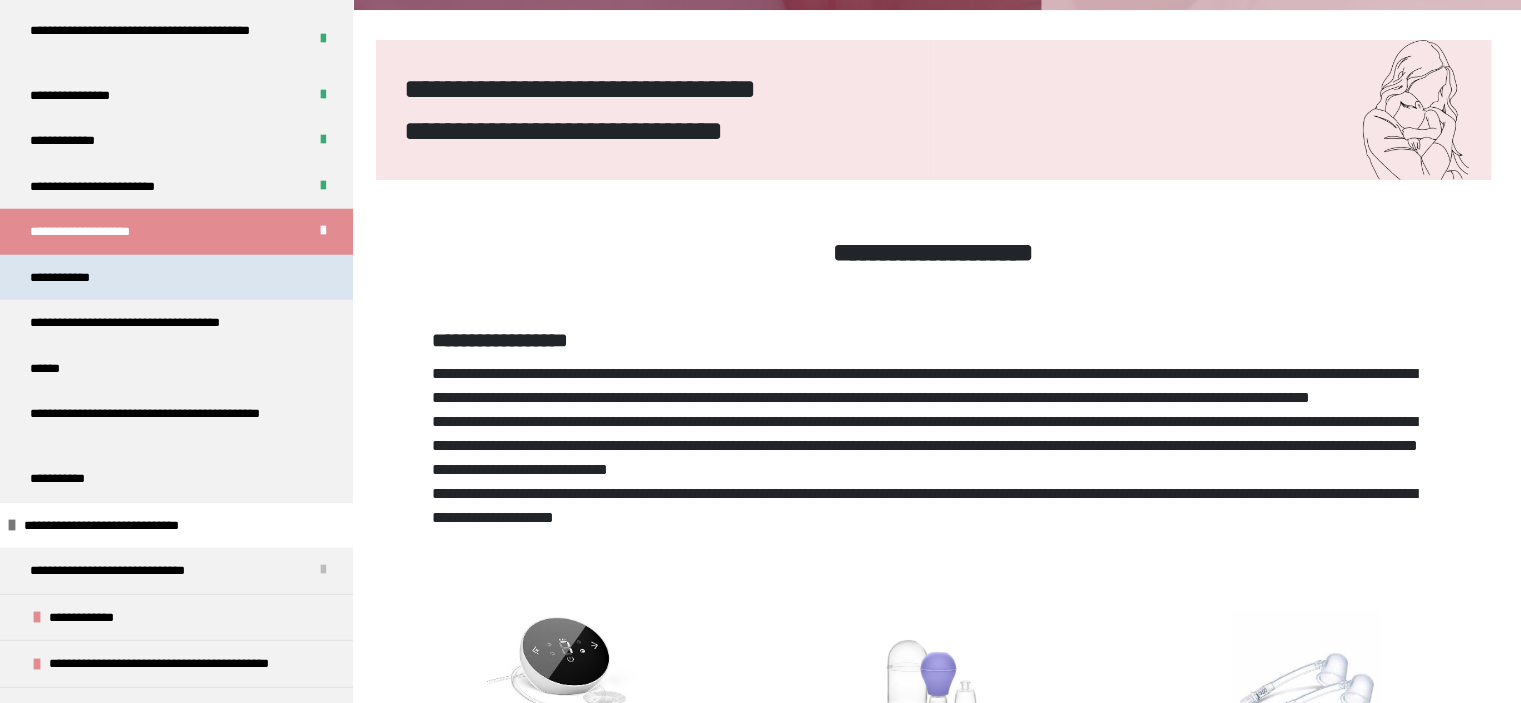 click on "**********" at bounding box center (176, 278) 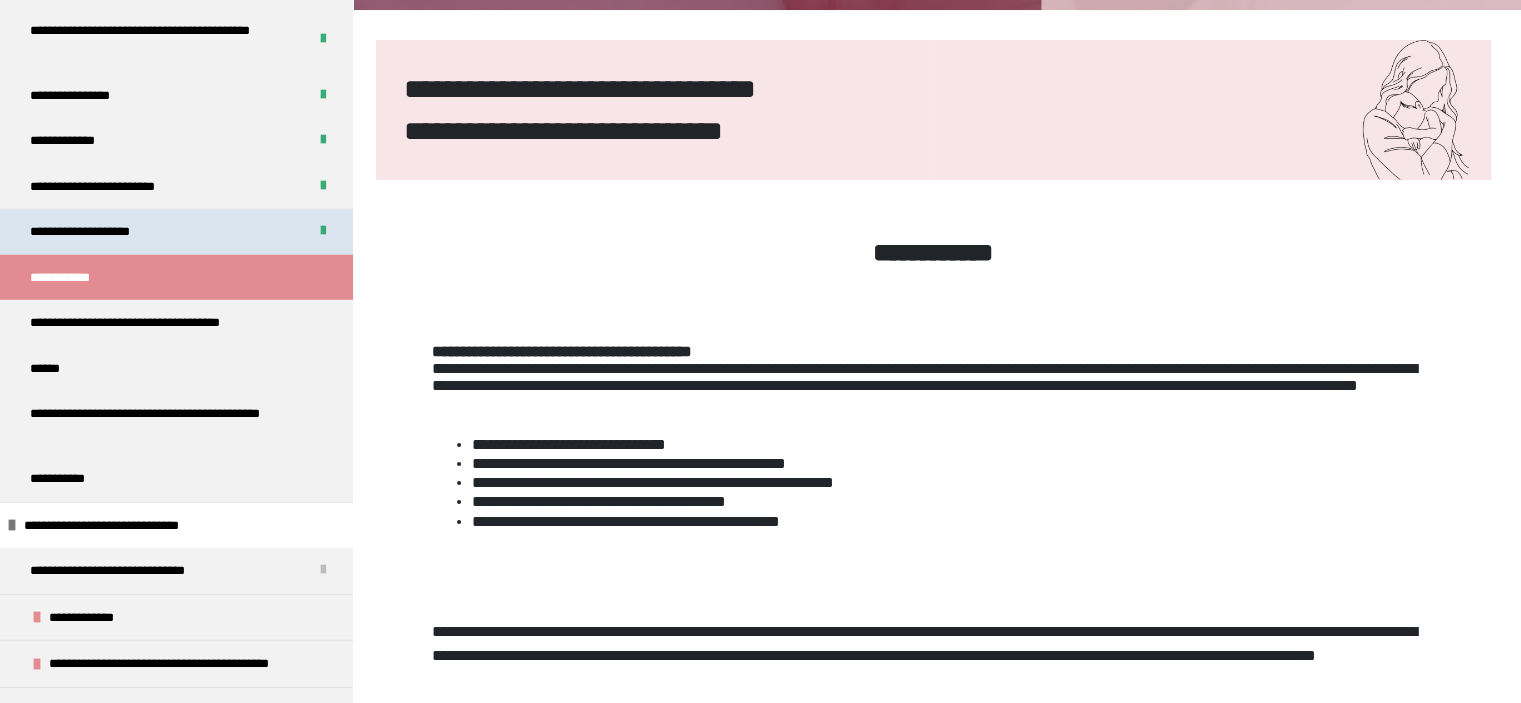 click on "**********" at bounding box center (176, 232) 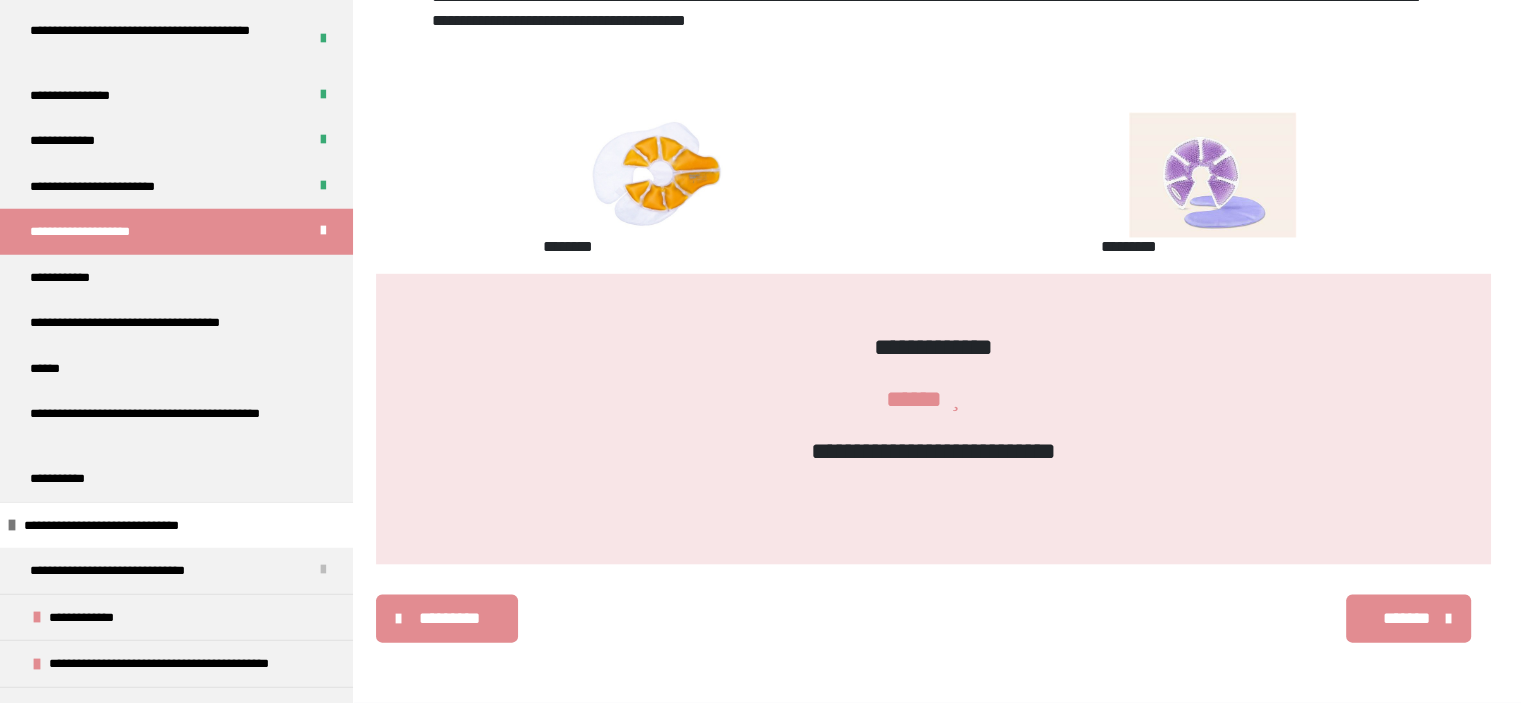 scroll, scrollTop: 4154, scrollLeft: 0, axis: vertical 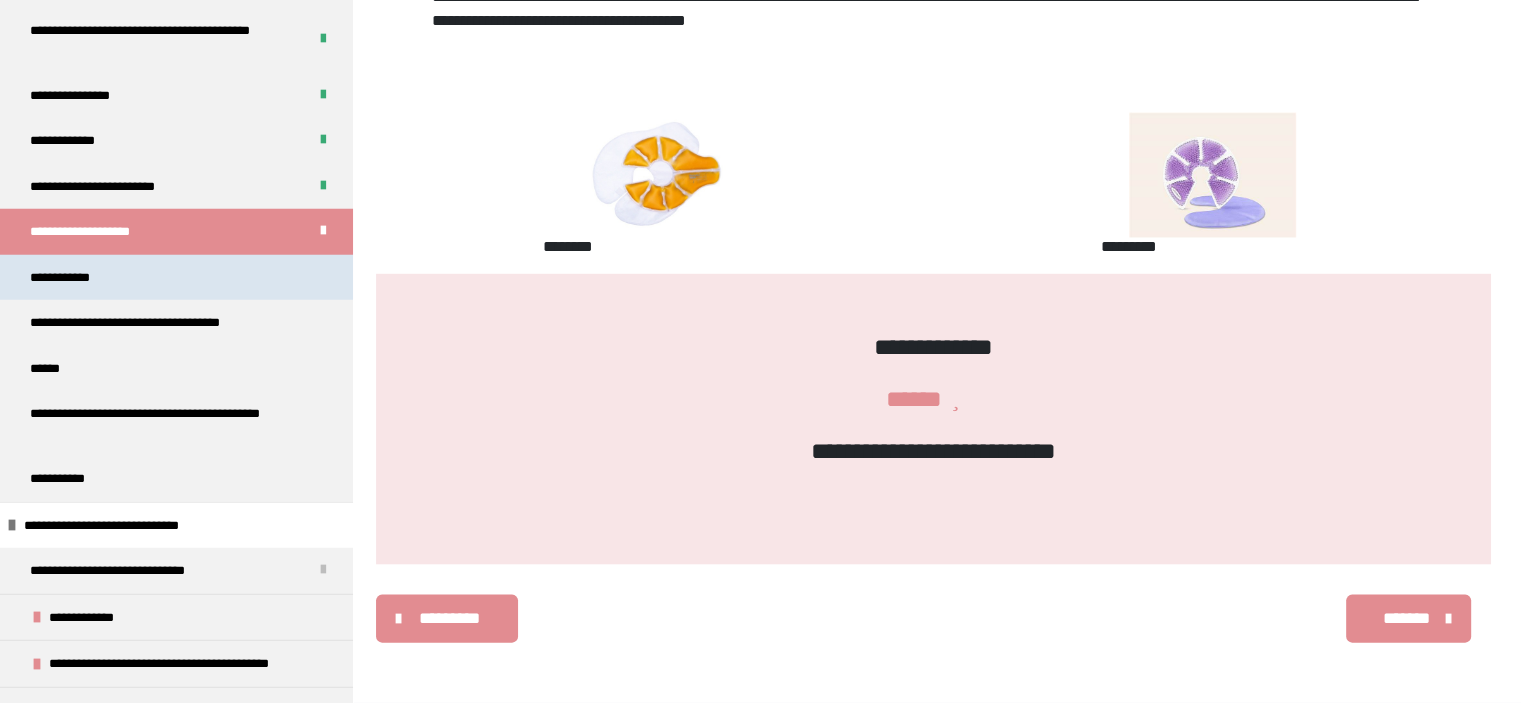 click on "**********" at bounding box center (176, 278) 